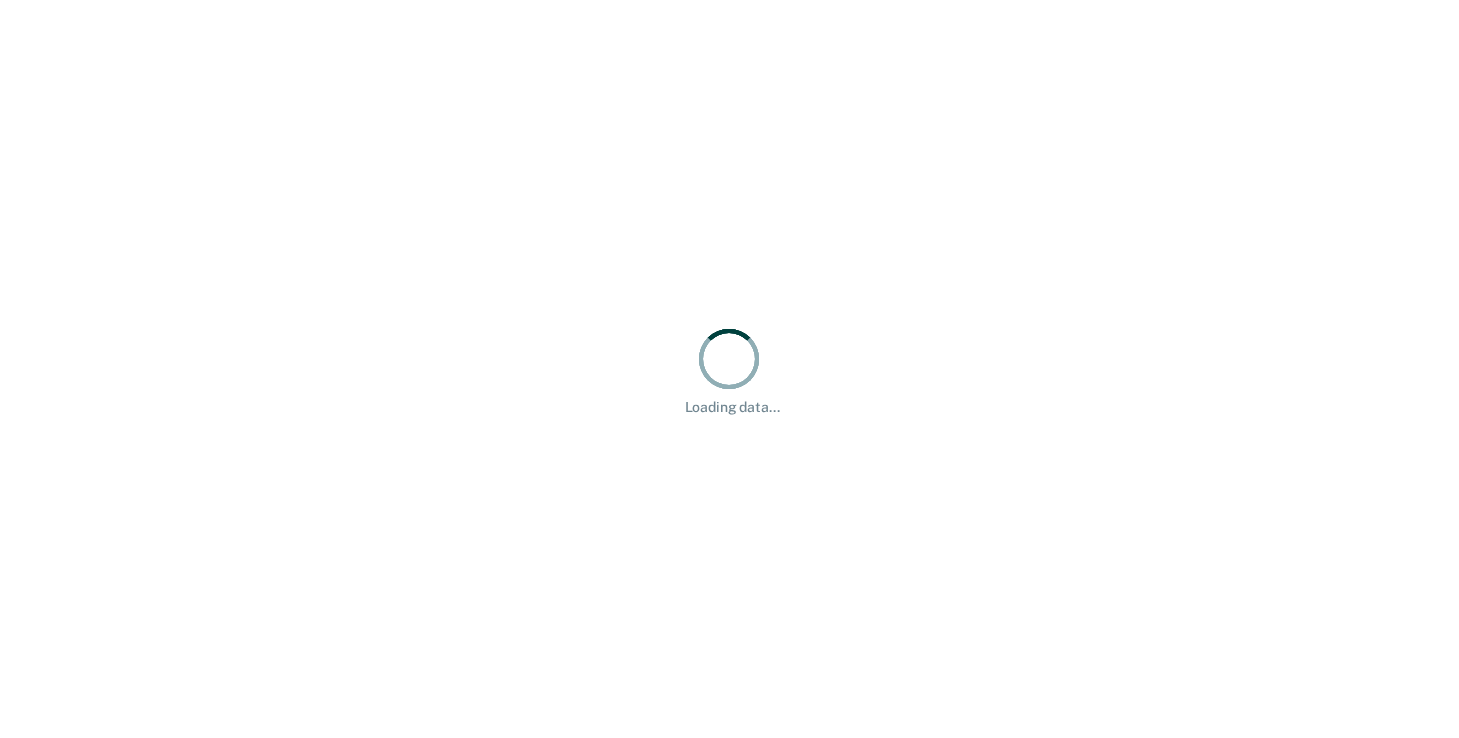scroll, scrollTop: 0, scrollLeft: 0, axis: both 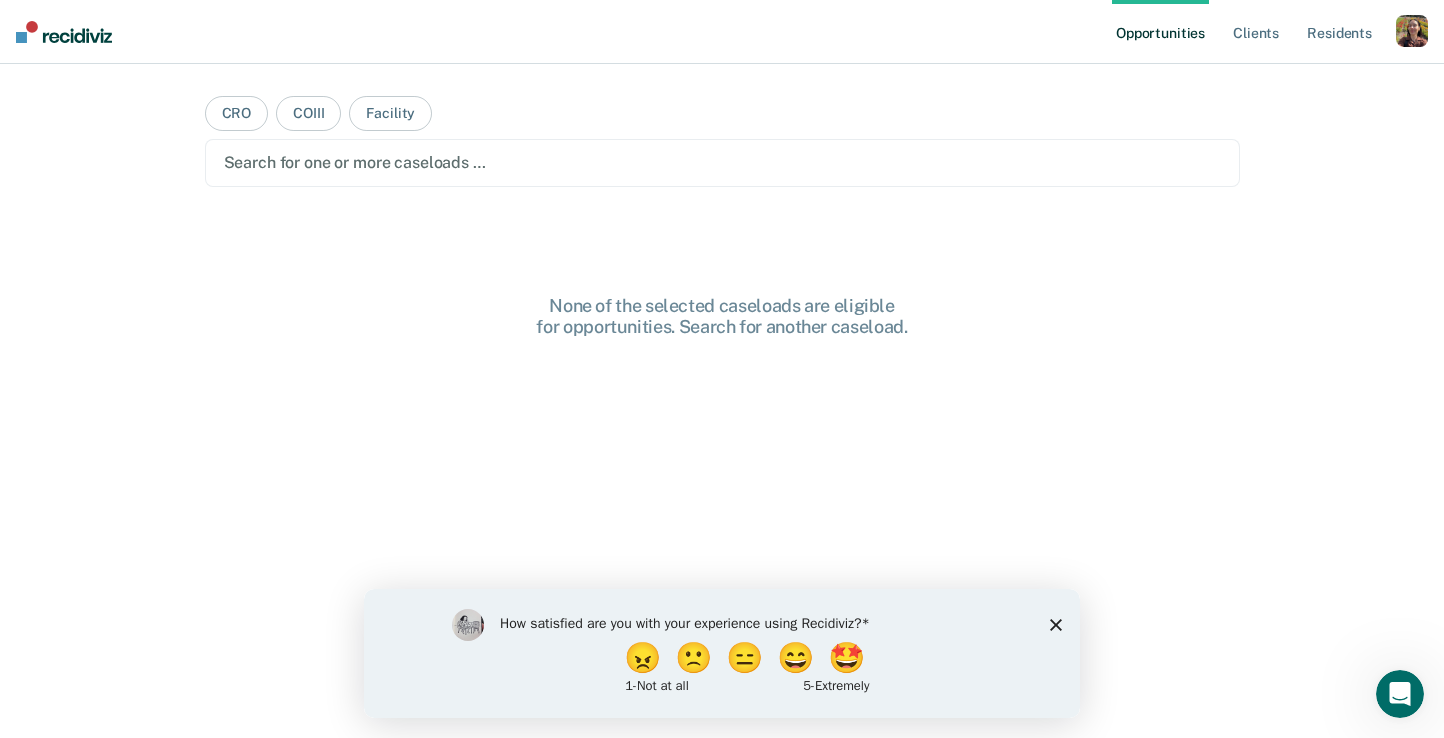 click 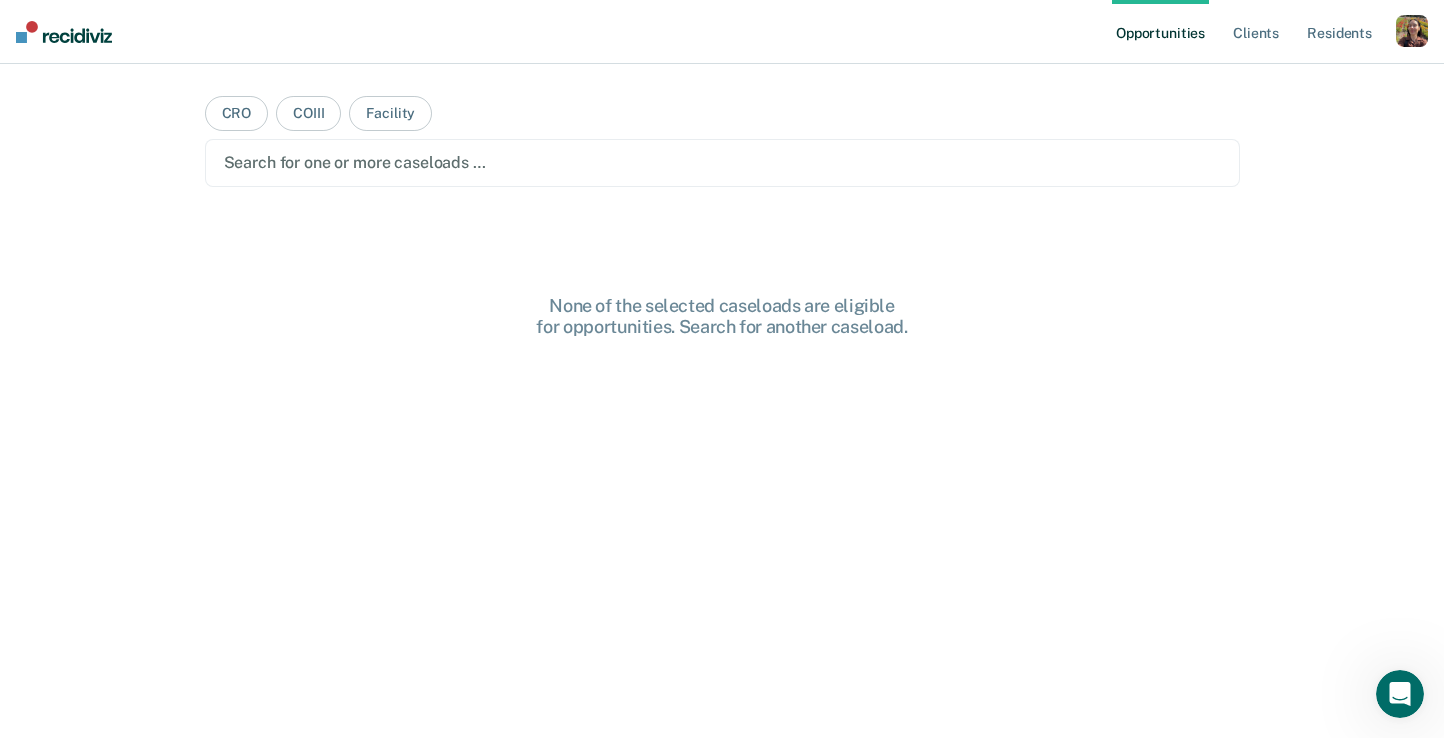 click on "Opportunities Client s Resident s Profile How it works Log Out" at bounding box center [1270, 32] 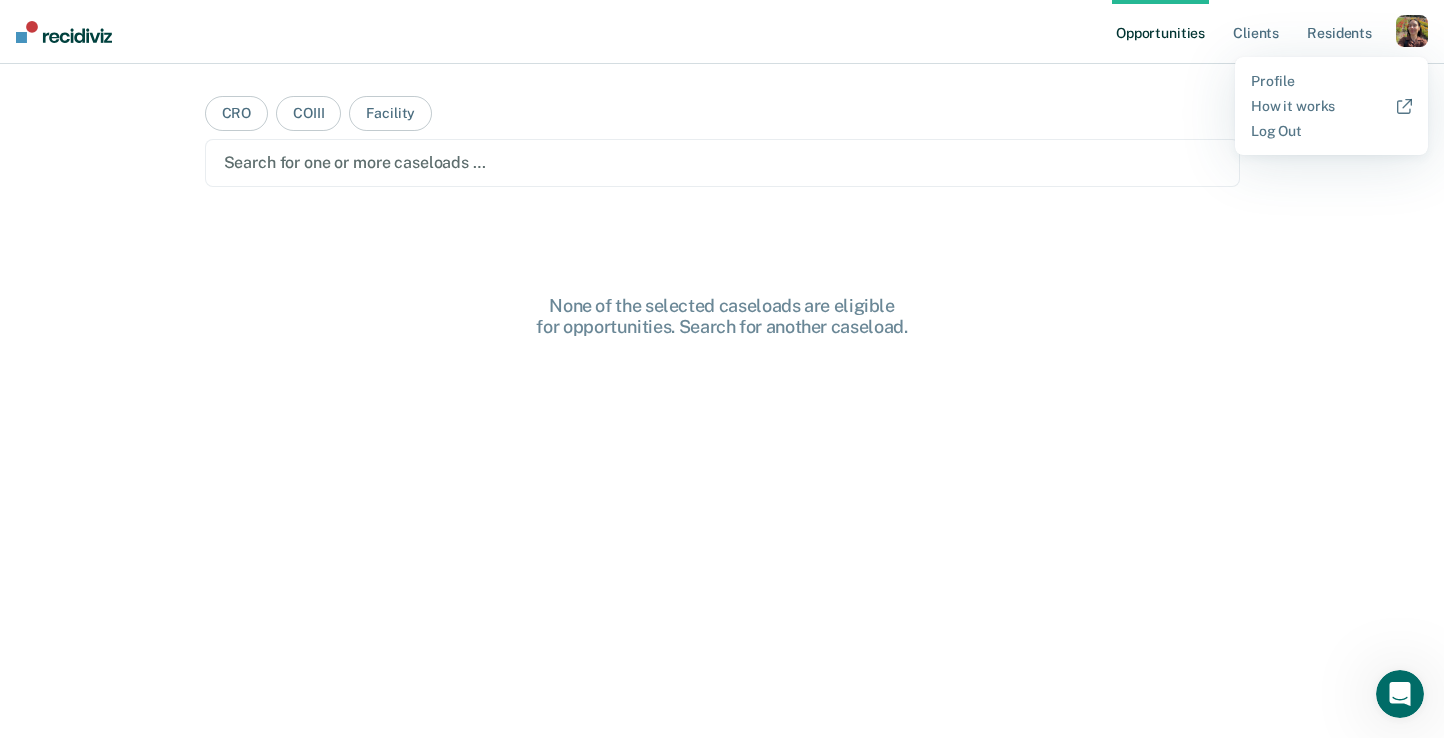 click on "Profile How it works Log Out" at bounding box center (1331, 106) 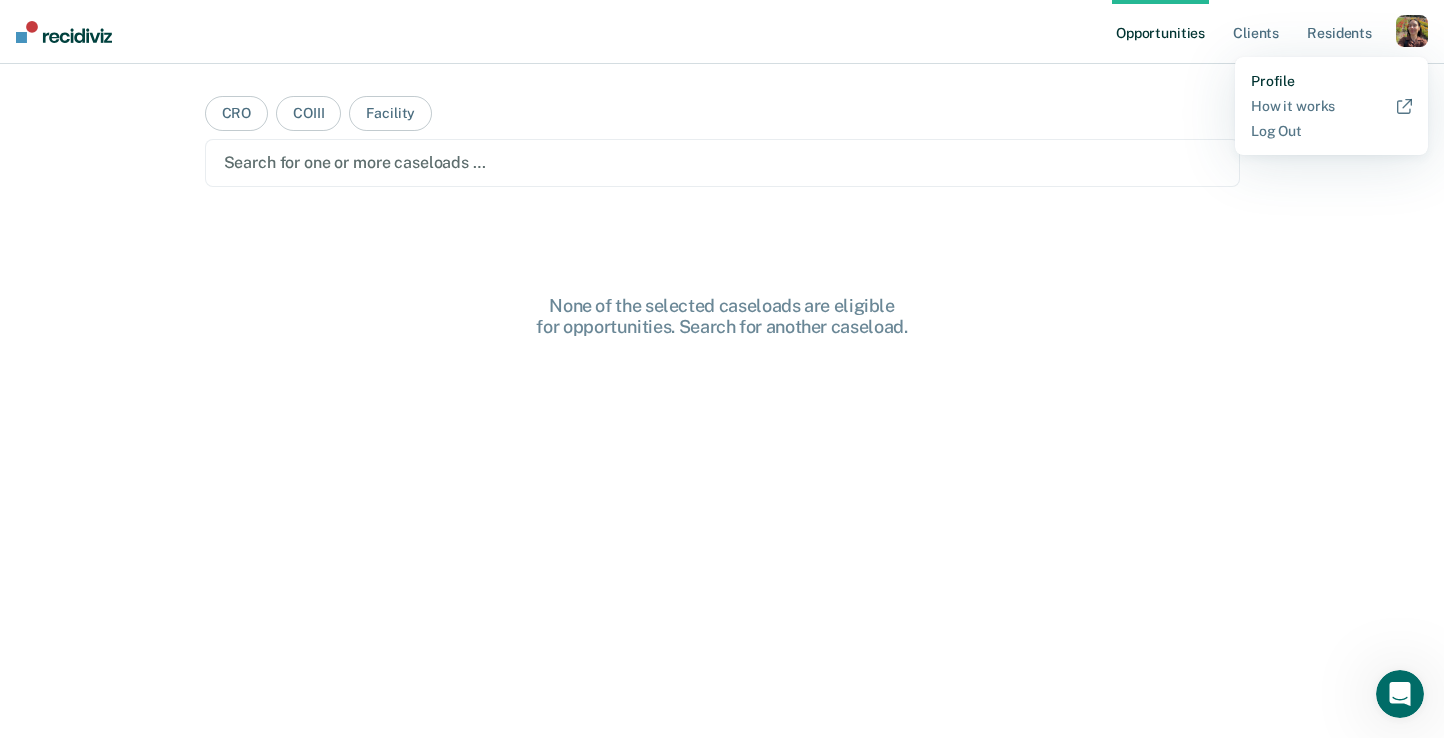 click on "Profile" at bounding box center [1331, 81] 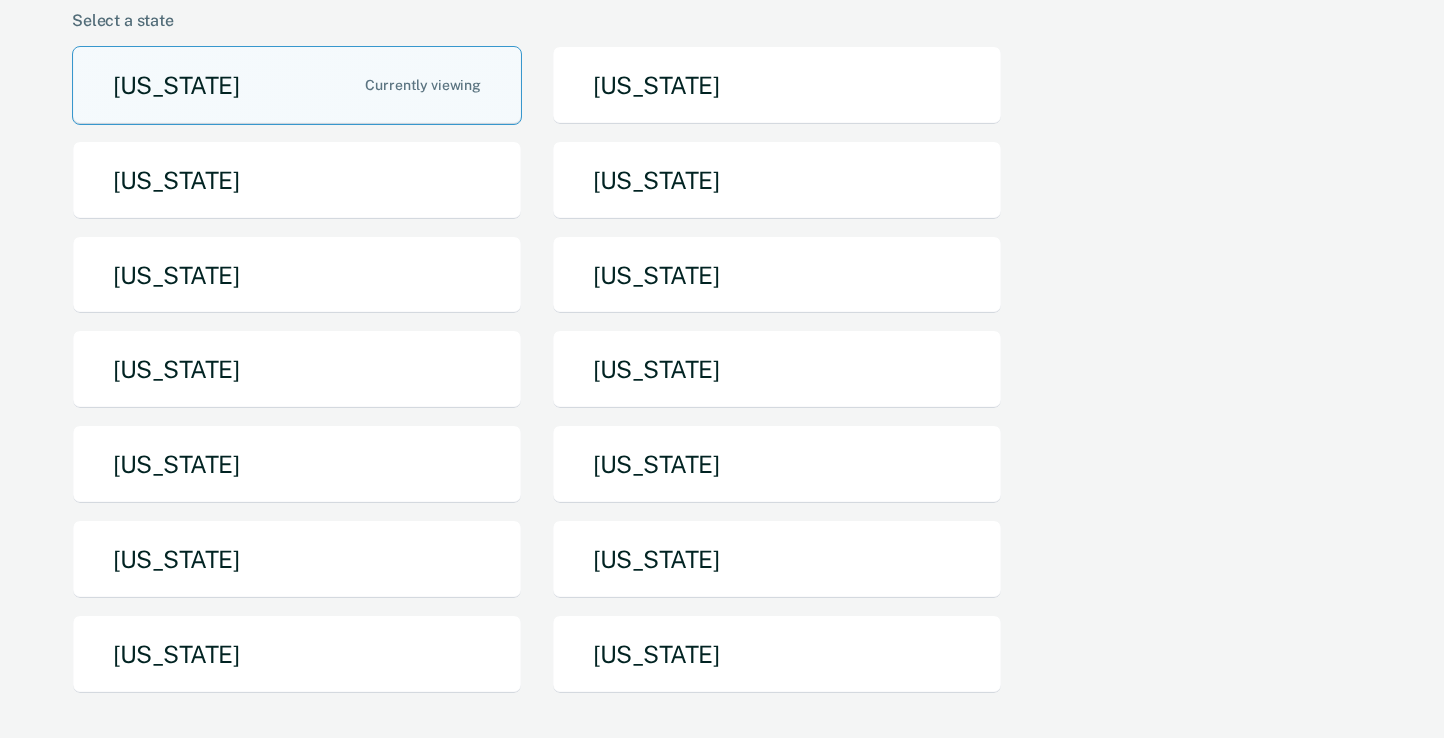 scroll, scrollTop: 256, scrollLeft: 0, axis: vertical 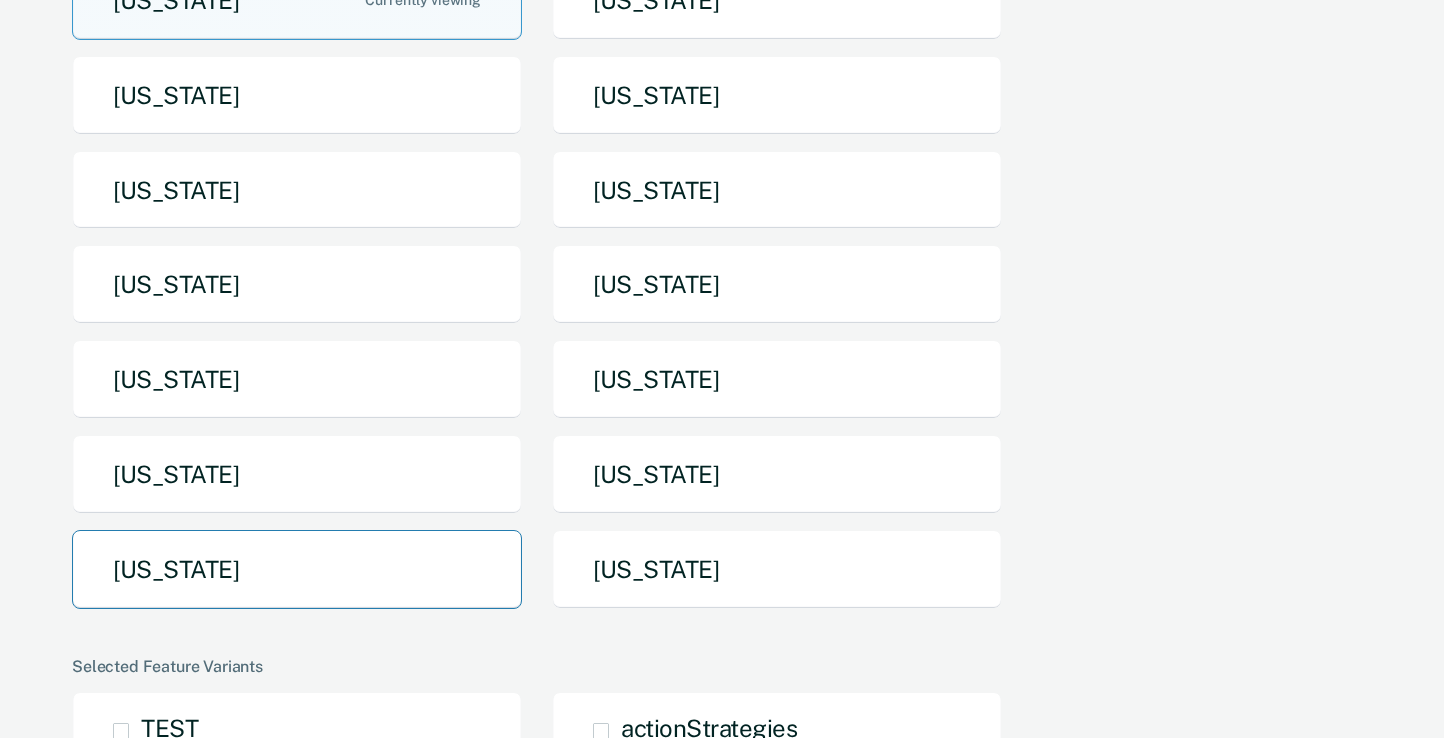 click on "[US_STATE]" at bounding box center (297, 569) 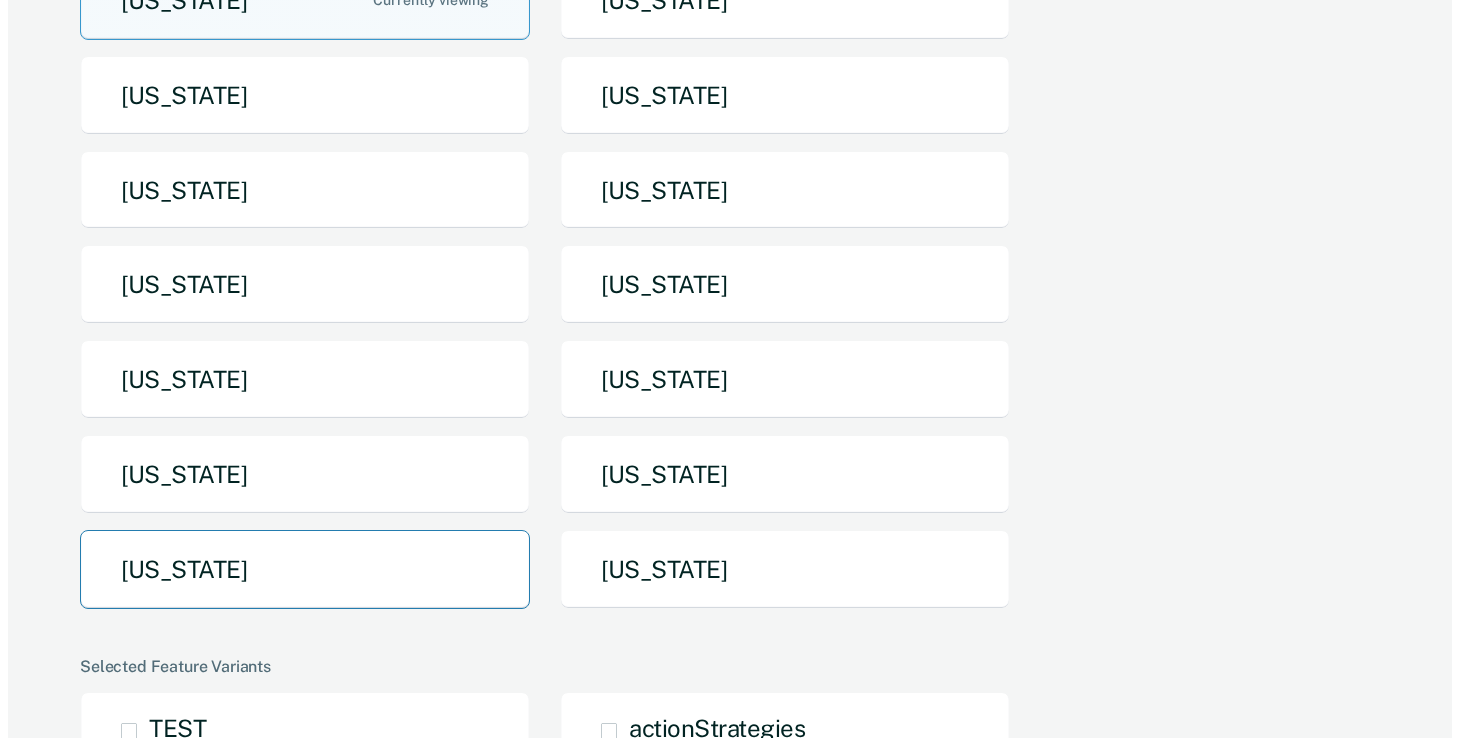scroll, scrollTop: 0, scrollLeft: 0, axis: both 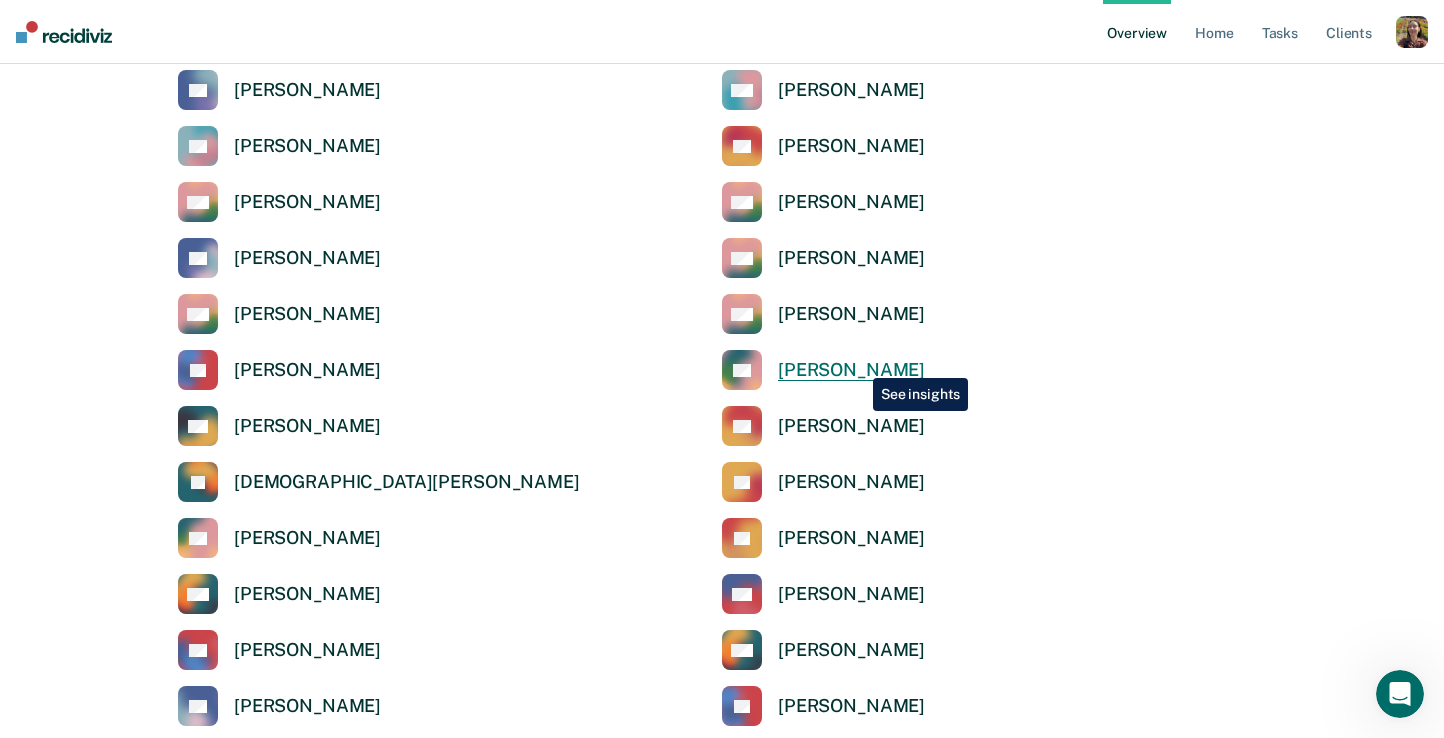 click on "[PERSON_NAME]" at bounding box center [851, 370] 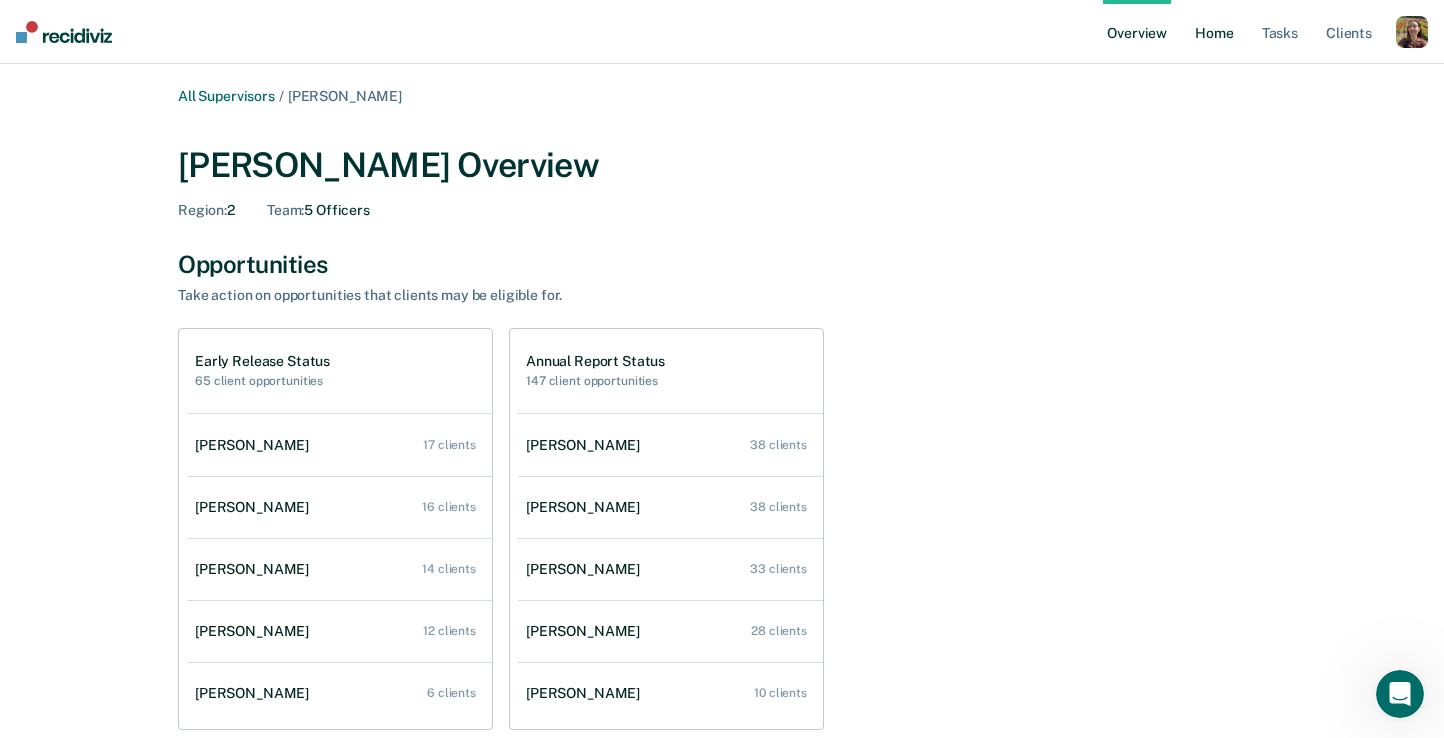 click on "Home" at bounding box center (1214, 32) 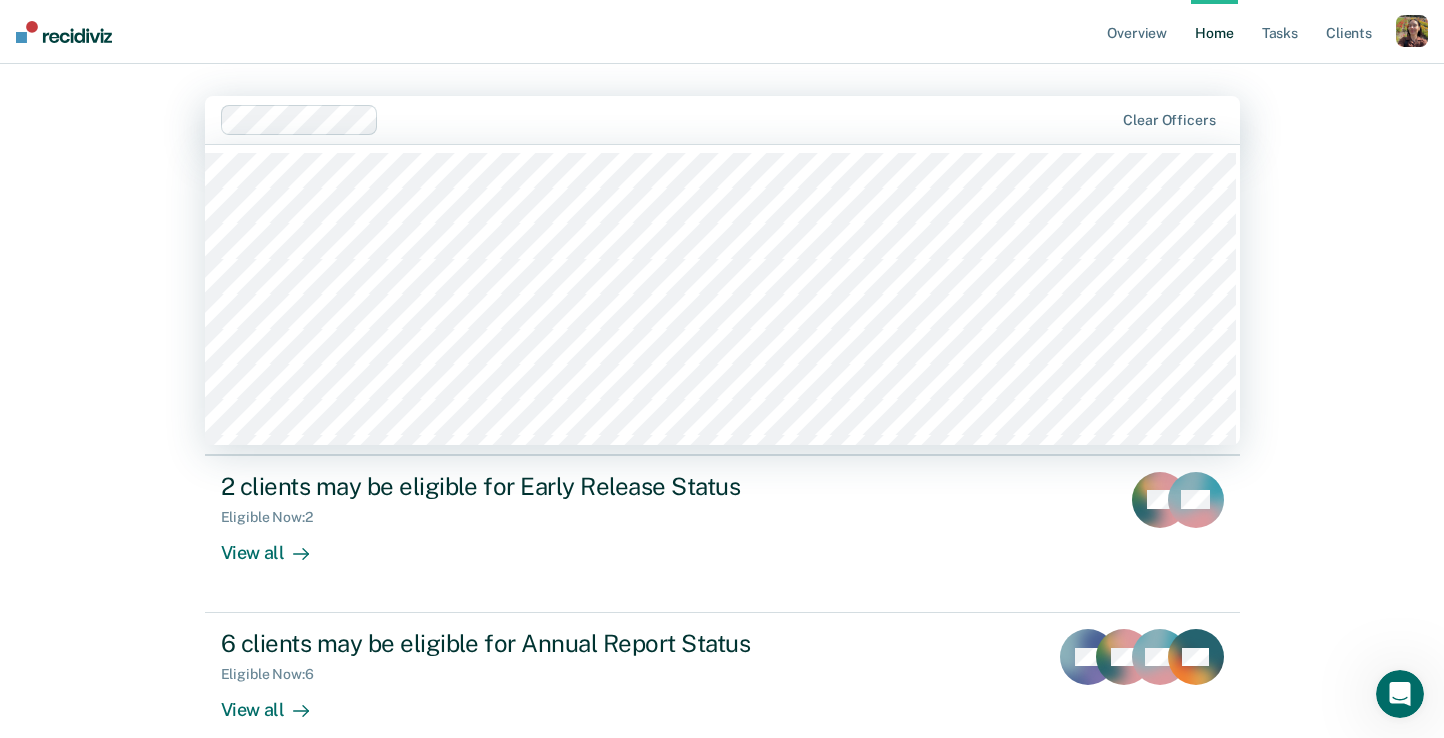 click at bounding box center (750, 119) 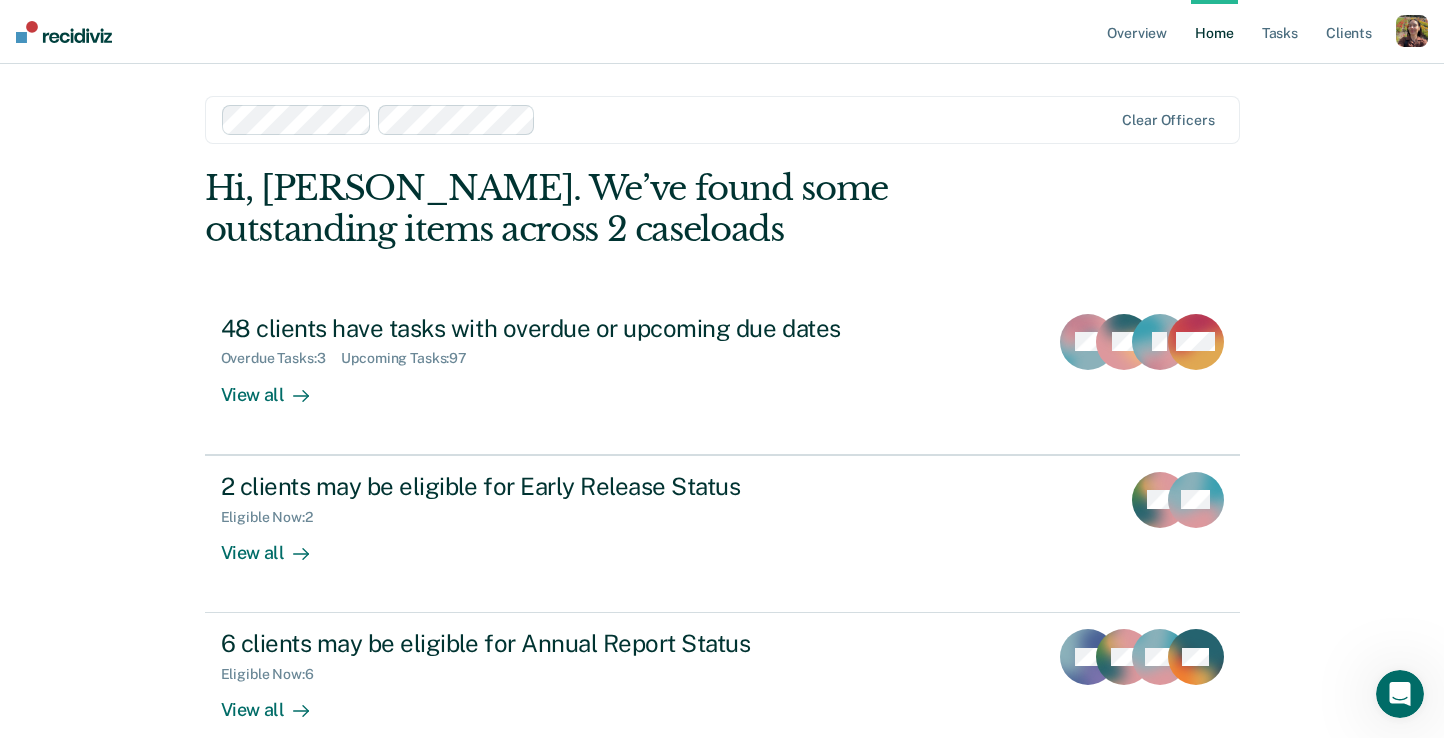 click on "Clear   officers" at bounding box center [722, 120] 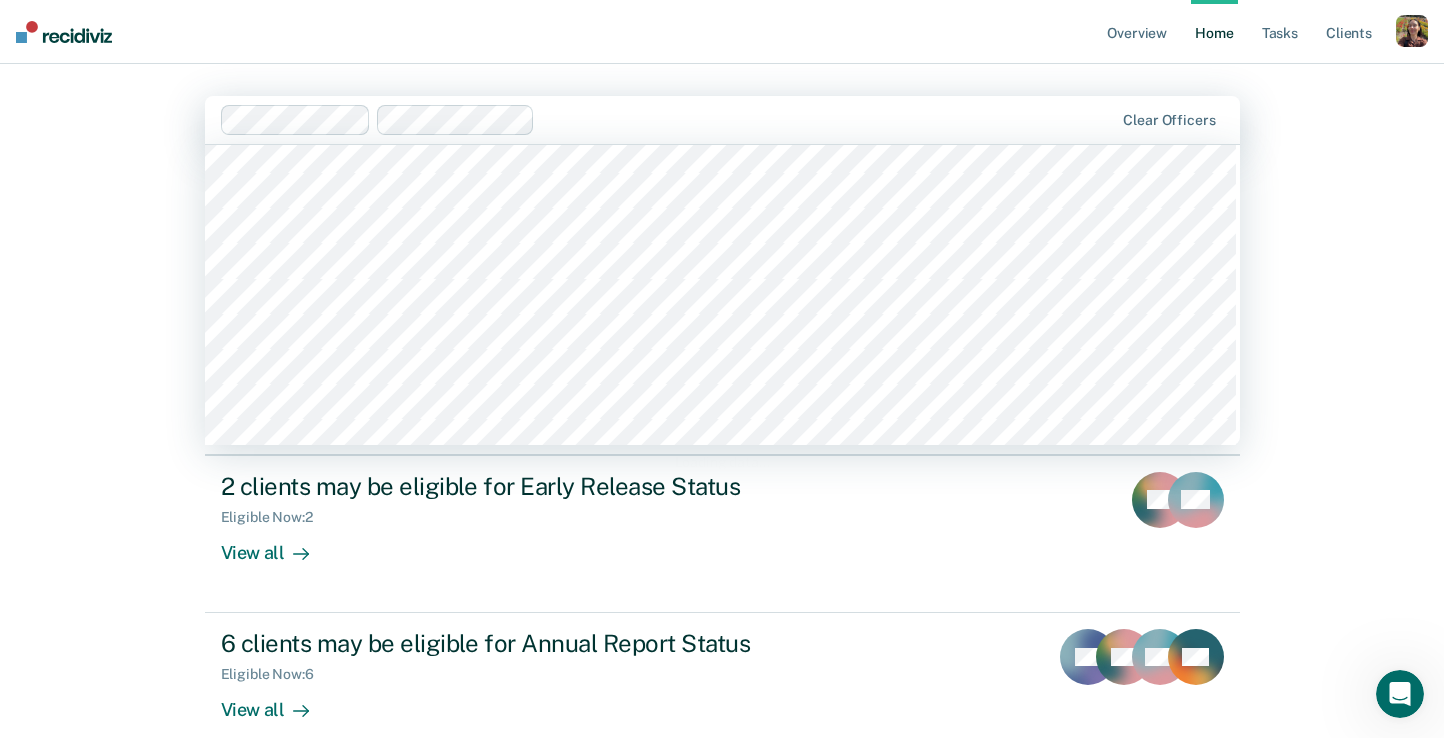 scroll, scrollTop: 3923, scrollLeft: 0, axis: vertical 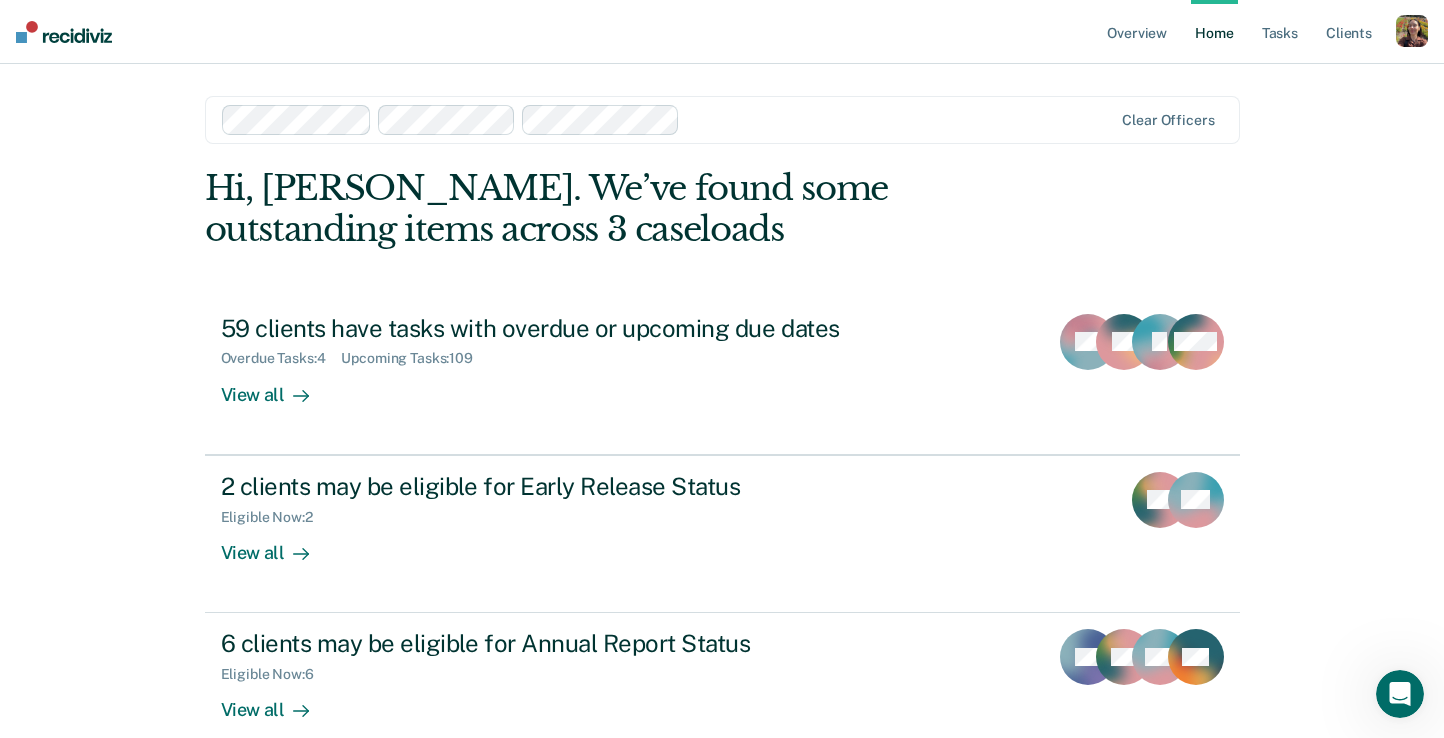 click at bounding box center (900, 119) 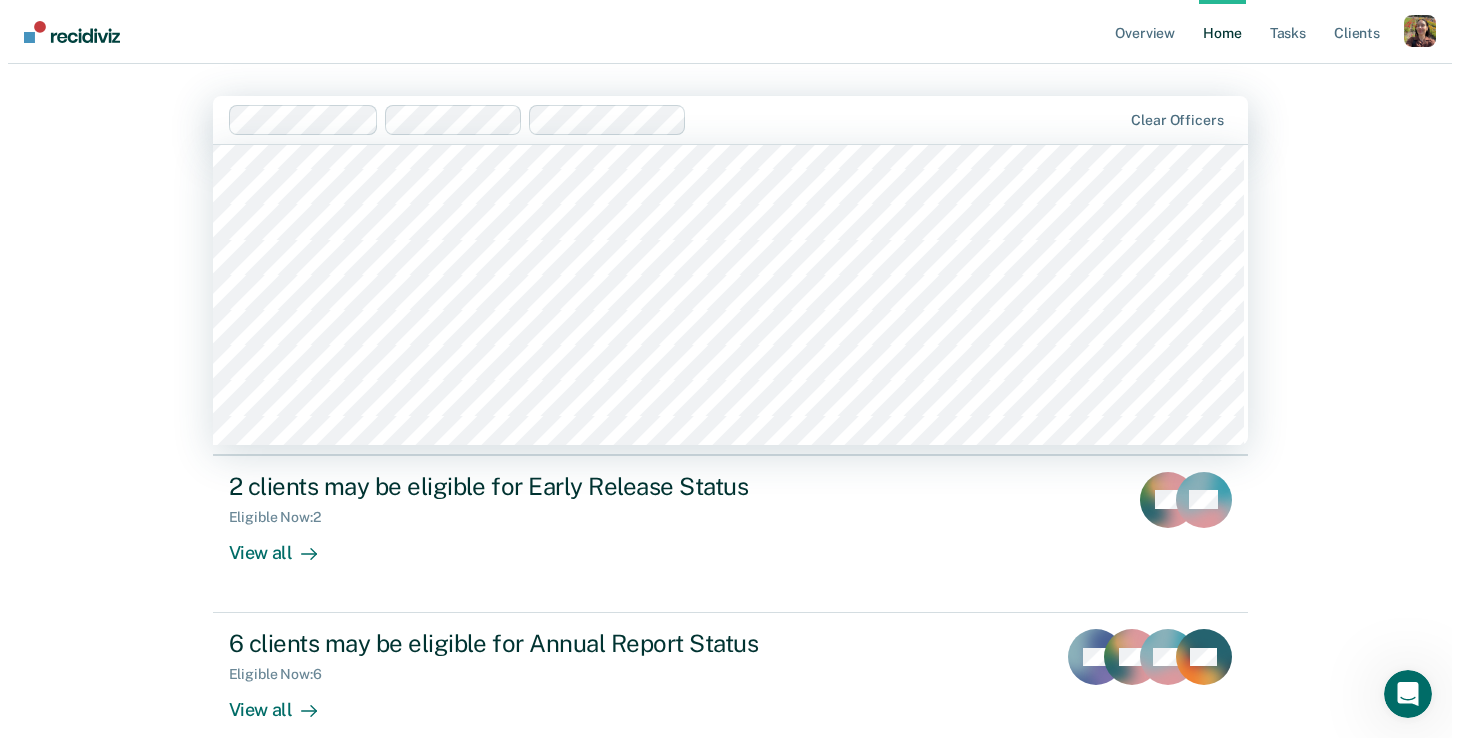 scroll, scrollTop: 10638, scrollLeft: 0, axis: vertical 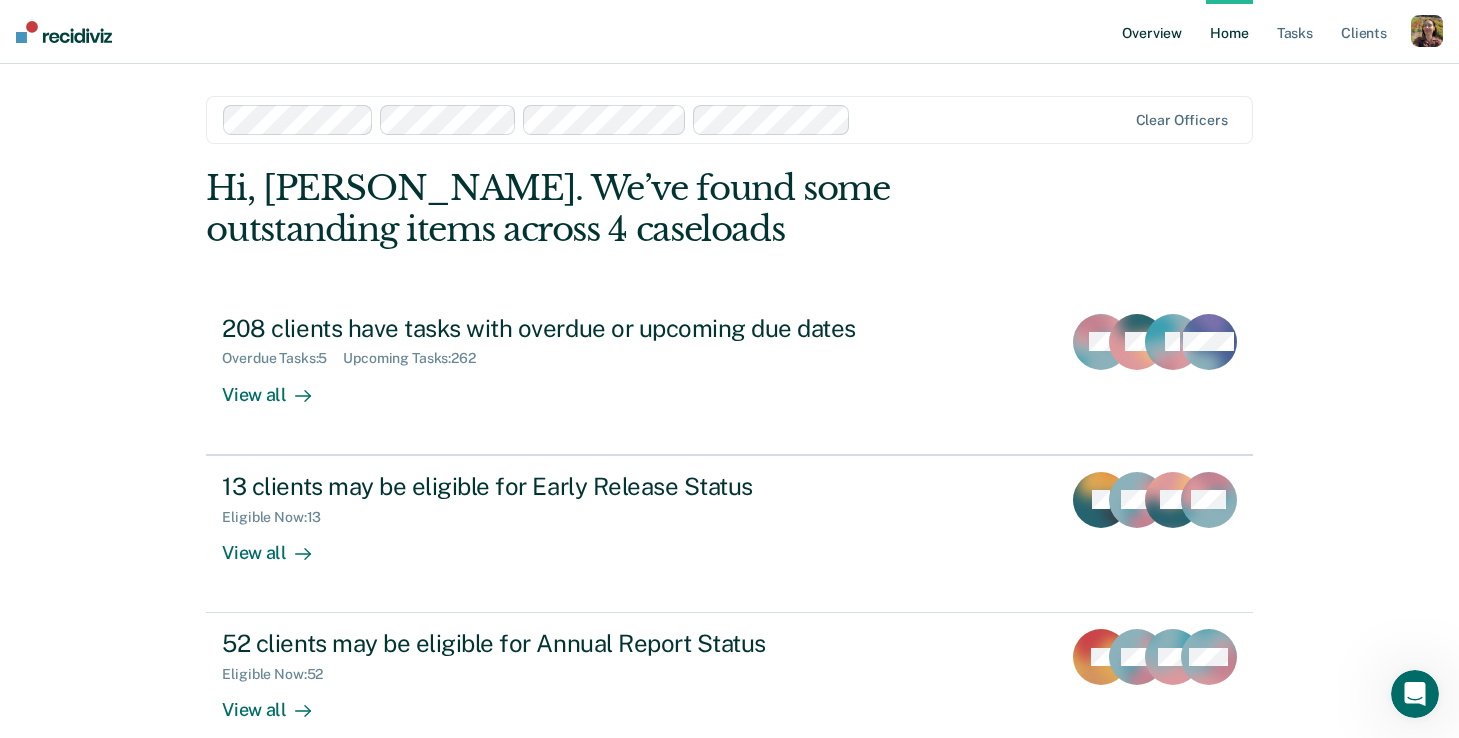 click on "Overview" at bounding box center [1152, 32] 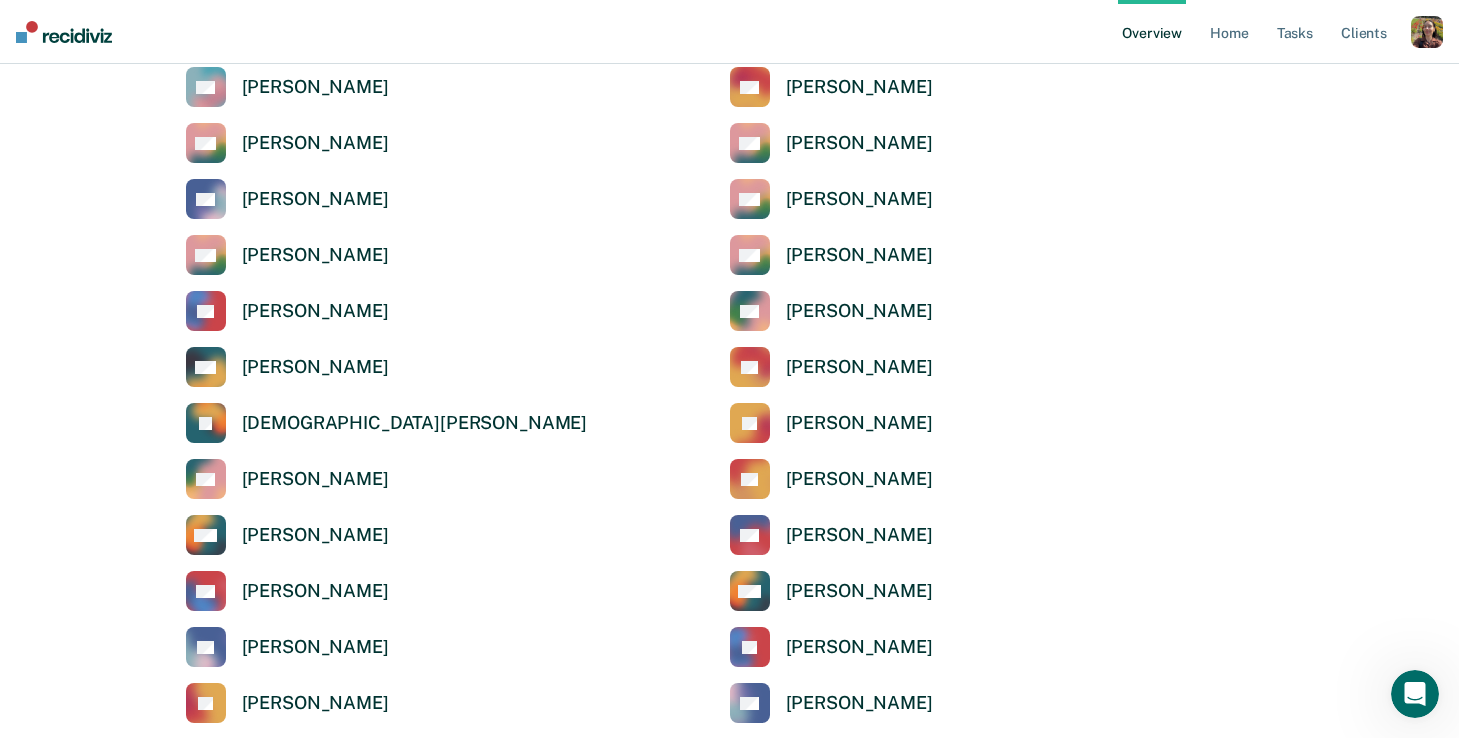 scroll, scrollTop: 1268, scrollLeft: 0, axis: vertical 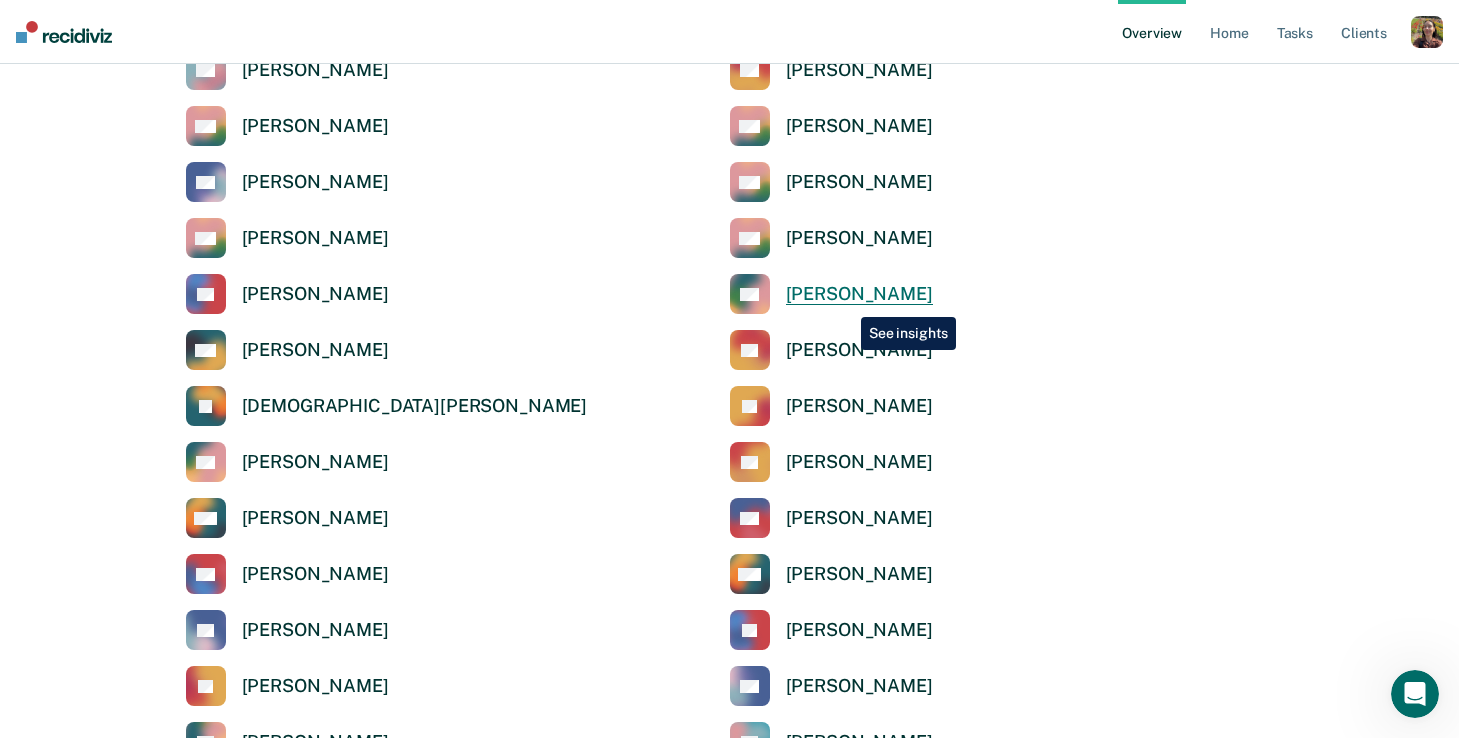 click on "[PERSON_NAME]" at bounding box center [859, 294] 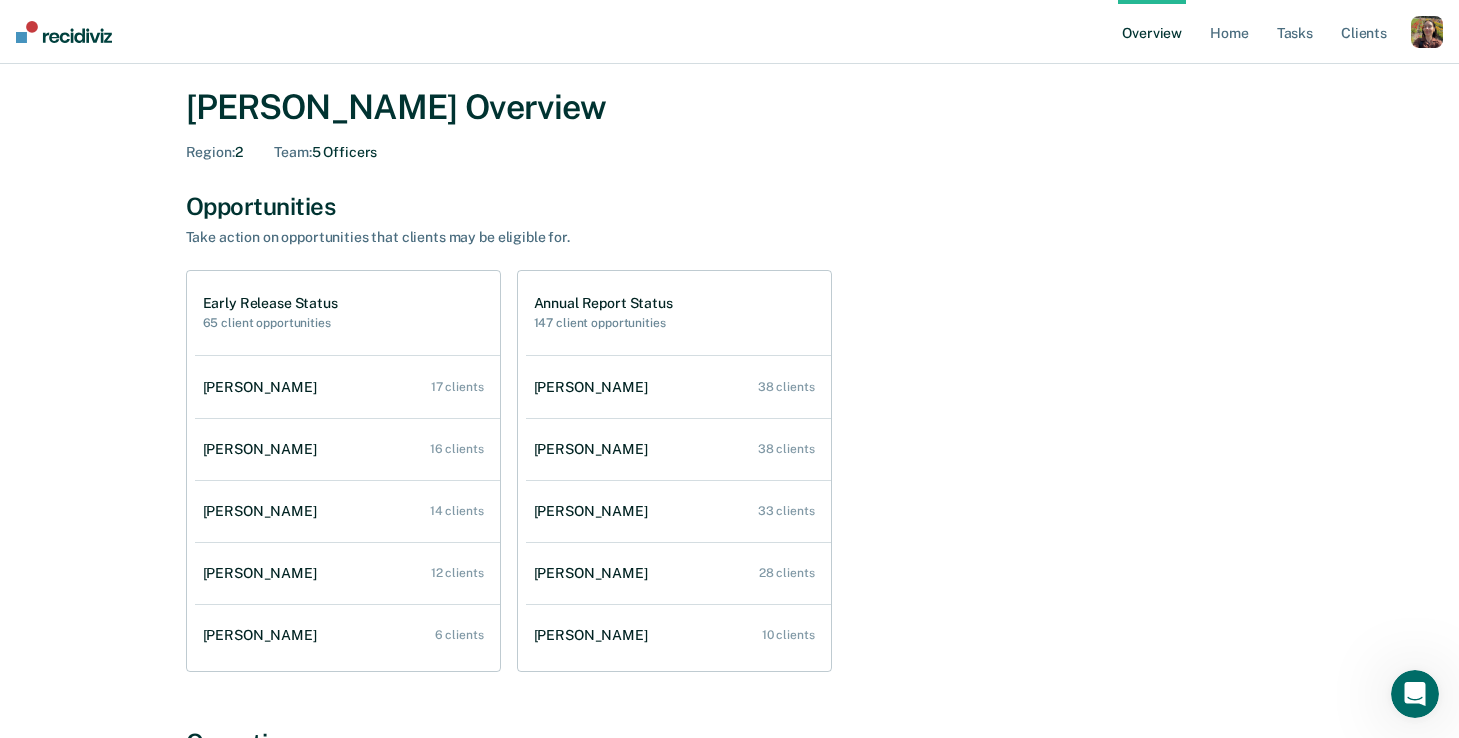 scroll, scrollTop: 28, scrollLeft: 0, axis: vertical 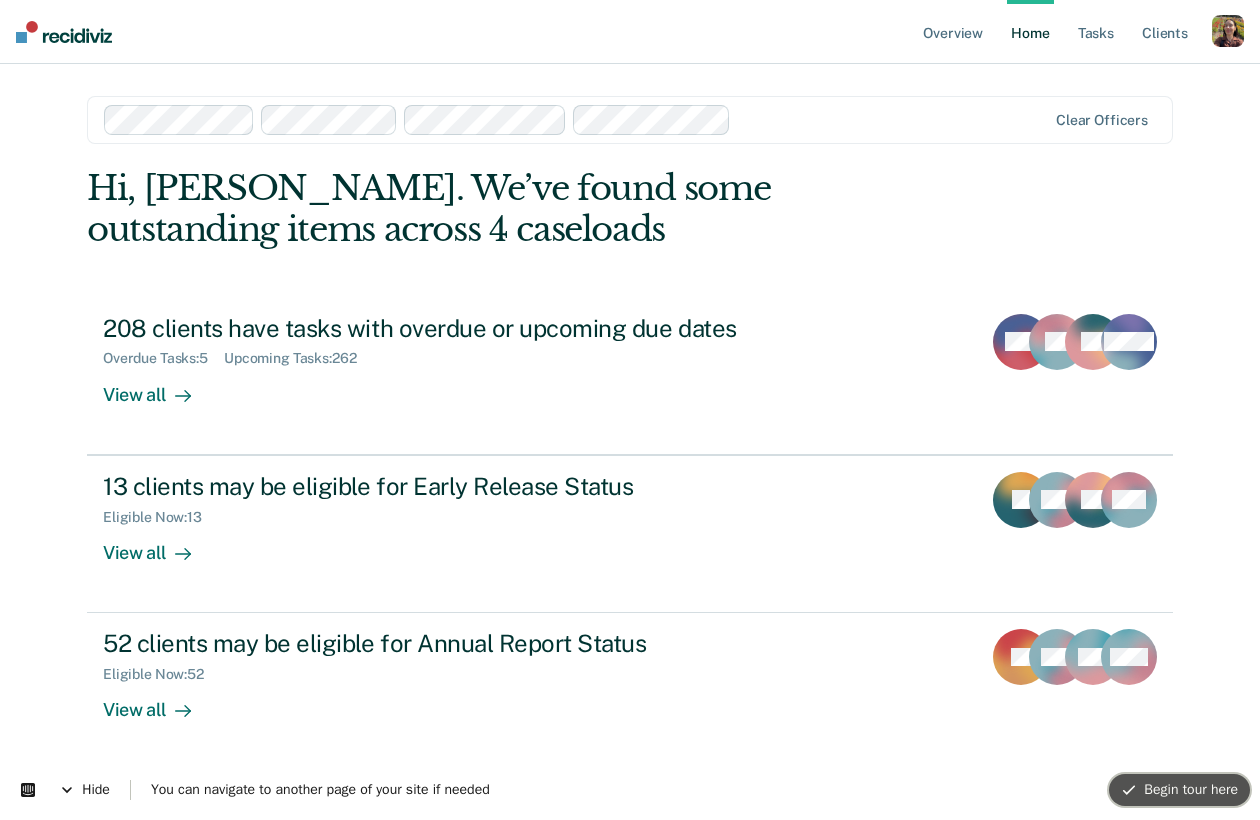 click on "Begin tour here" at bounding box center (1179, 789) 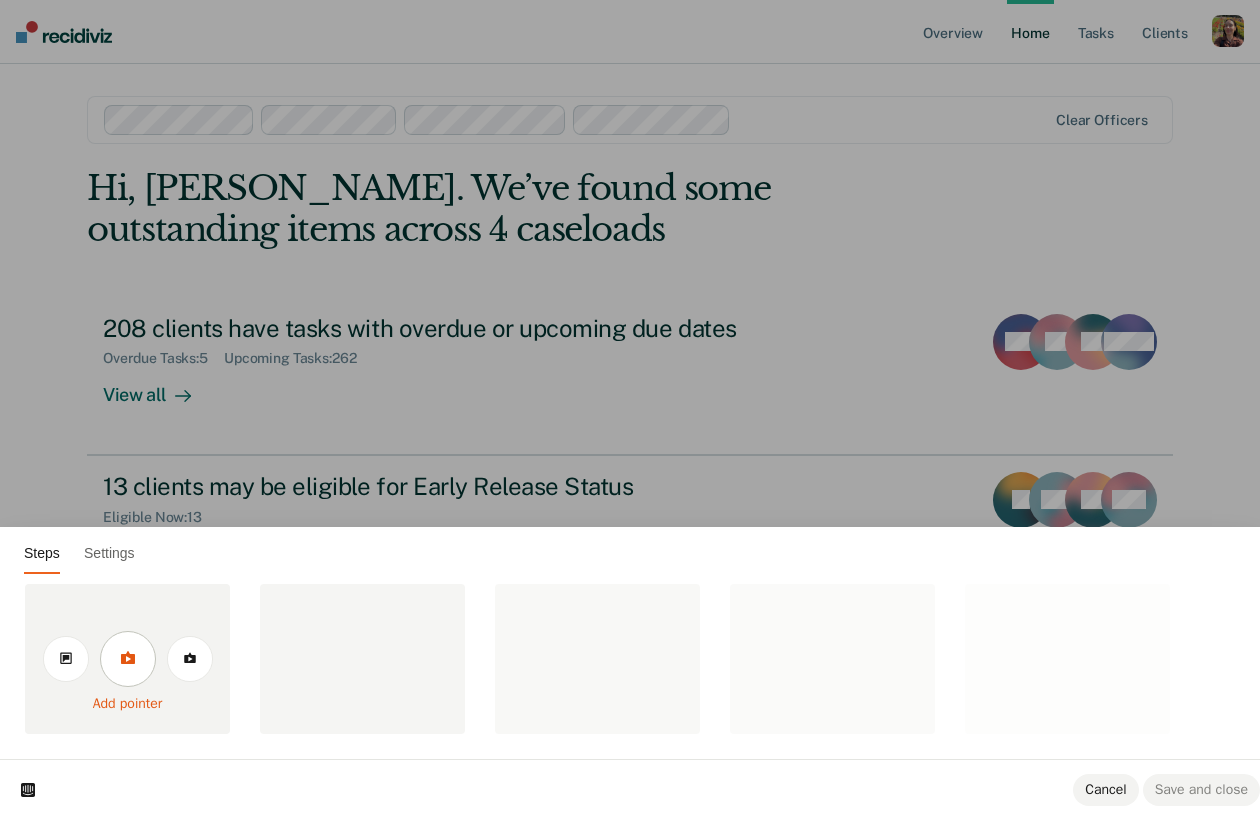 click at bounding box center (128, 659) 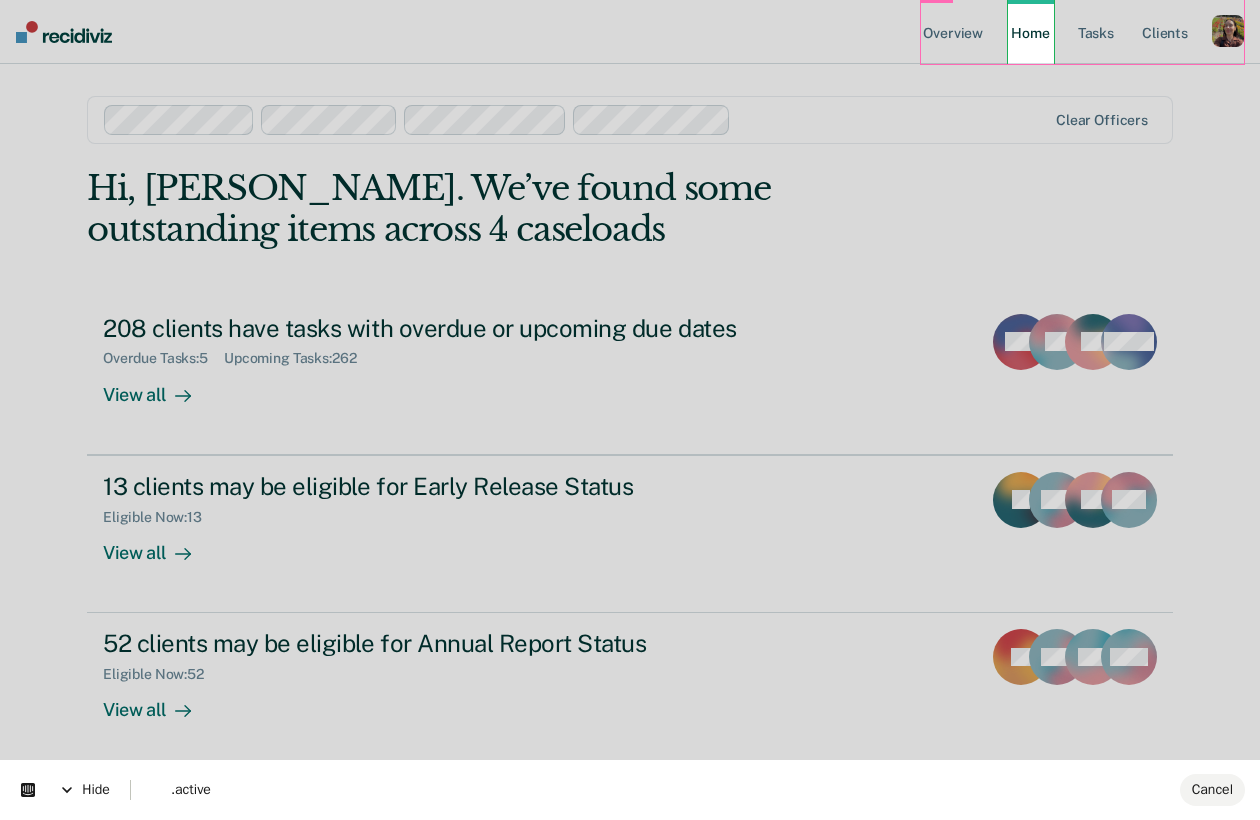 click on "Looks like you’re using Internet Explorer 11. For faster loading and a better experience, use Microsoft Edge, Google Chrome, or Firefox. × Overview Home Tasks Client s Profile How it works Log Out Clear   officers Hi, Rajan. We’ve found some outstanding items across 4 caseloads 208 clients have tasks with overdue or upcoming due dates Overdue Tasks :  5 Upcoming Tasks :  262 View all   GW BF TA + 264 13 clients may be eligible for Early Release Status Eligible Now :  13 View all   JL OW ED + 10 52 clients may be eligible for Annual Report Status Eligible Now :  52 View all   SJ OW MS + 49" at bounding box center [630, 410] 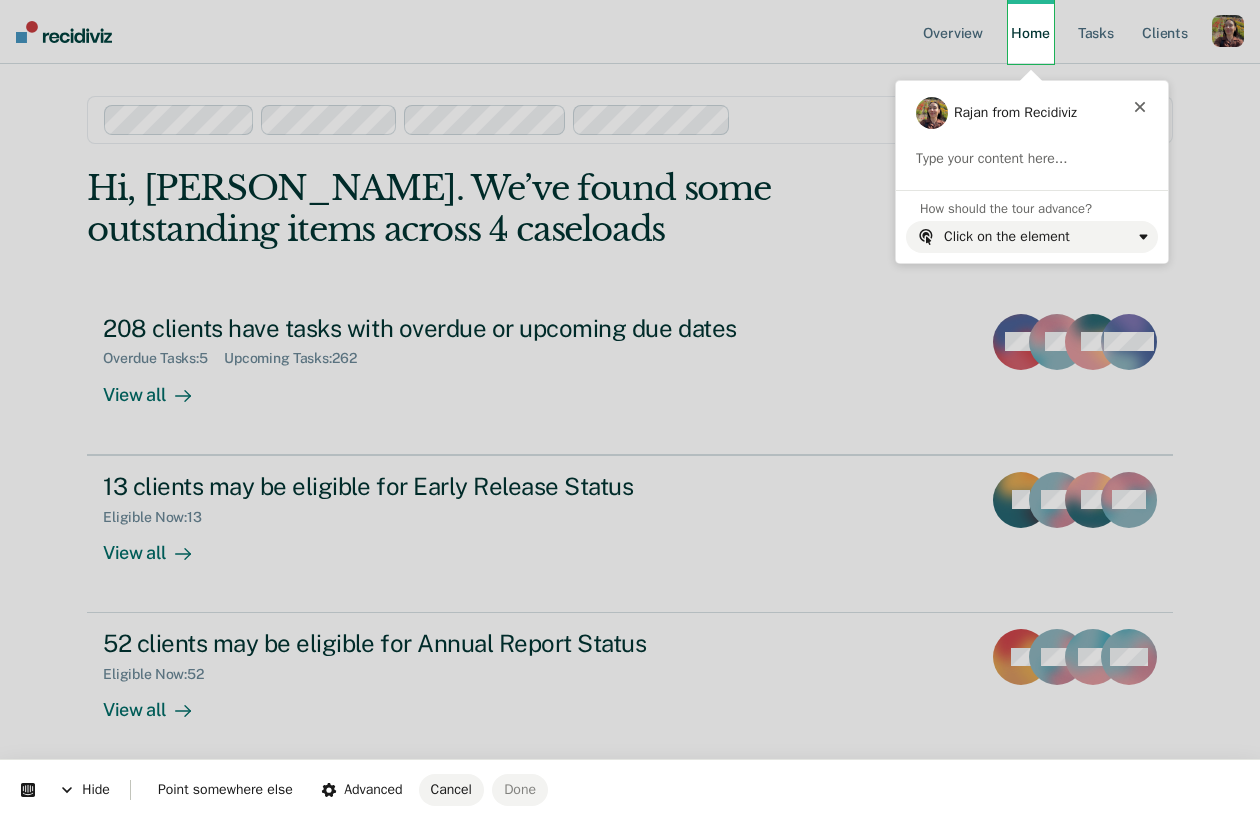 click on "Hide
Point somewhere else
Advanced
Cancel
Done
Rajan
from Recidiviz
This button doesn't work while you're creating your tour
Type your content here..." at bounding box center (630, 0) 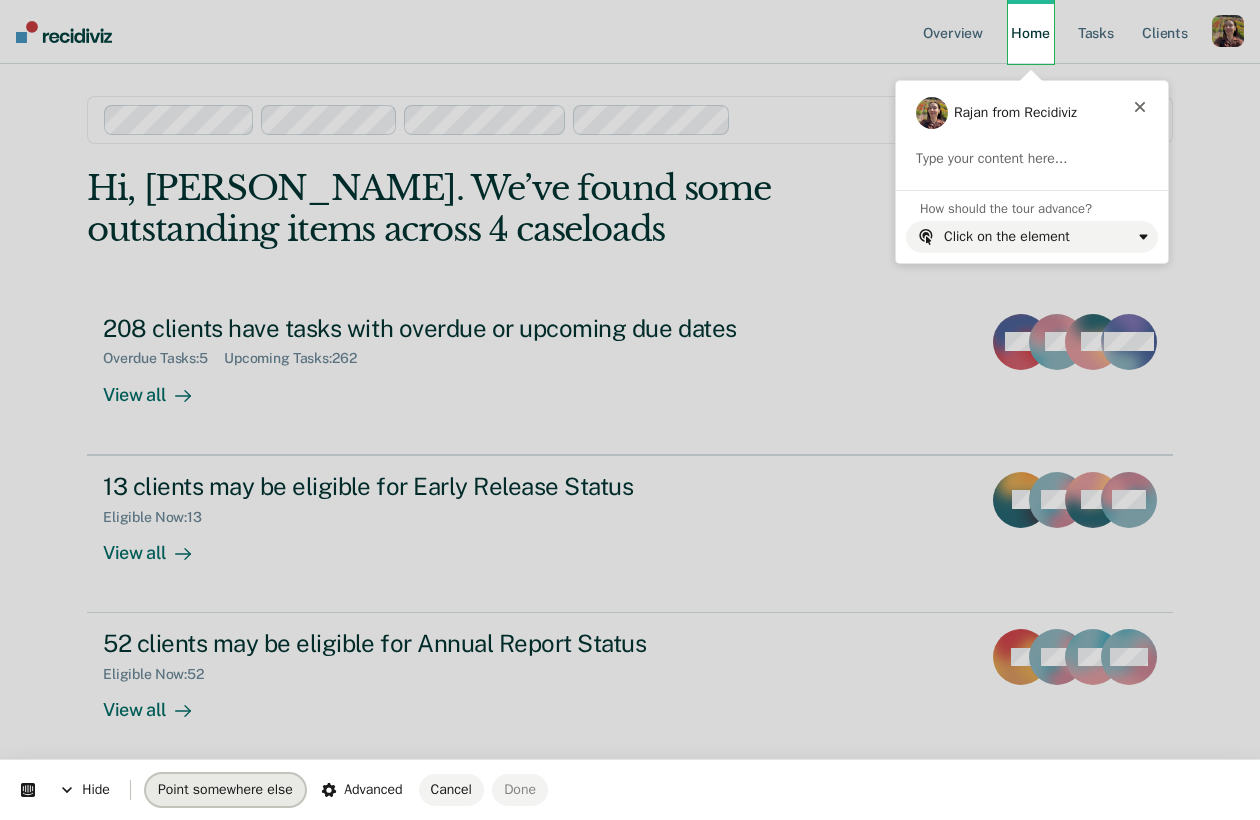 click on "Point somewhere else" at bounding box center (225, 789) 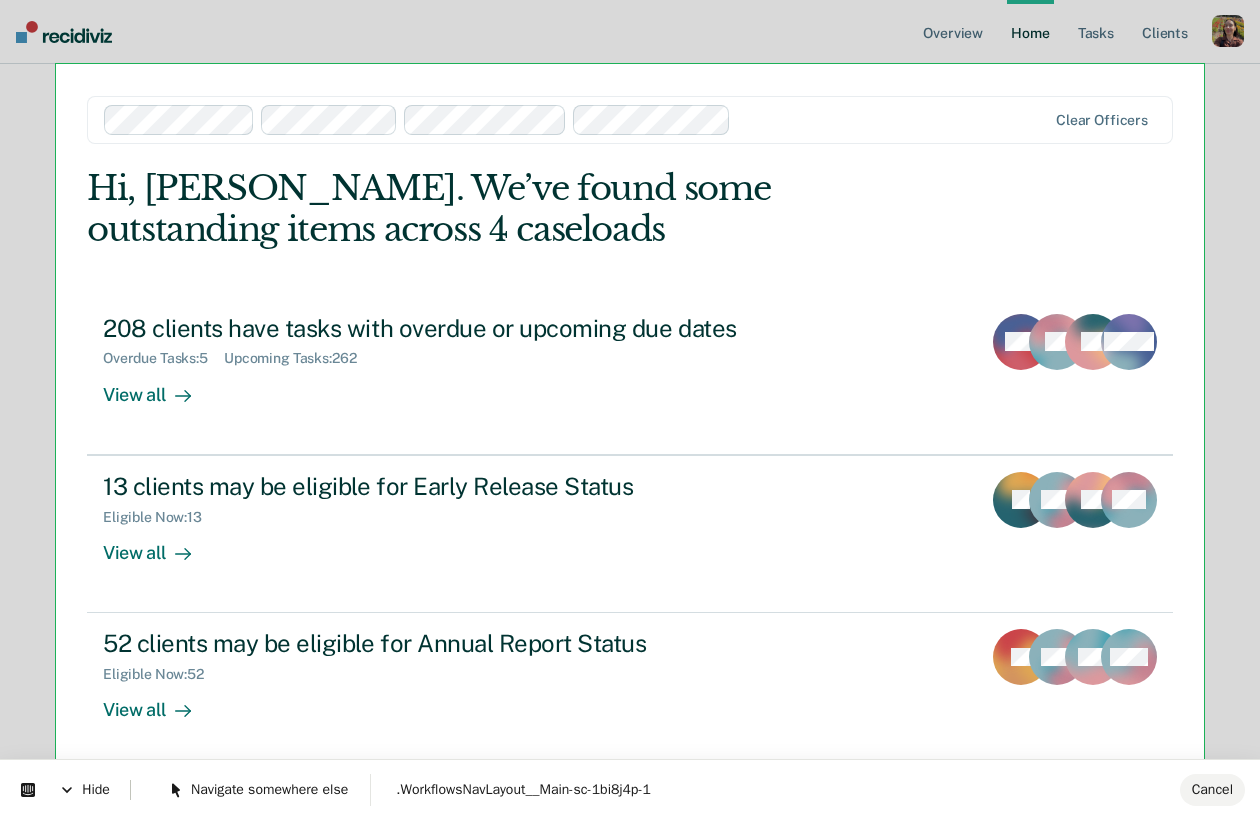 click on "Looks like you’re using Internet Explorer 11. For faster loading and a better experience, use Microsoft Edge, Google Chrome, or Firefox. × Overview Home Tasks Client s Profile How it works Log Out Clear   officers Hi, Rajan. We’ve found some outstanding items across 4 caseloads 208 clients have tasks with overdue or upcoming due dates Overdue Tasks :  5 Upcoming Tasks :  262 View all   GW BF TA + 264 13 clients may be eligible for Early Release Status Eligible Now :  13 View all   JL OW ED + 10 52 clients may be eligible for Annual Report Status Eligible Now :  52 View all   SJ OW MS + 49" at bounding box center [630, 410] 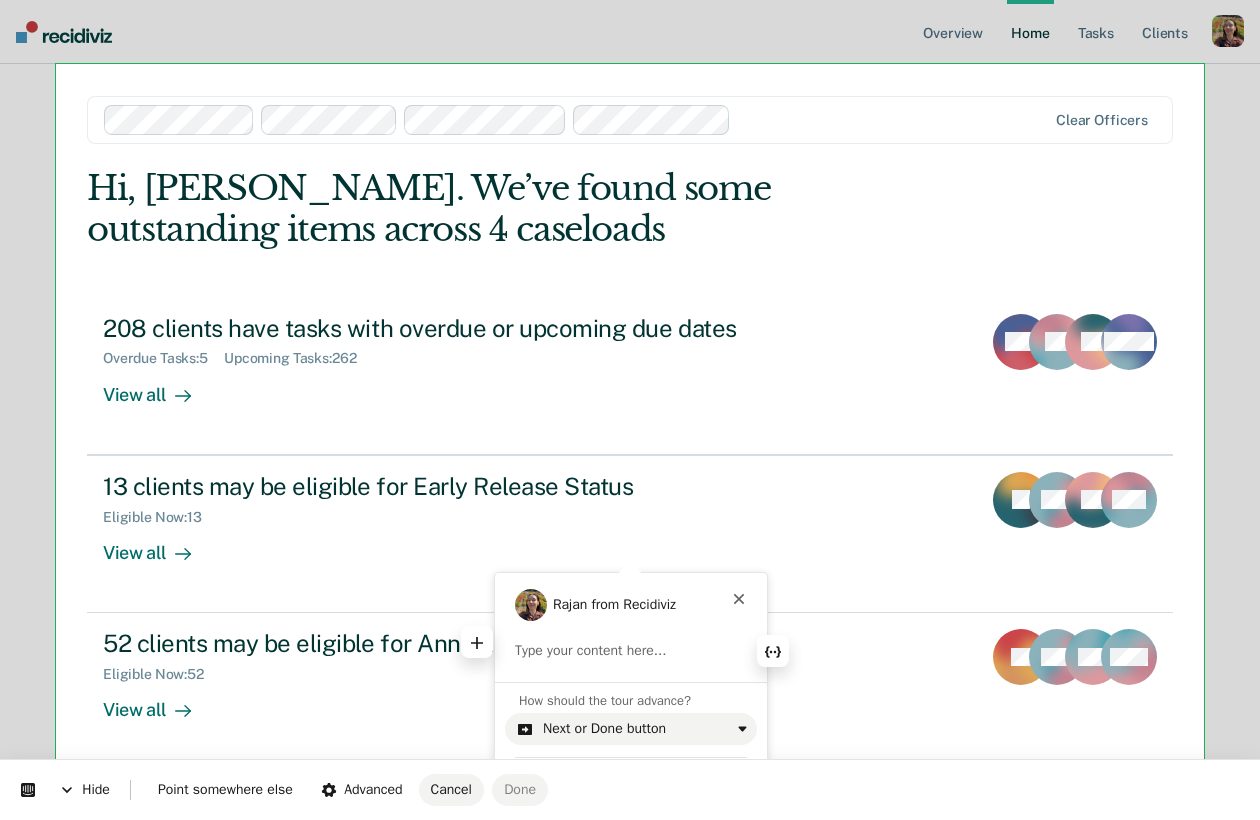 click at bounding box center [631, 651] 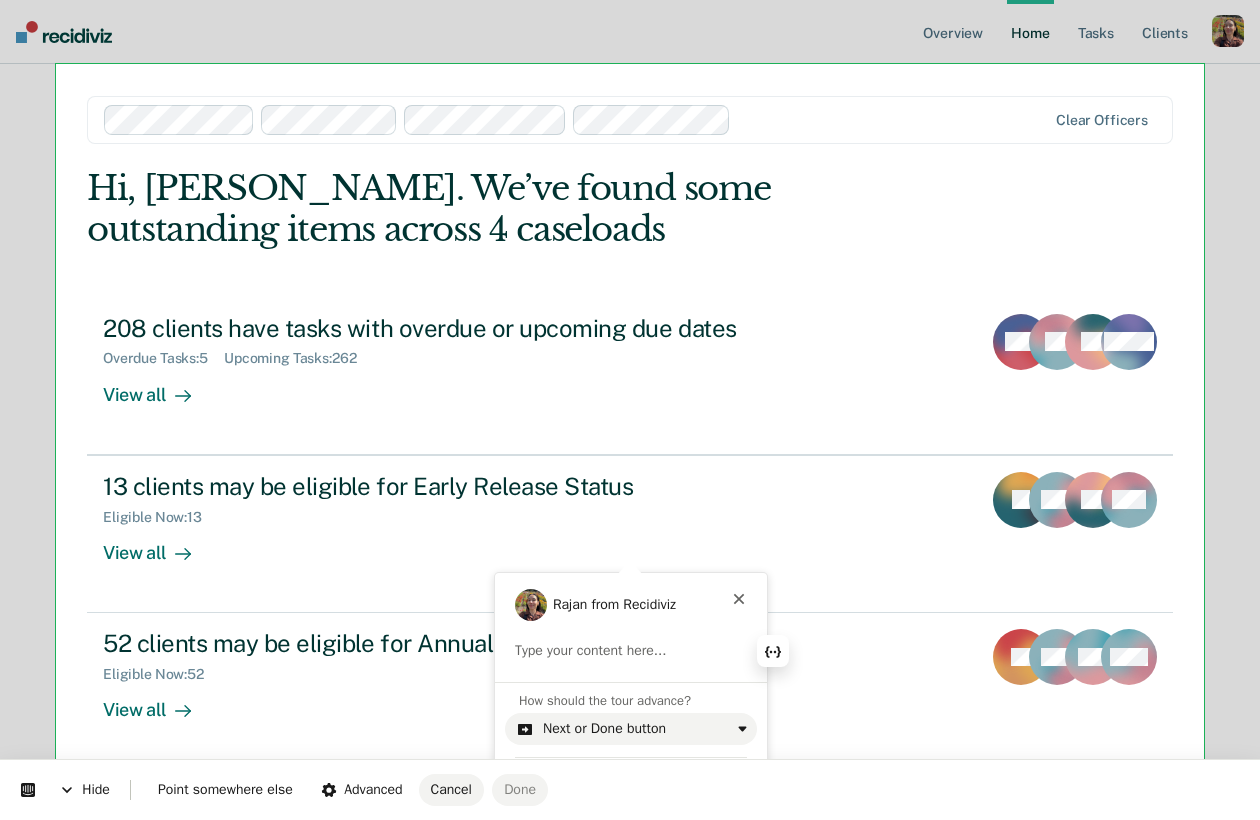 type 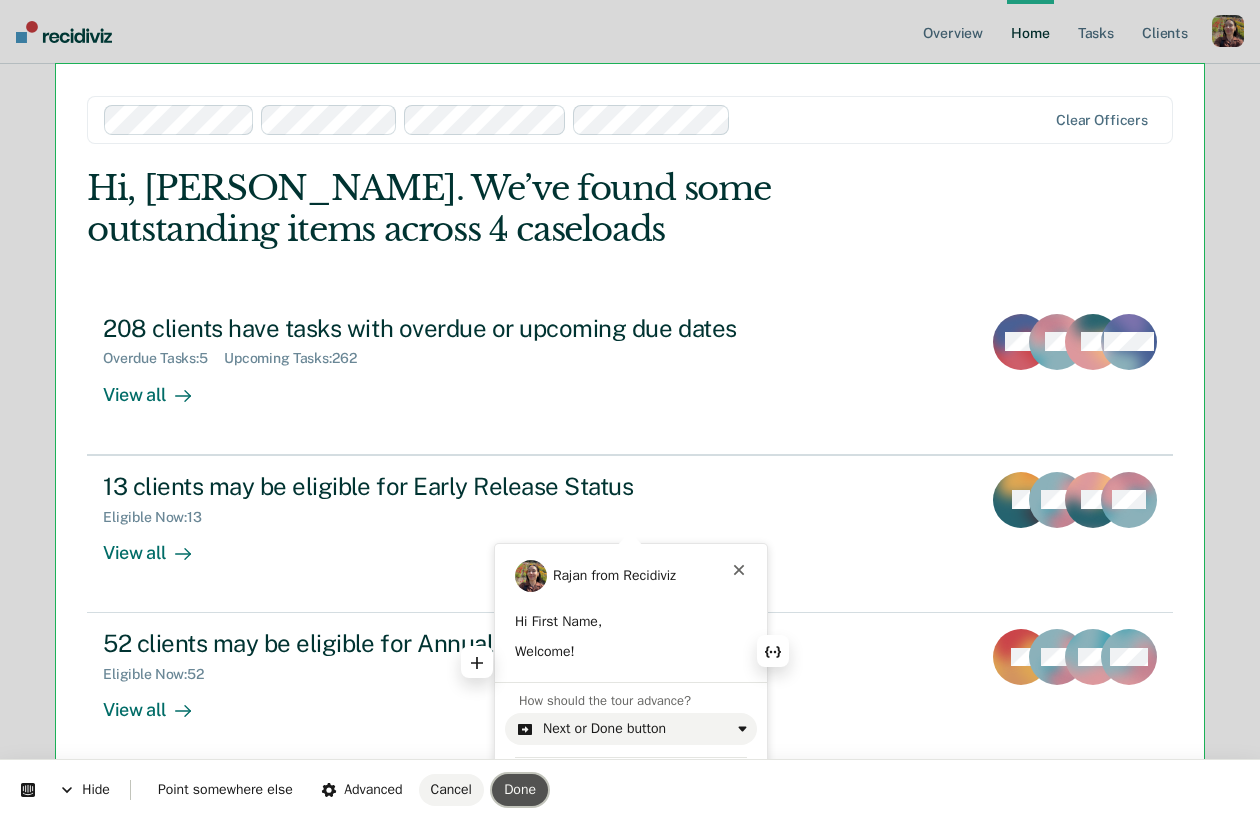 click on "Done" at bounding box center (520, 789) 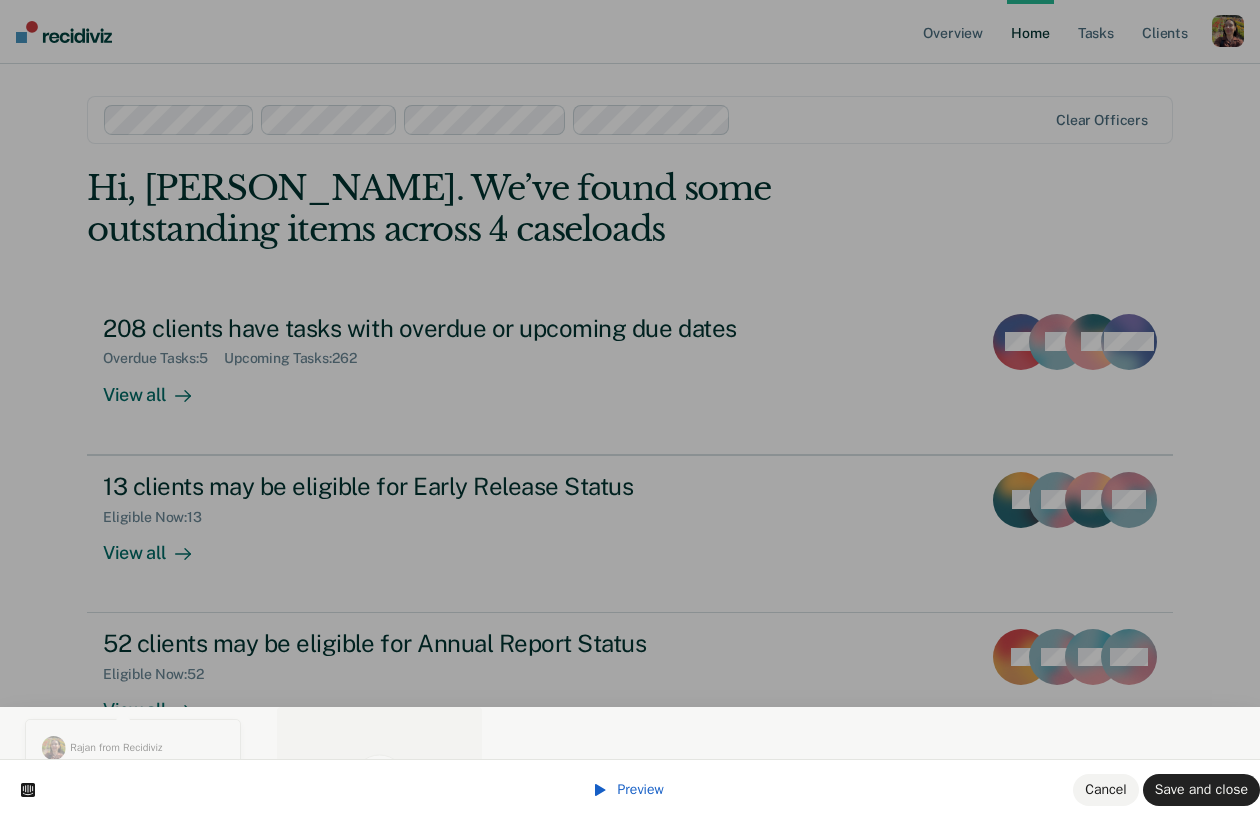 scroll, scrollTop: 0, scrollLeft: 0, axis: both 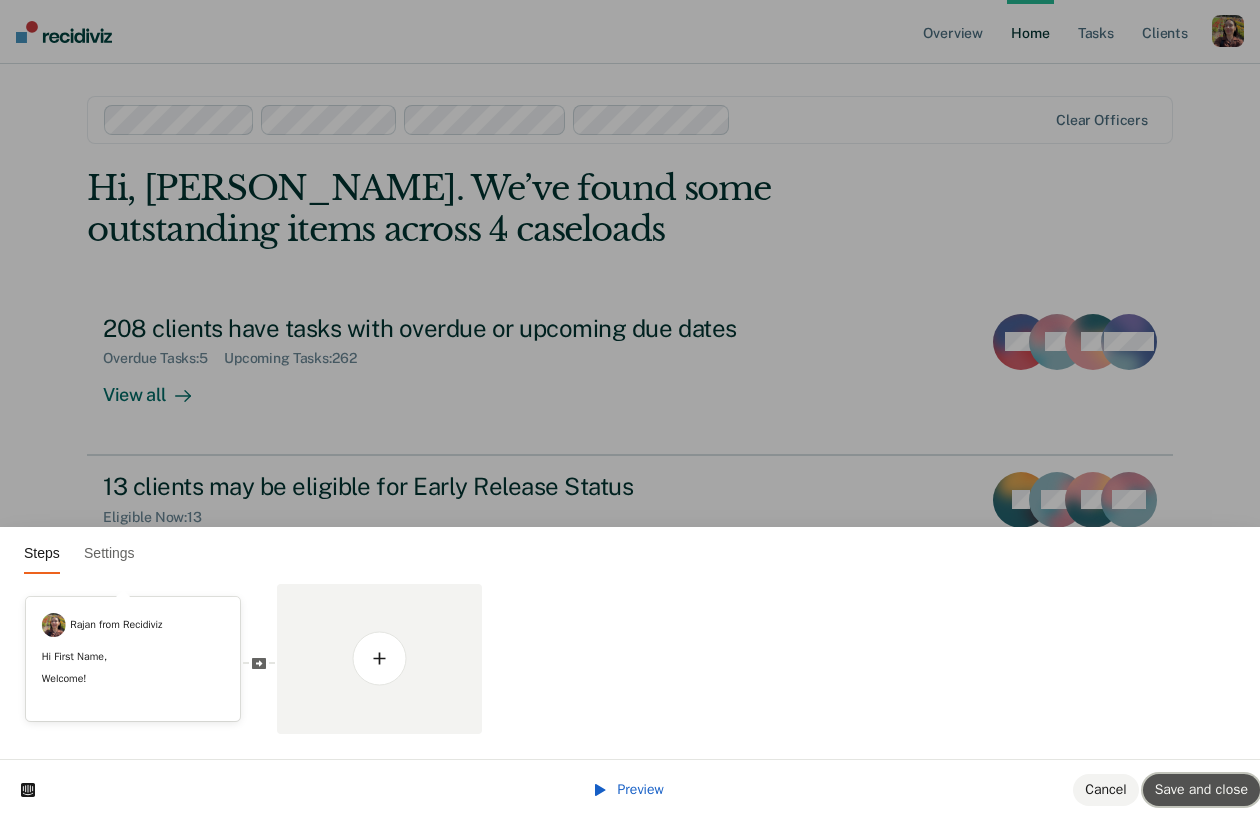 drag, startPoint x: 1188, startPoint y: 791, endPoint x: 1219, endPoint y: 796, distance: 31.400637 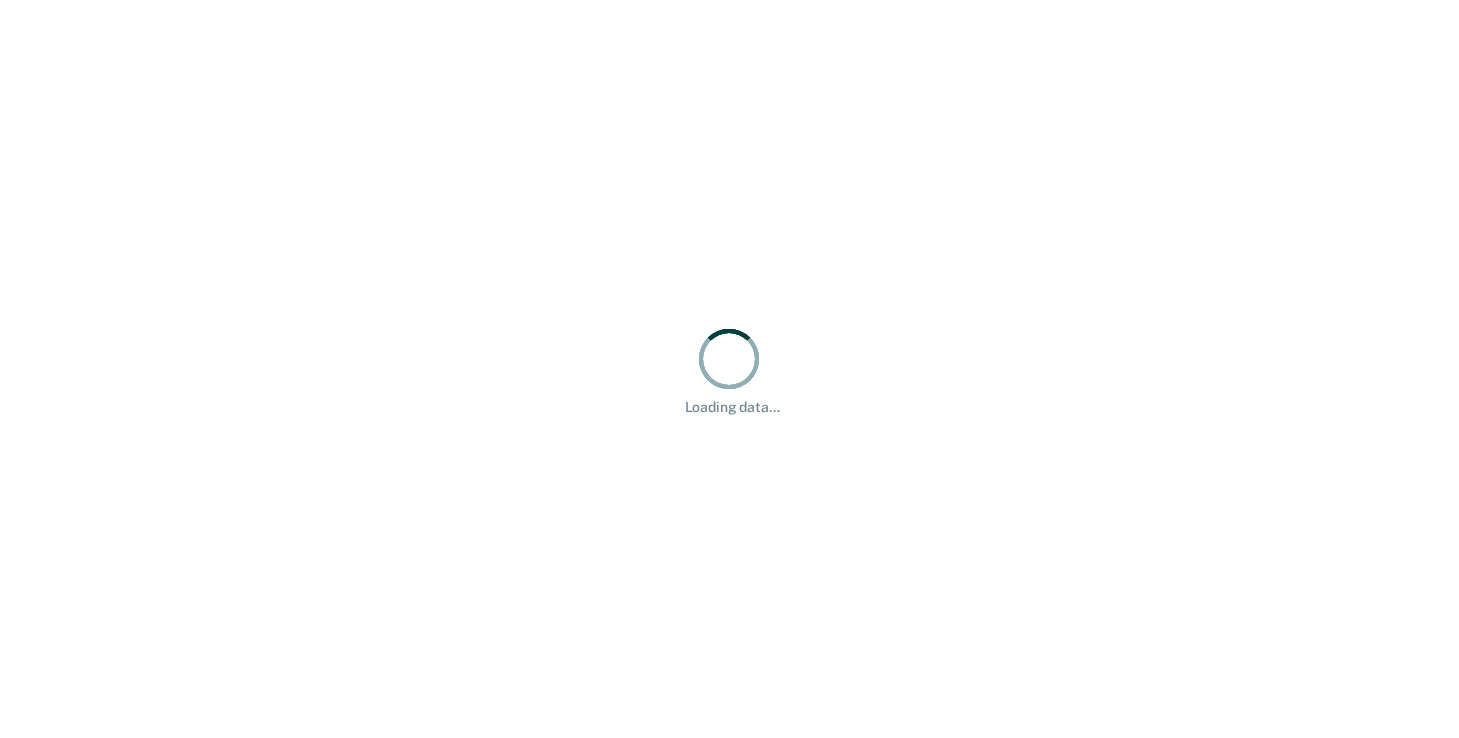 scroll, scrollTop: 0, scrollLeft: 0, axis: both 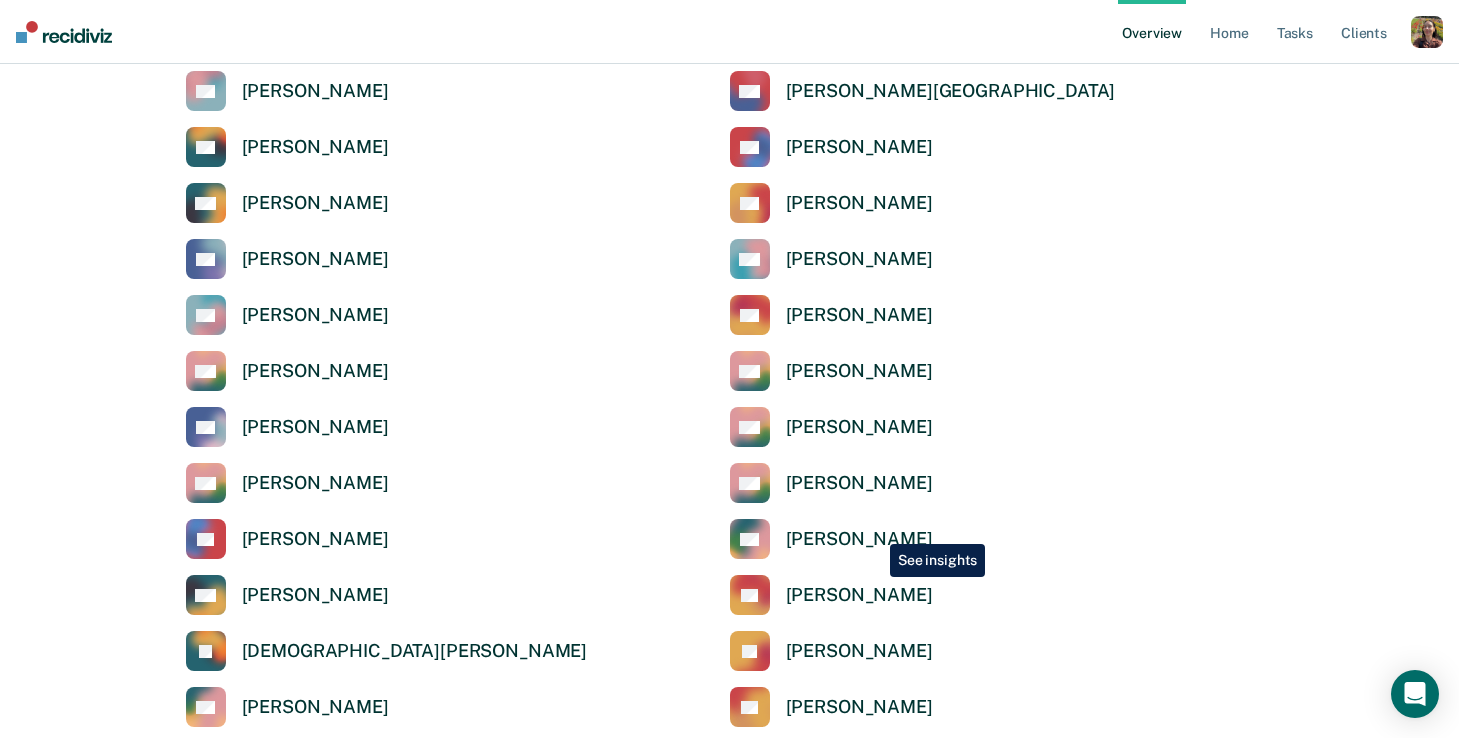click on "[PERSON_NAME]" at bounding box center [859, 539] 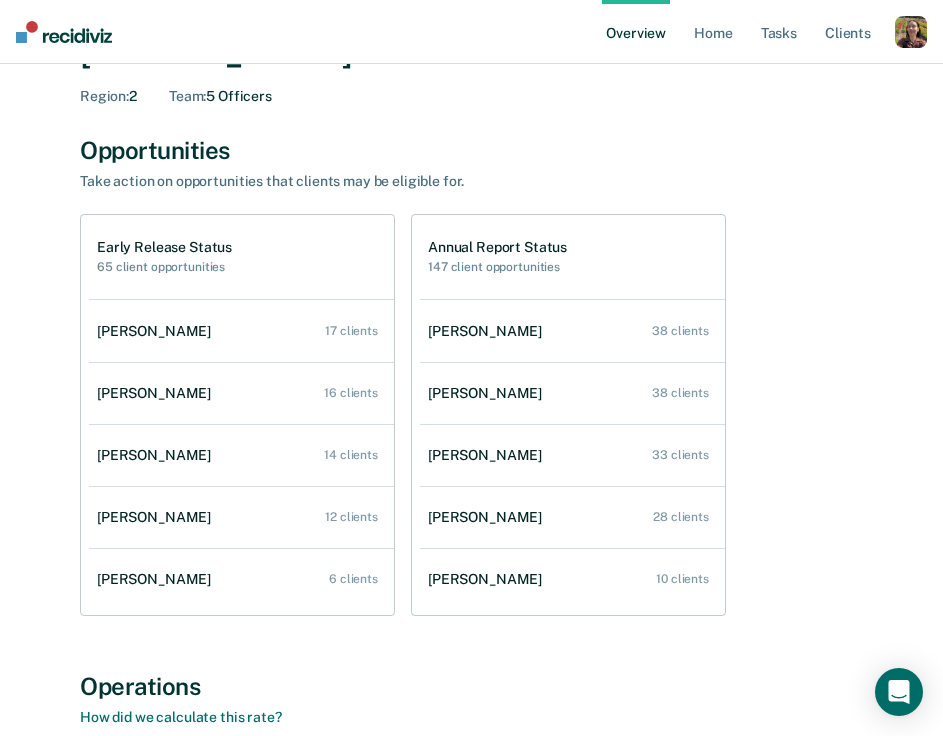 scroll, scrollTop: 113, scrollLeft: 0, axis: vertical 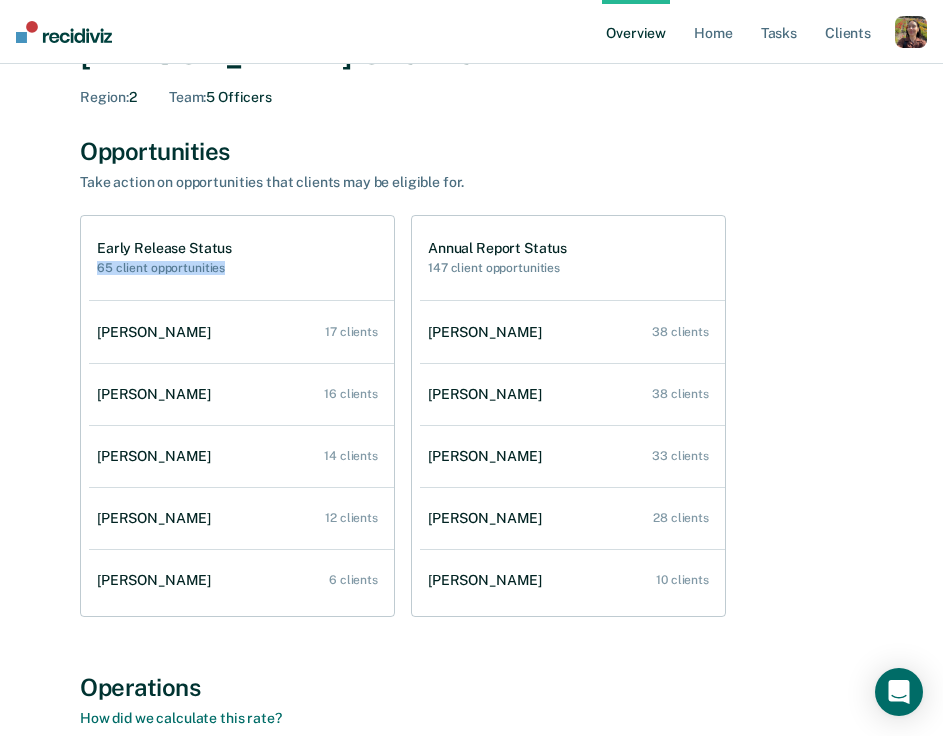 drag, startPoint x: 233, startPoint y: 269, endPoint x: 85, endPoint y: 270, distance: 148.00337 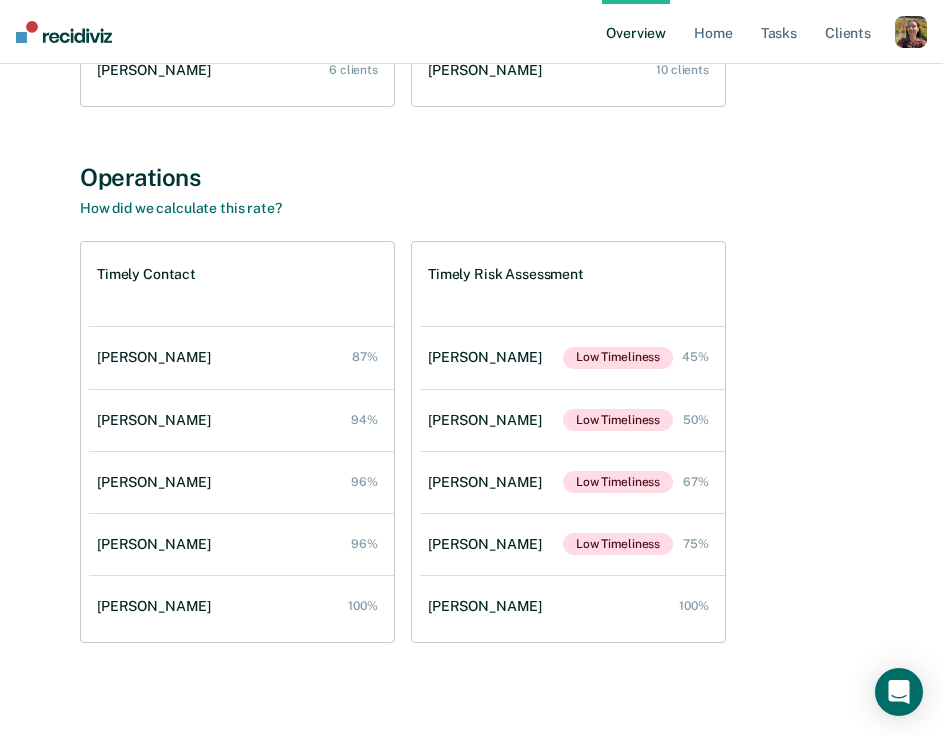 scroll, scrollTop: 633, scrollLeft: 0, axis: vertical 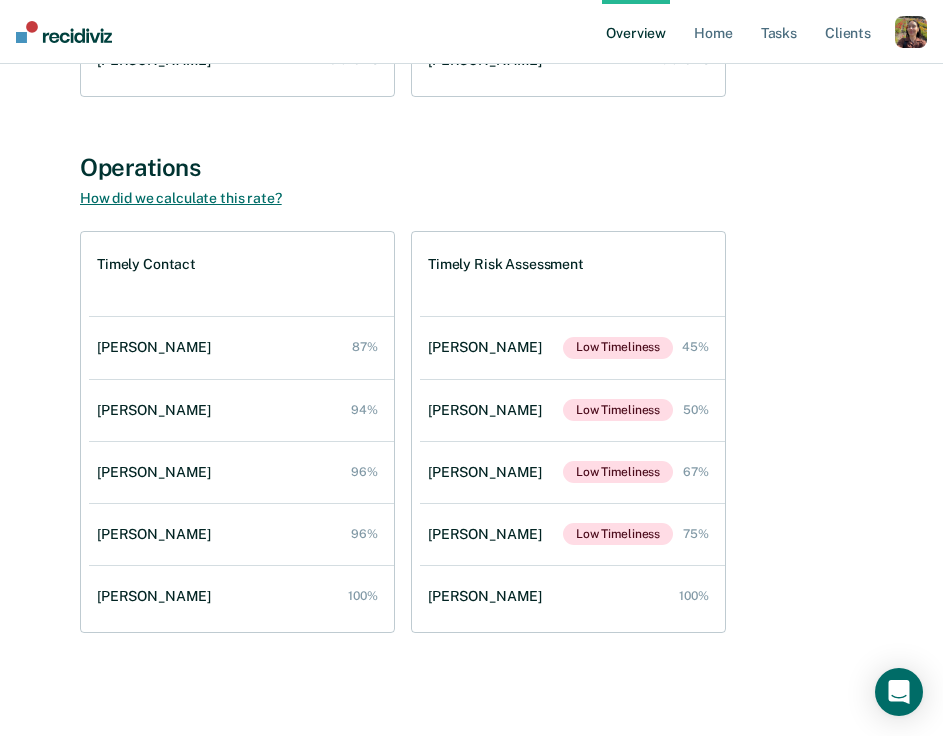 click on "How did we calculate this rate?" at bounding box center [181, 198] 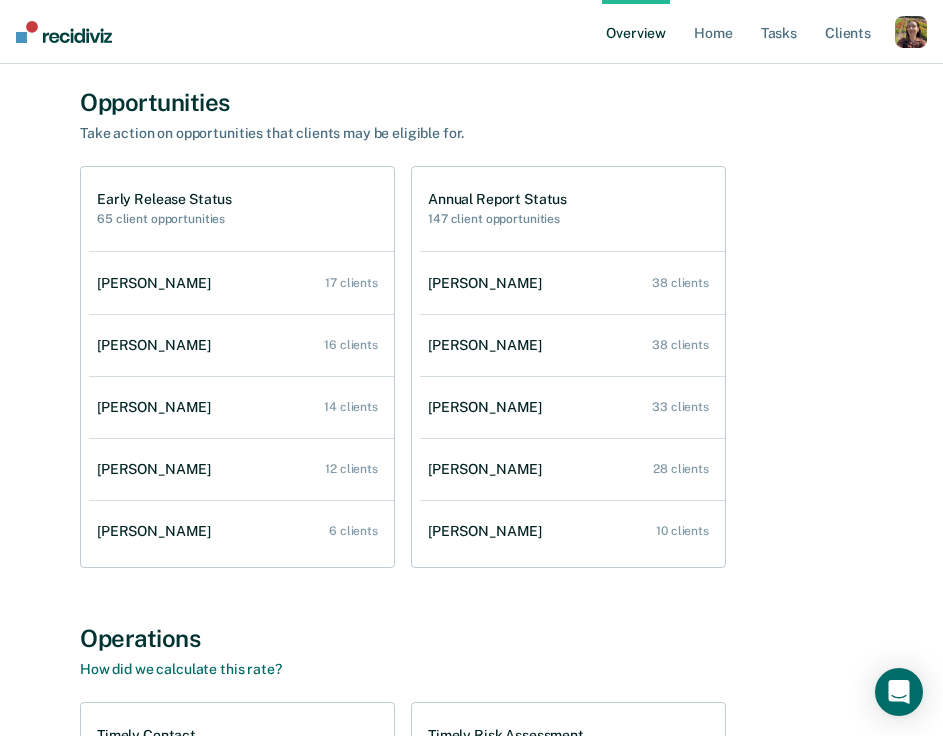 scroll, scrollTop: 160, scrollLeft: 0, axis: vertical 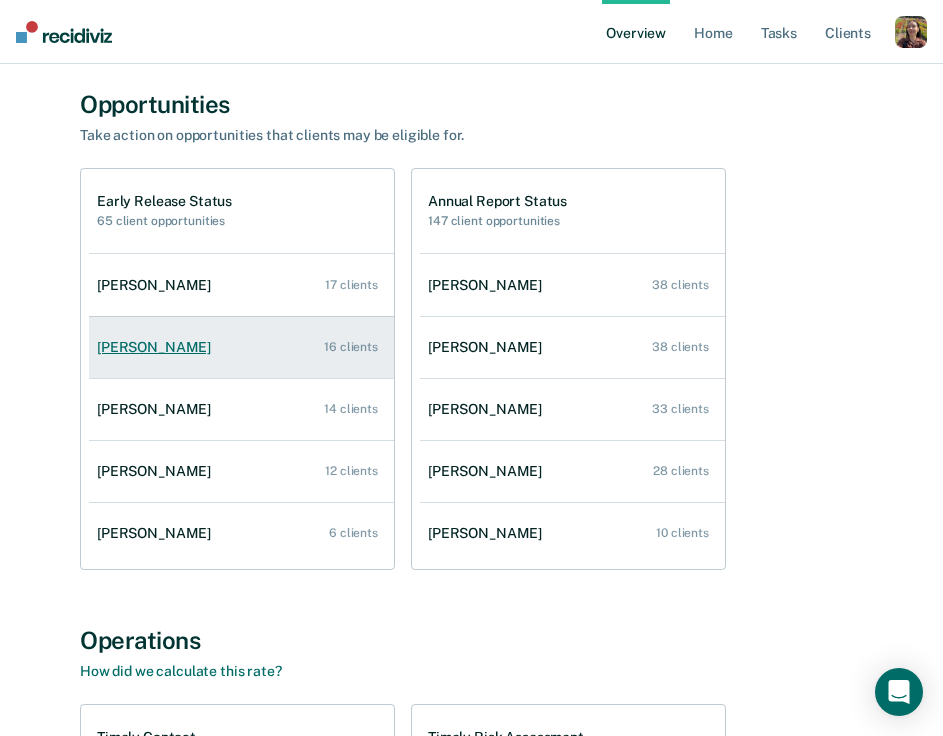 click on "Adam Wood" at bounding box center [158, 347] 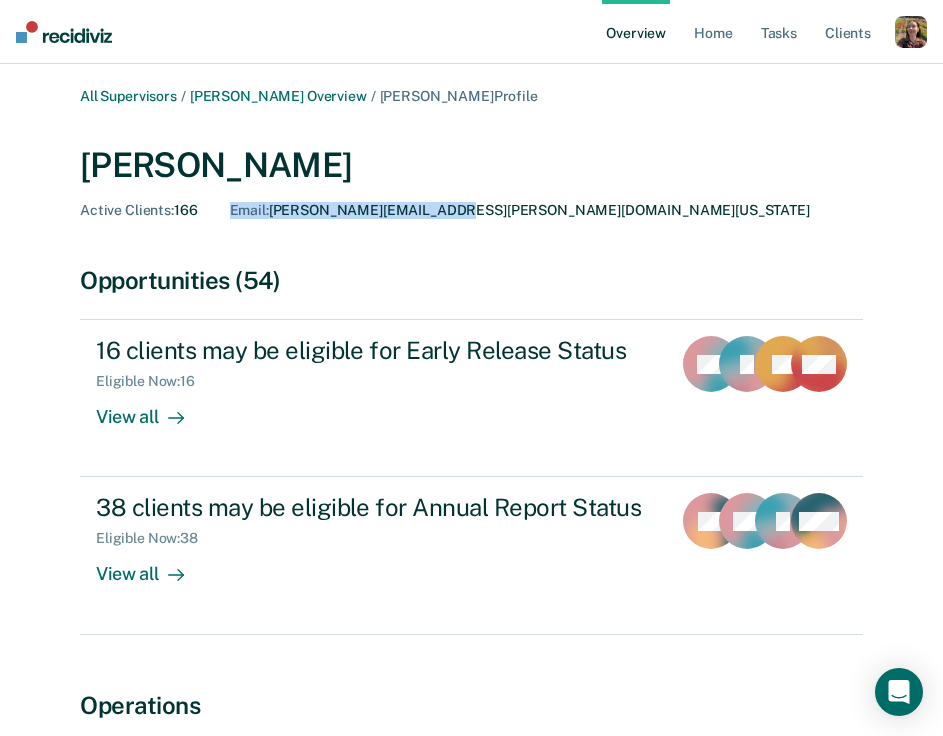 drag, startPoint x: 214, startPoint y: 215, endPoint x: 288, endPoint y: 218, distance: 74.06078 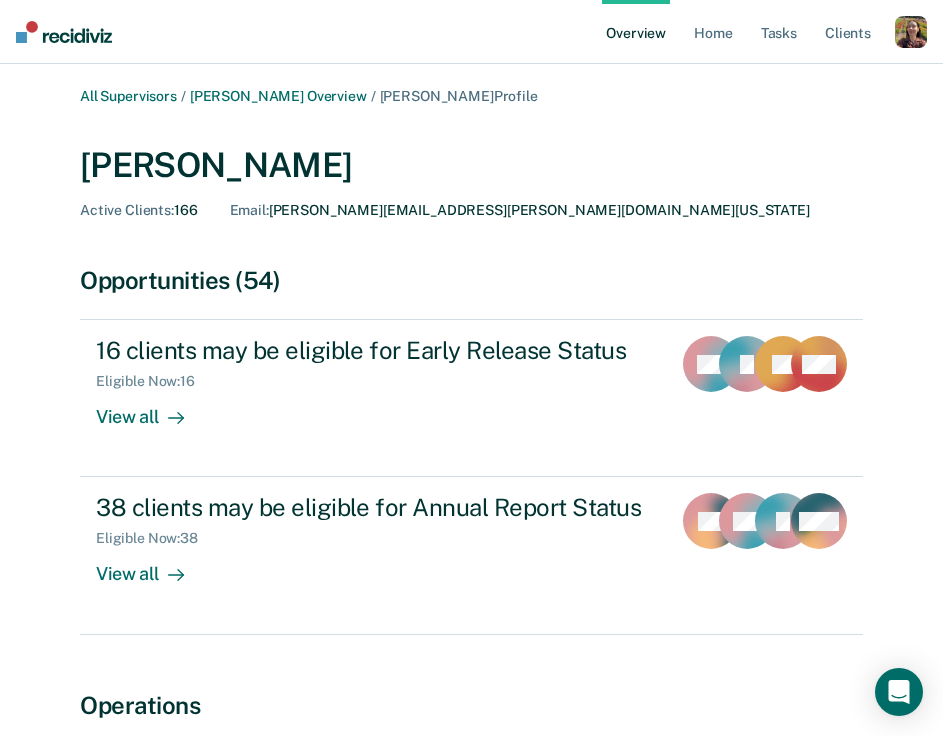 click on "Adam Wood Active Clients :  166 Email :  ADAM.WOOD@TDCJ.TEXAS.GOV" at bounding box center [471, 178] 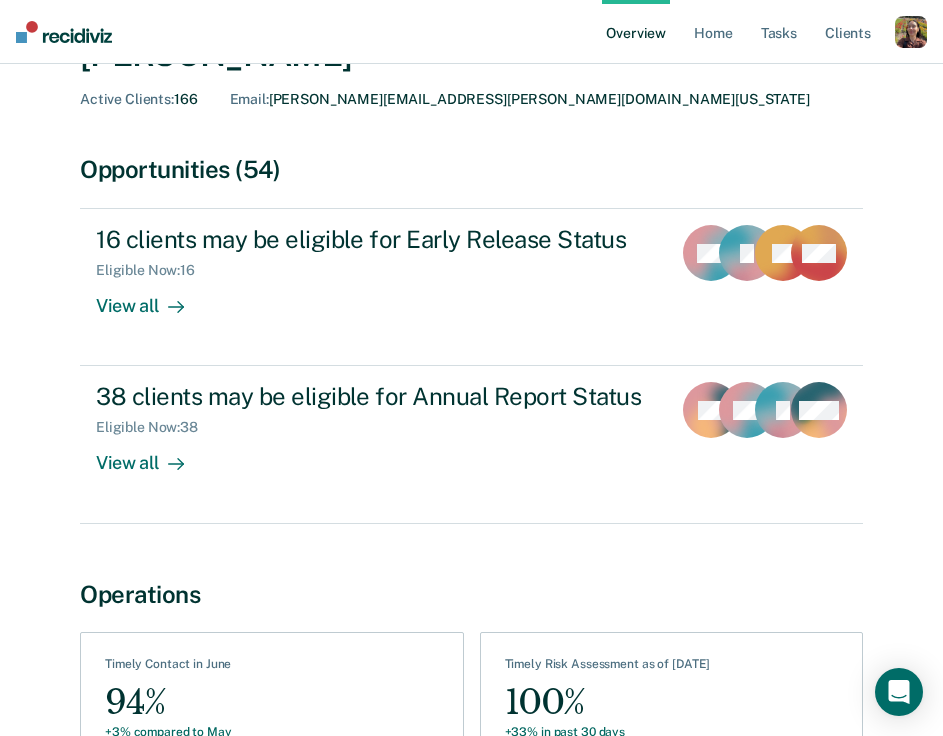 scroll, scrollTop: 110, scrollLeft: 0, axis: vertical 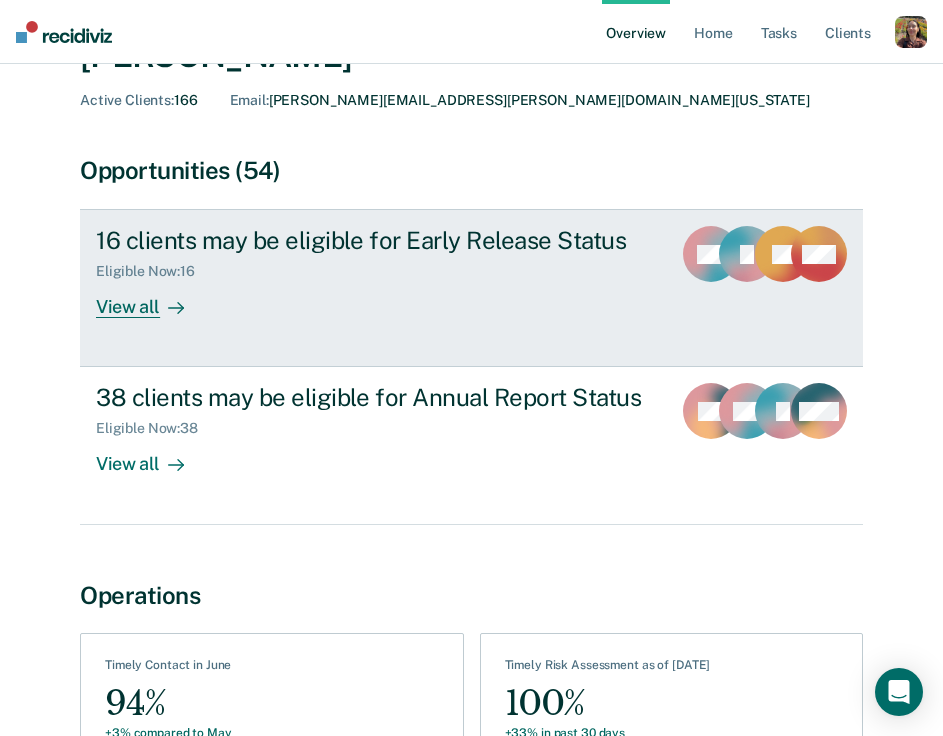 click on "View all" at bounding box center [152, 299] 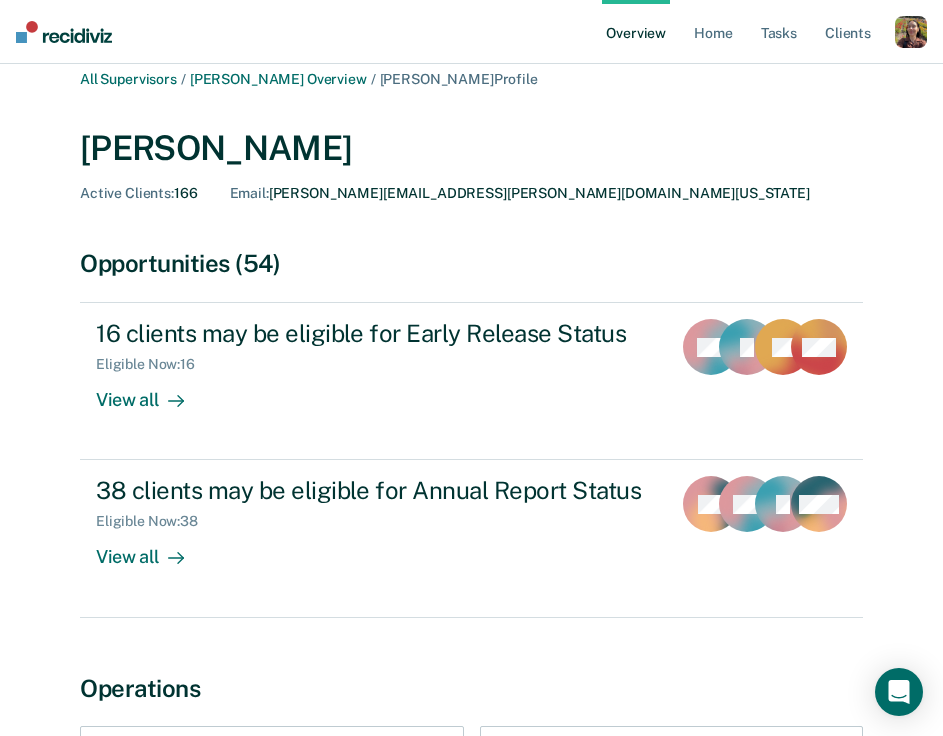 scroll, scrollTop: 241, scrollLeft: 0, axis: vertical 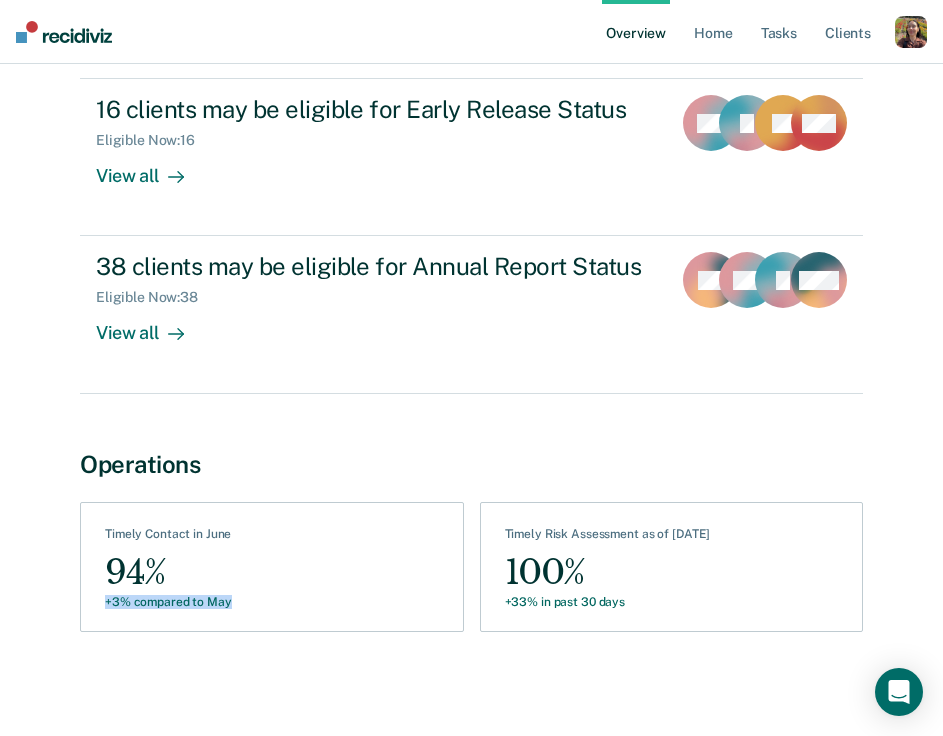 drag, startPoint x: 100, startPoint y: 602, endPoint x: 265, endPoint y: 604, distance: 165.01212 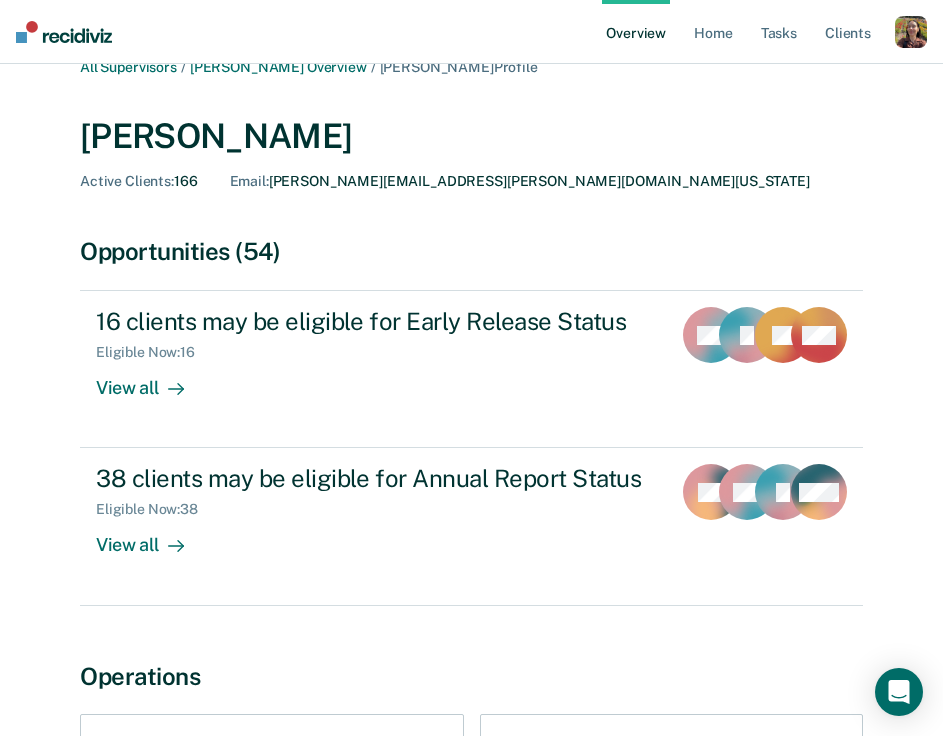 scroll, scrollTop: 21, scrollLeft: 0, axis: vertical 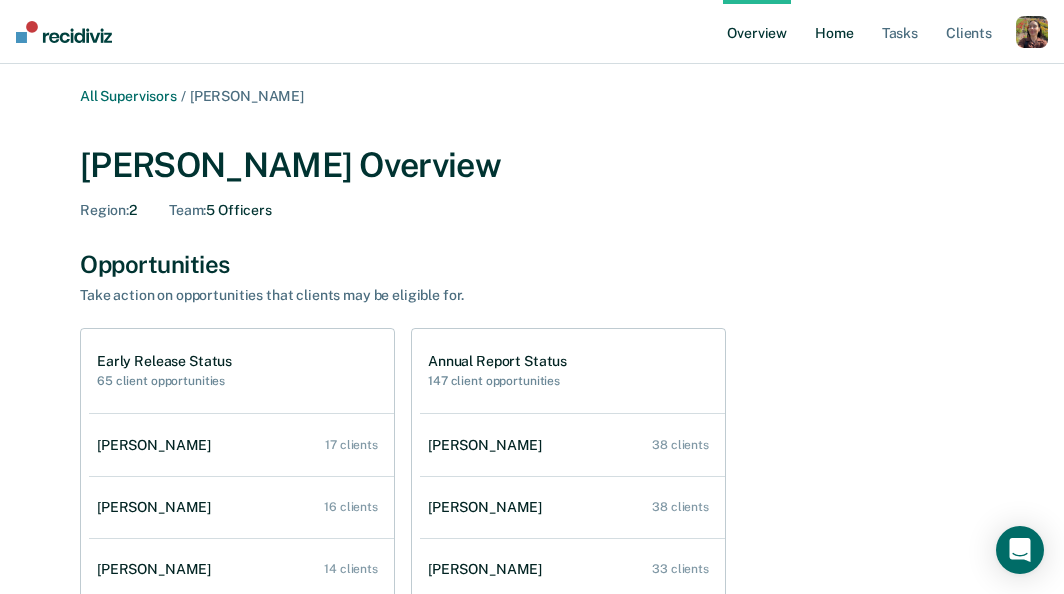 click on "Home" at bounding box center (834, 32) 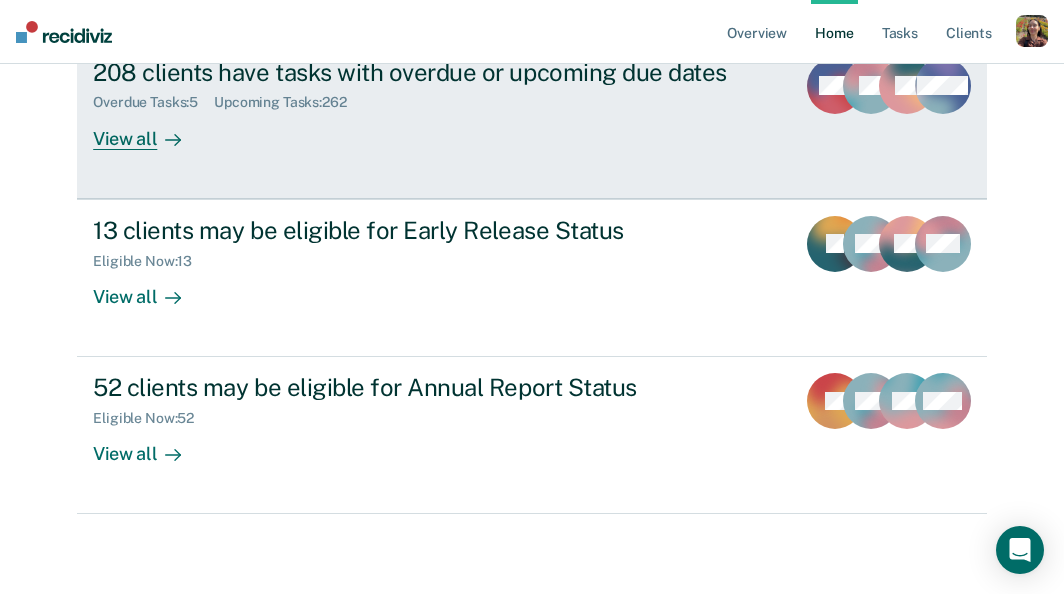 scroll, scrollTop: 251, scrollLeft: 0, axis: vertical 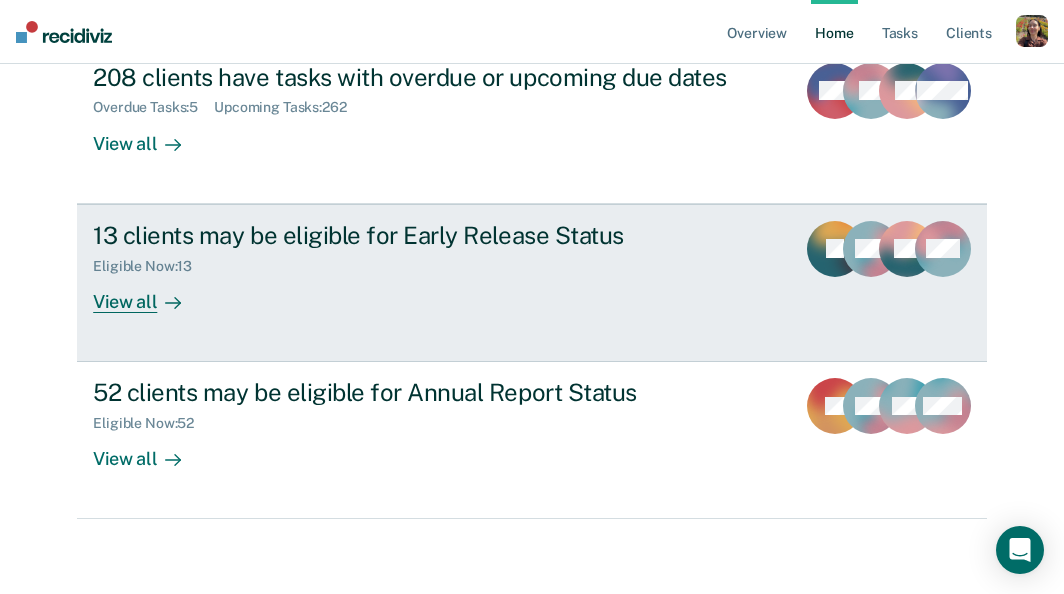 click on "View all" at bounding box center (149, 293) 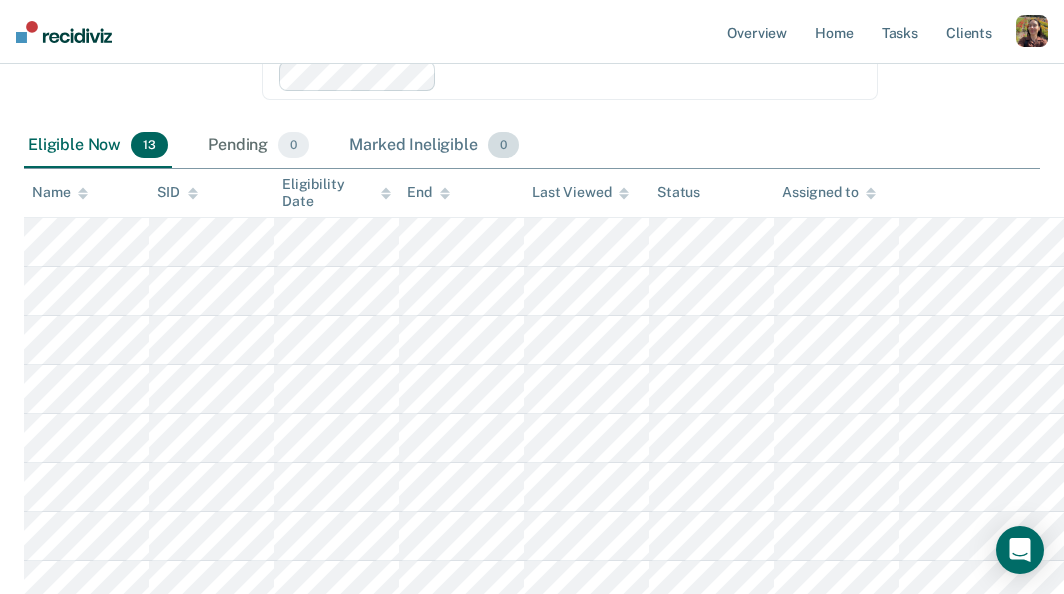 scroll, scrollTop: 228, scrollLeft: 0, axis: vertical 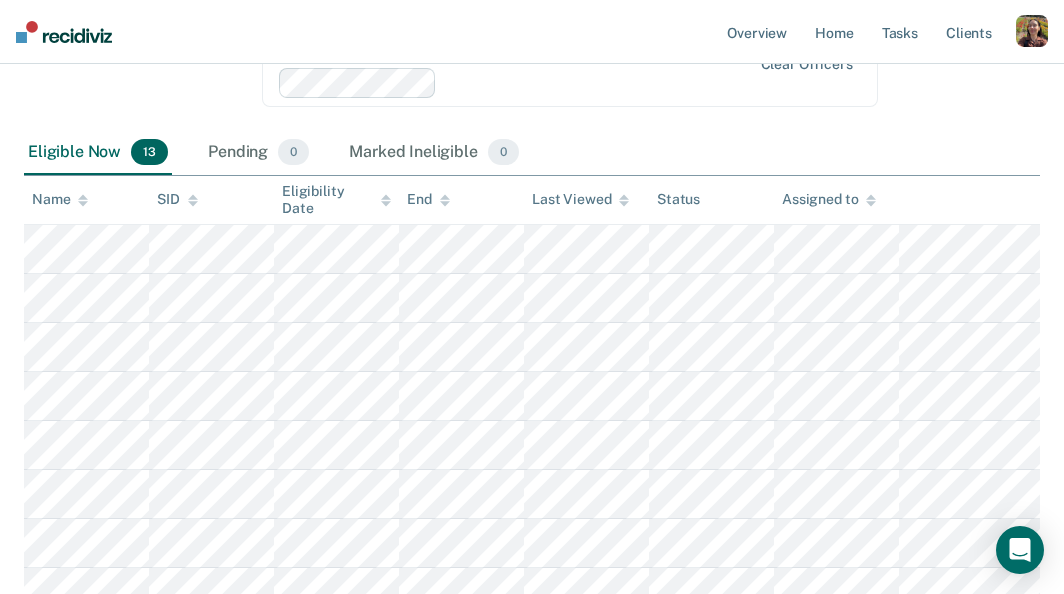 click 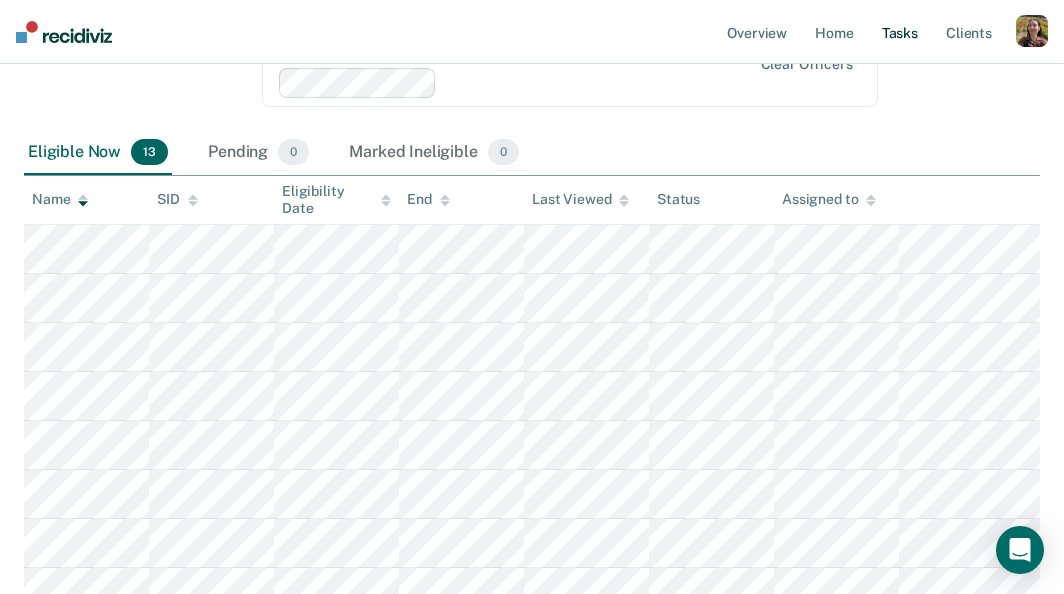 click on "Tasks" at bounding box center (900, 32) 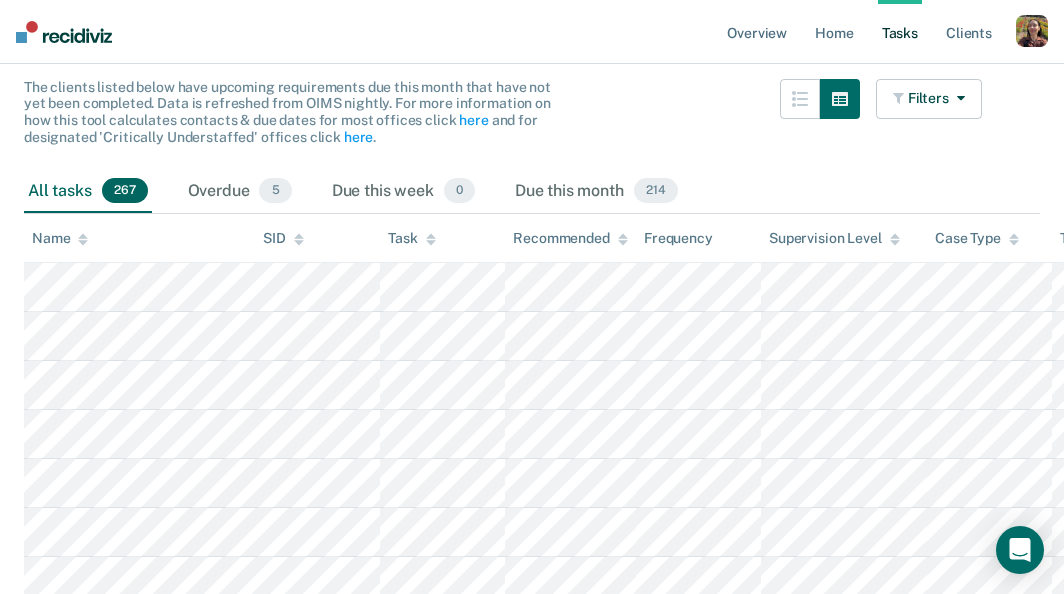 scroll, scrollTop: 189, scrollLeft: 0, axis: vertical 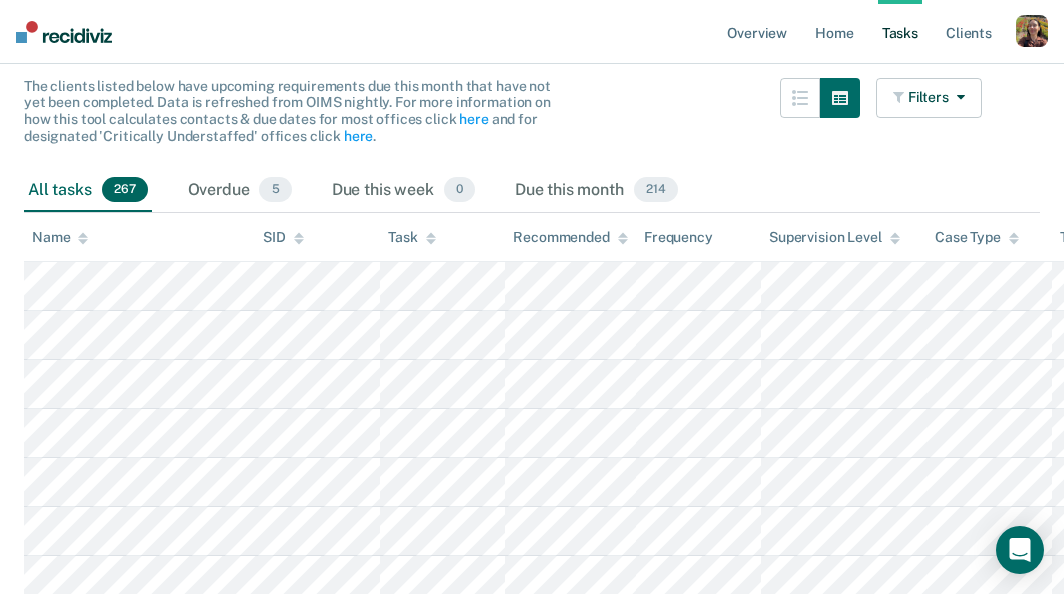 click 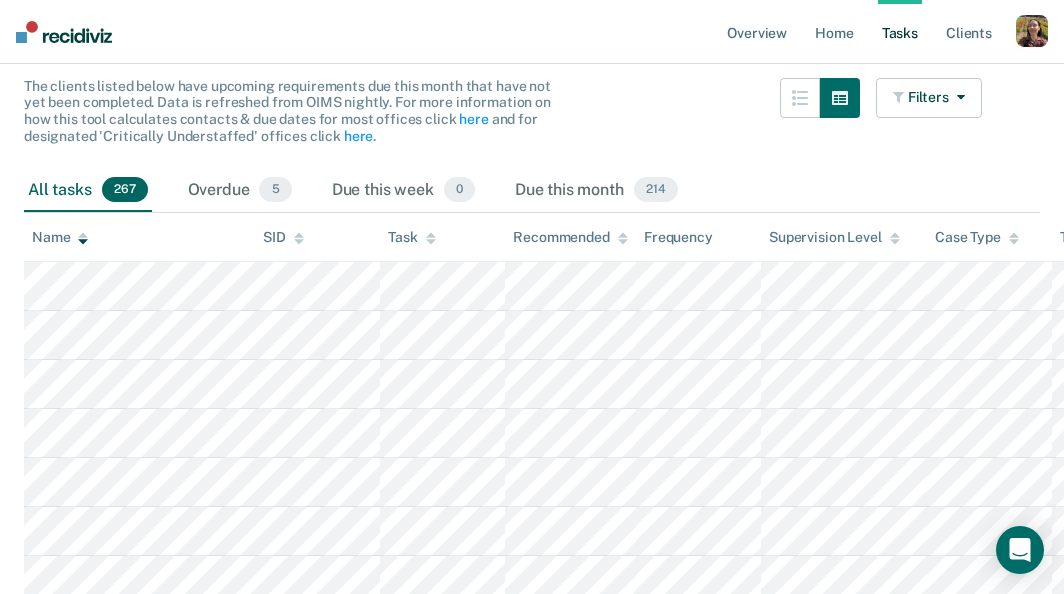 click 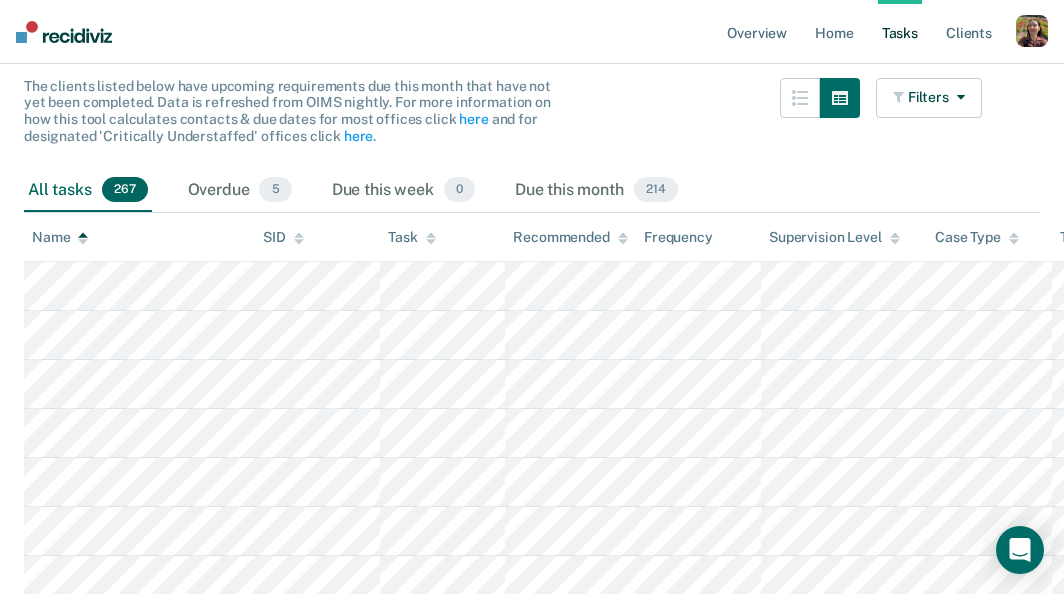 click 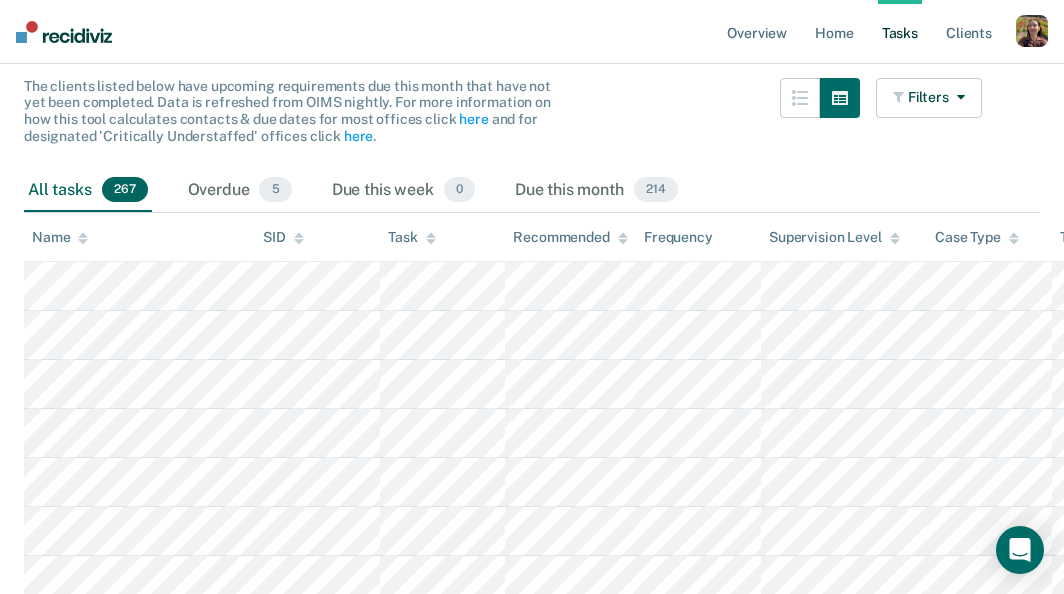 click 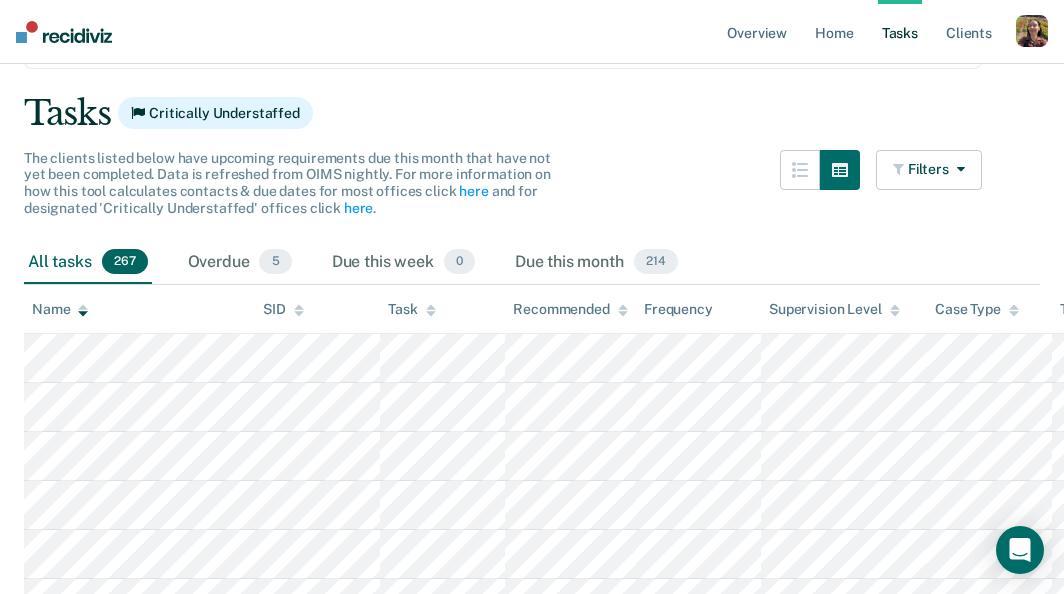 scroll, scrollTop: 0, scrollLeft: 0, axis: both 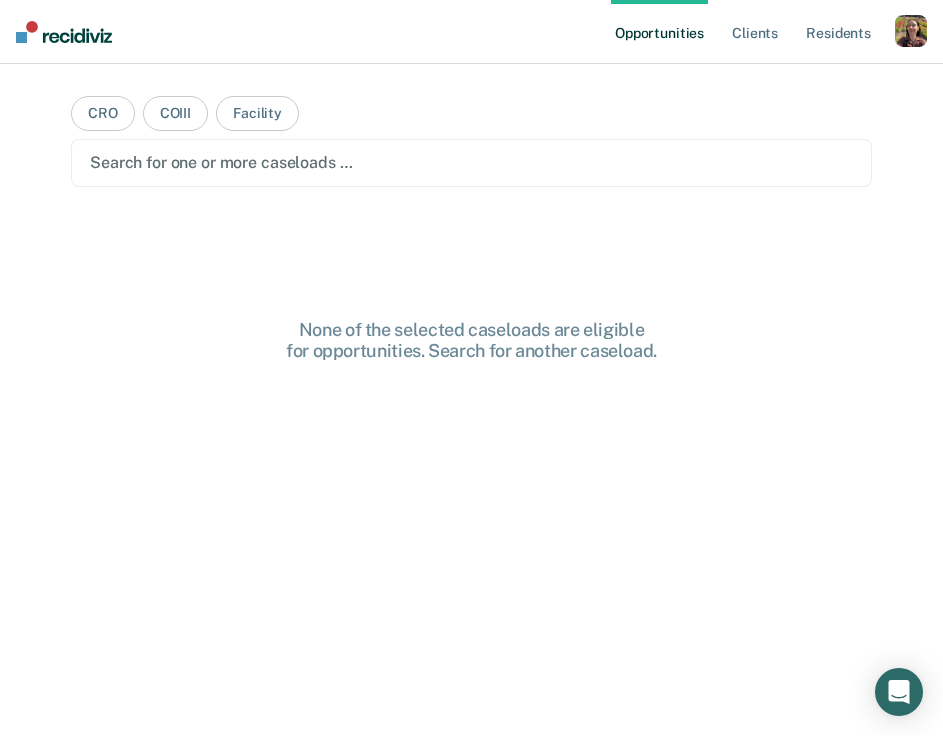 click at bounding box center (911, 31) 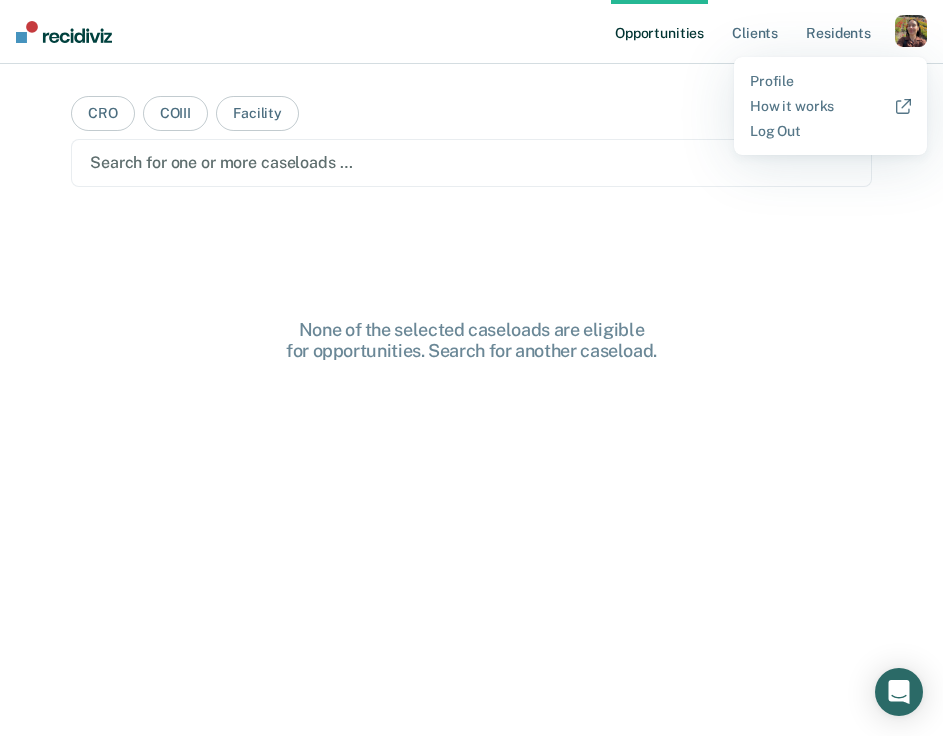 click at bounding box center (911, 31) 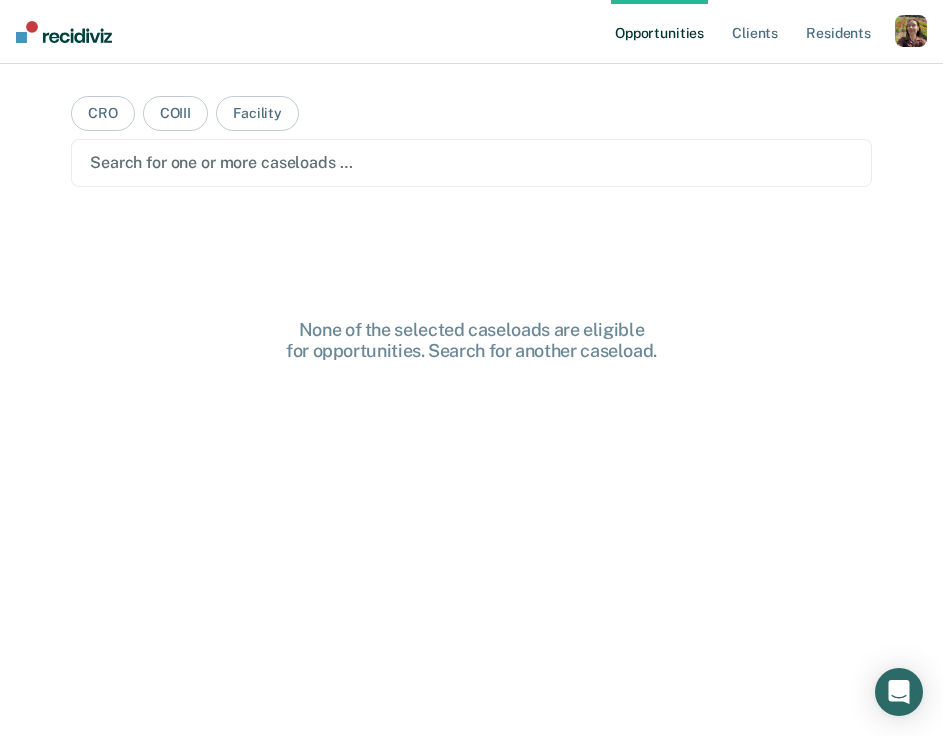 click at bounding box center (911, 31) 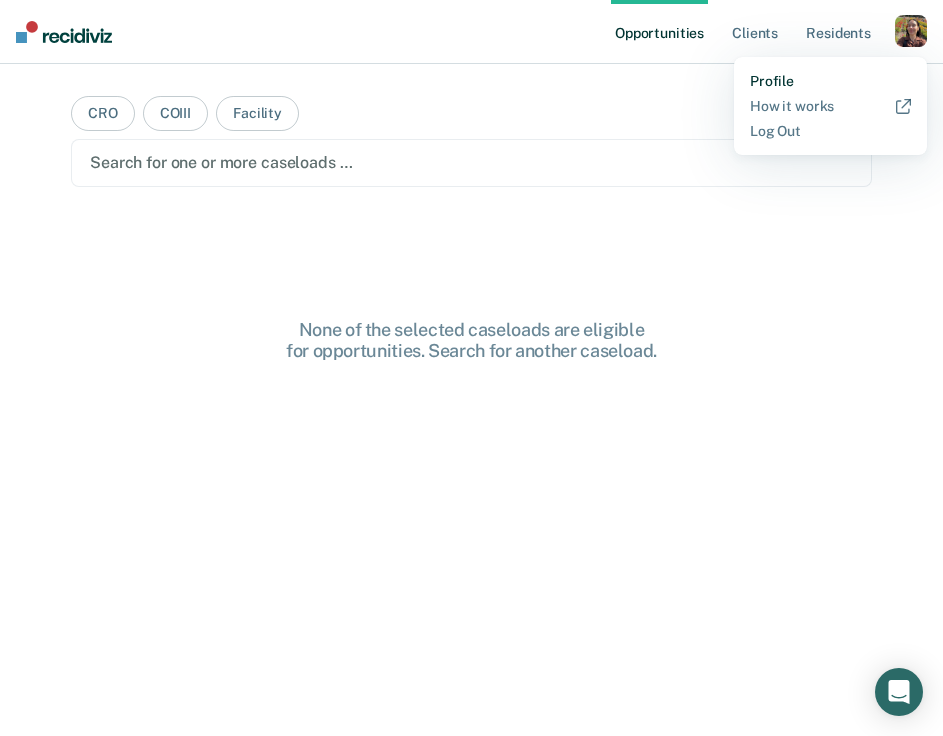 click on "Profile" at bounding box center [830, 81] 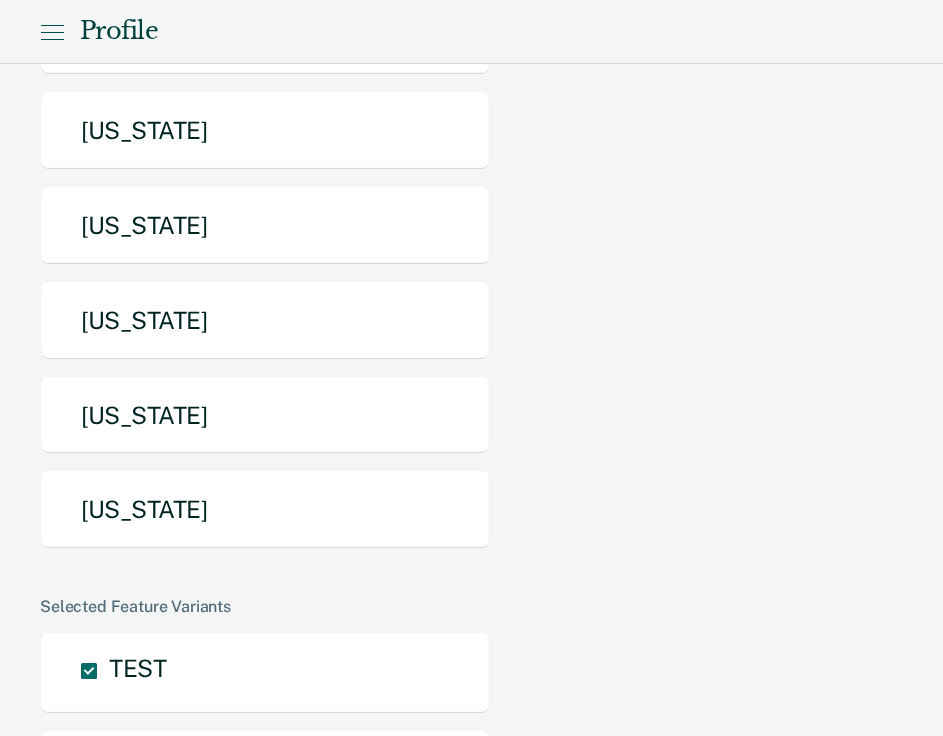 scroll, scrollTop: 1051, scrollLeft: 0, axis: vertical 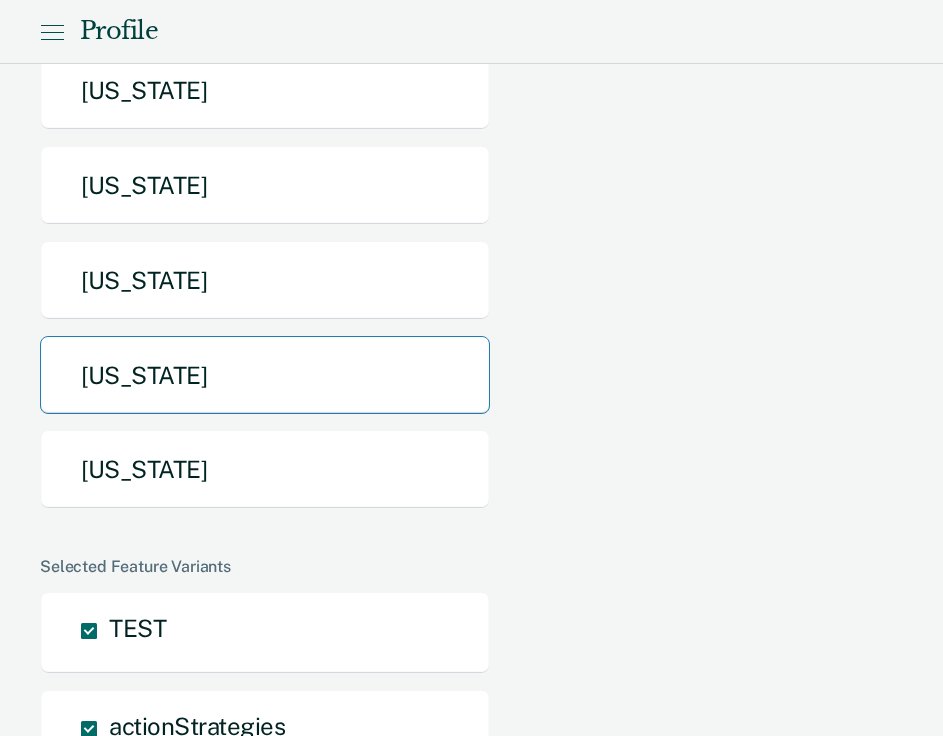 click on "[US_STATE]" at bounding box center (265, 375) 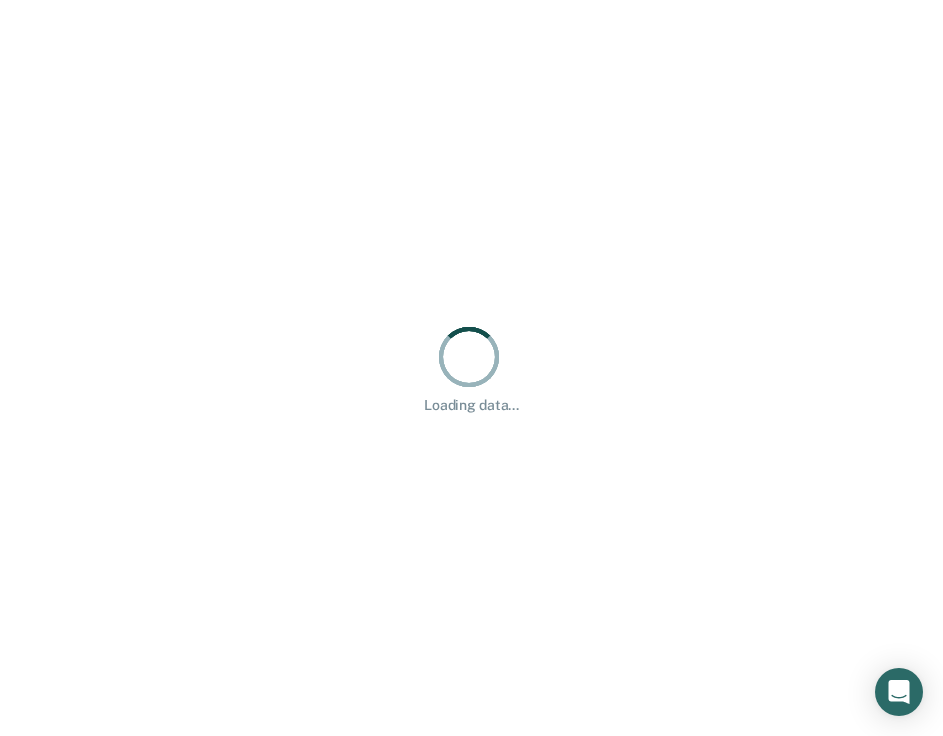 scroll, scrollTop: 0, scrollLeft: 0, axis: both 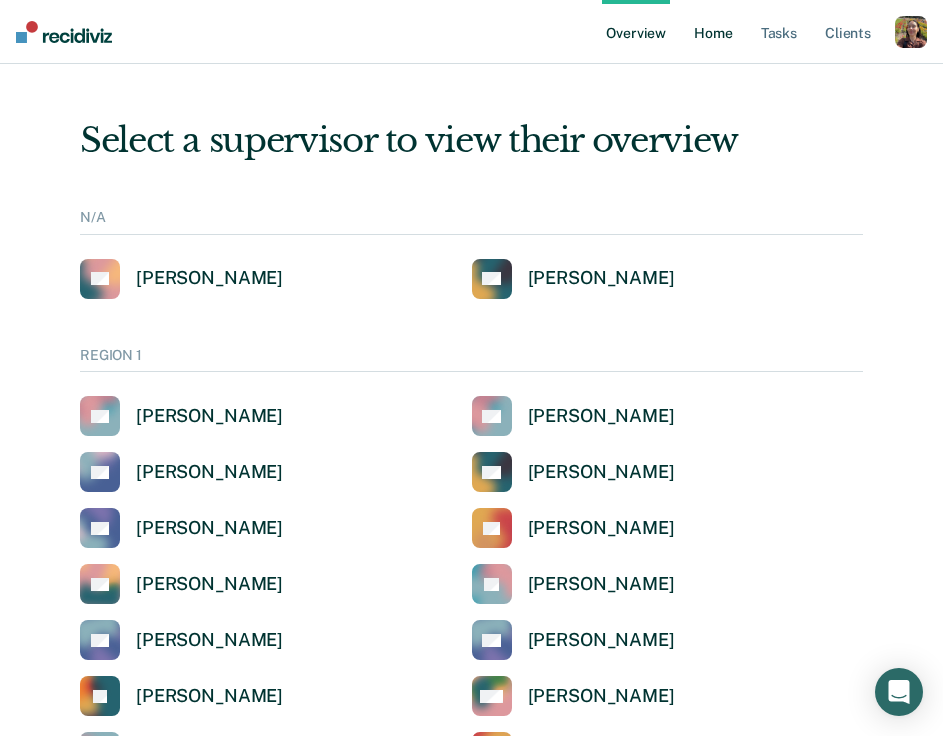 click on "Home" at bounding box center (713, 32) 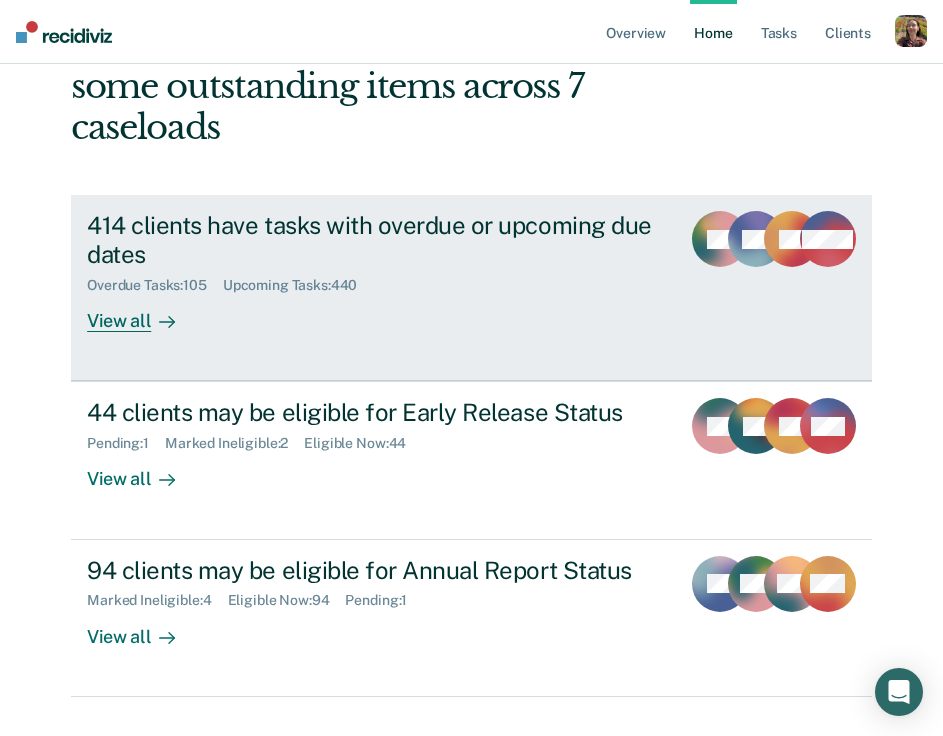 scroll, scrollTop: 180, scrollLeft: 0, axis: vertical 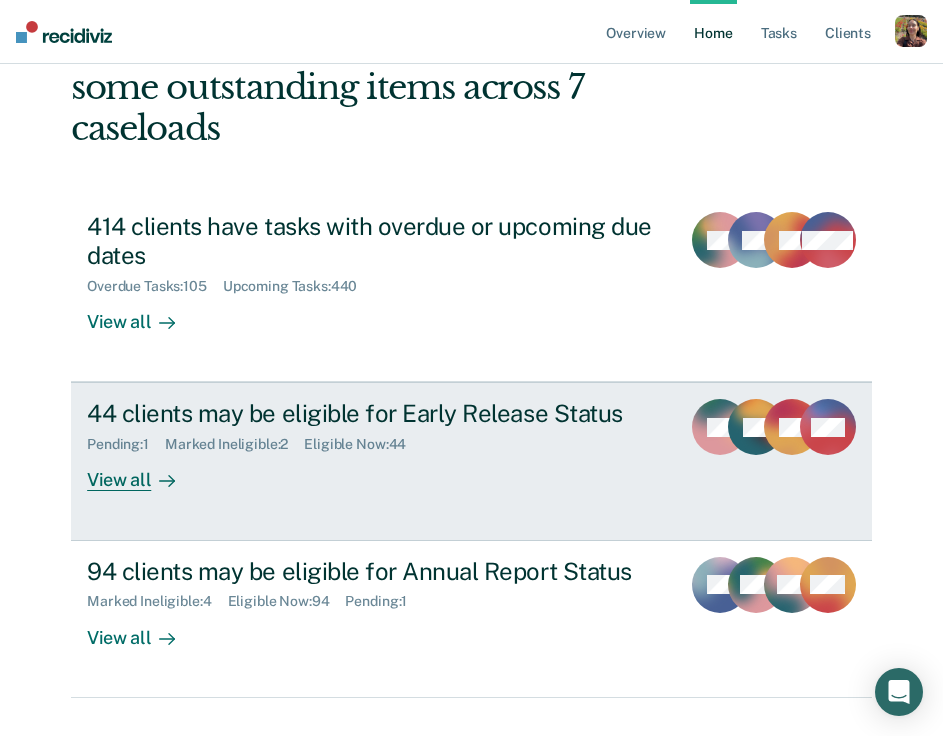 click on "View all" at bounding box center (143, 472) 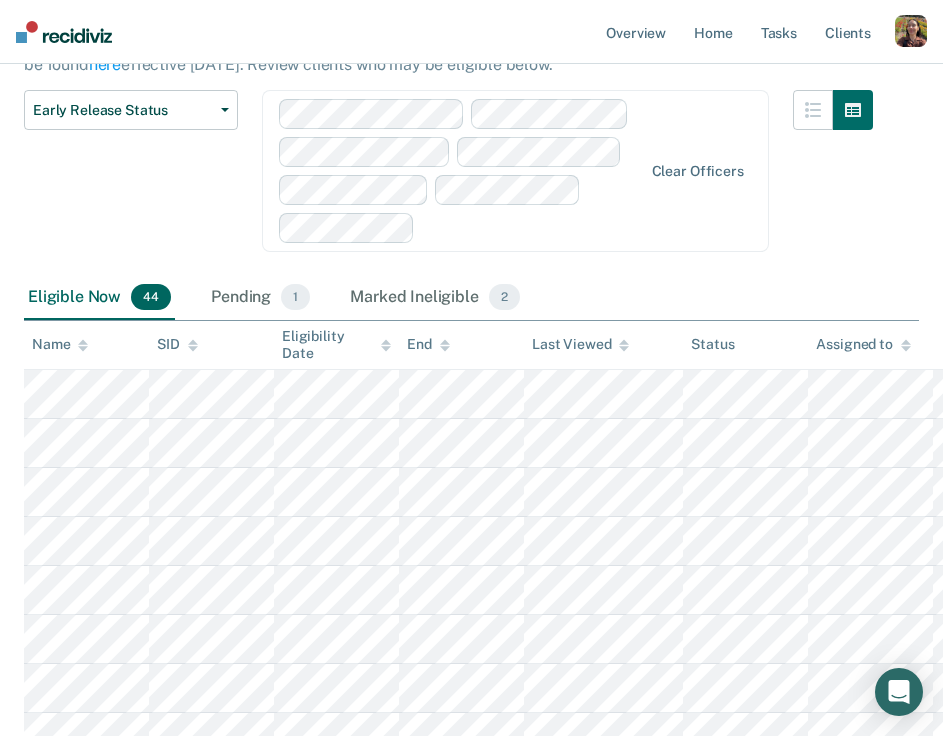 scroll, scrollTop: 160, scrollLeft: 0, axis: vertical 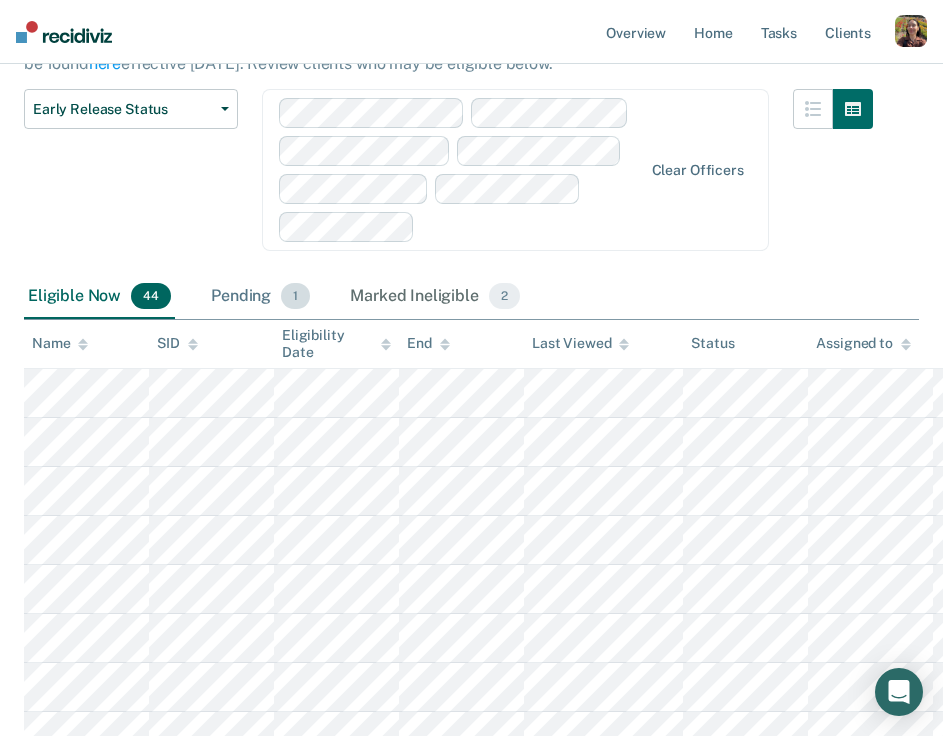 click on "Pending 1" at bounding box center [260, 297] 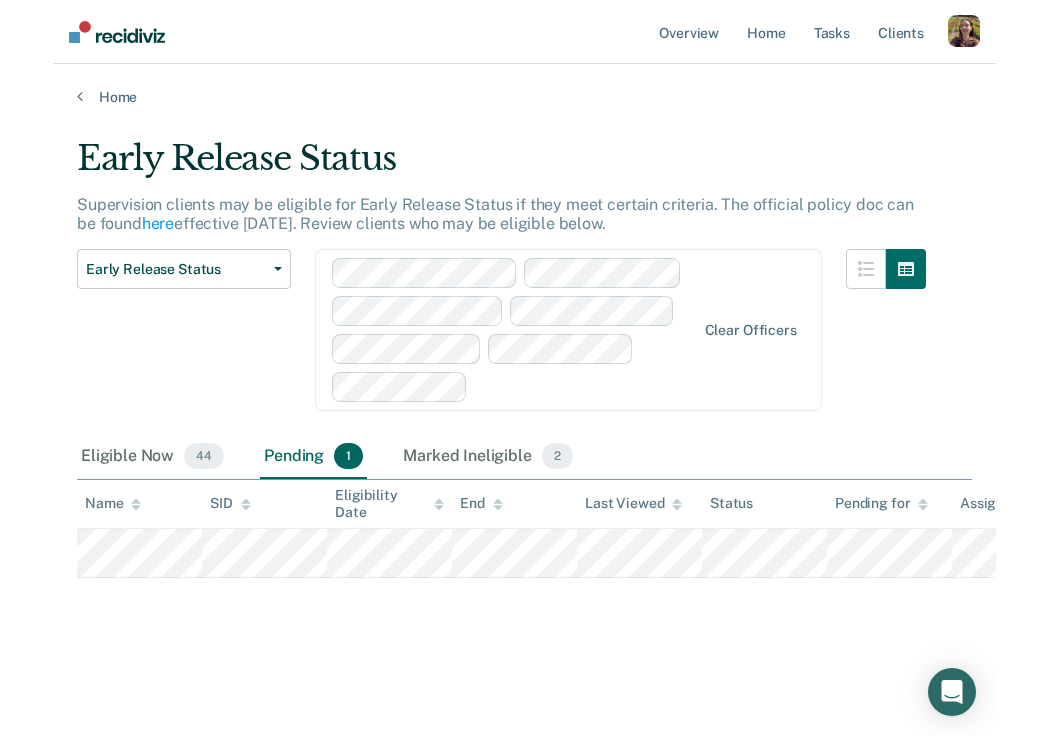 scroll, scrollTop: 0, scrollLeft: 0, axis: both 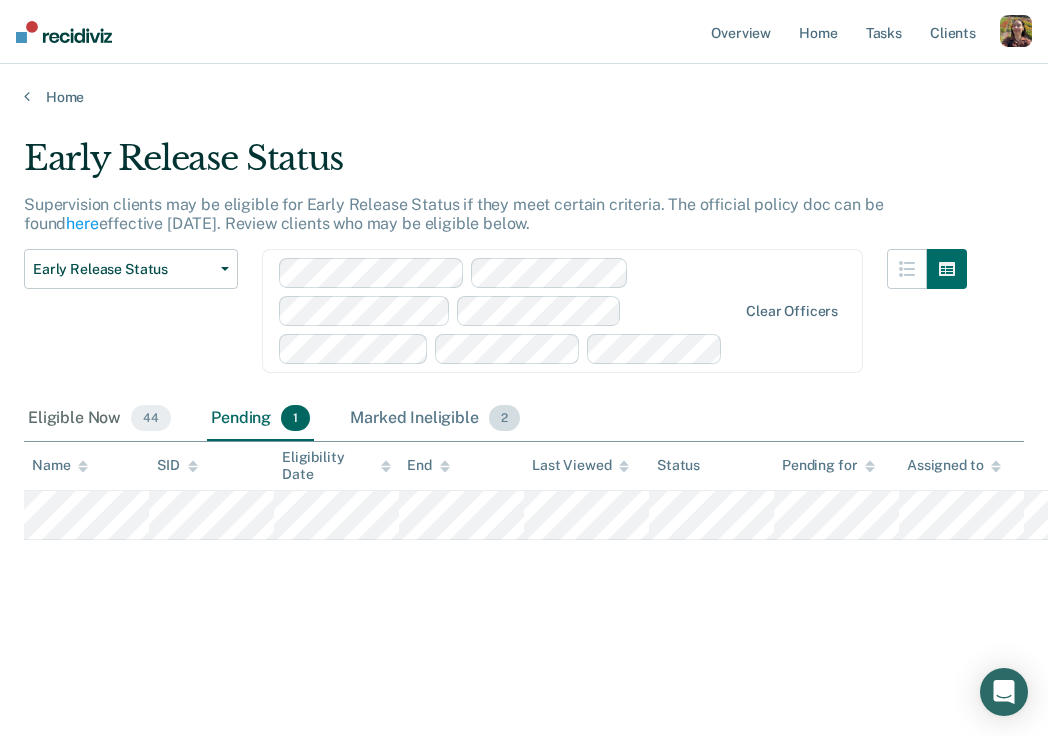 click on "Marked Ineligible 2" at bounding box center [435, 419] 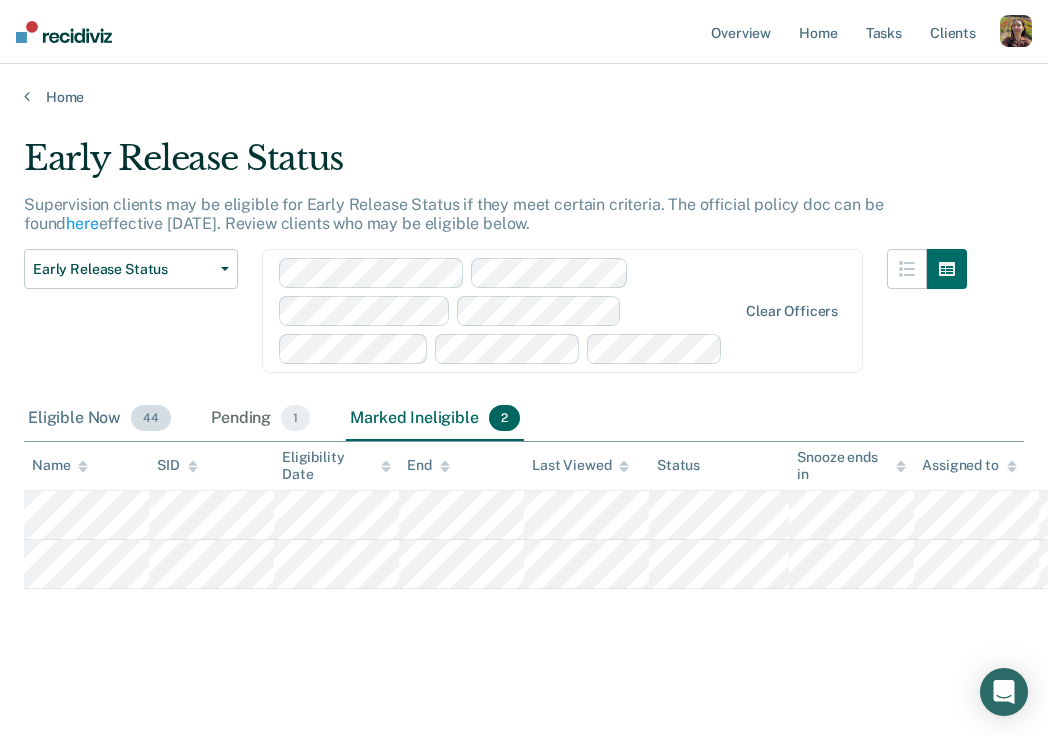 click on "Eligible Now 44" at bounding box center [99, 419] 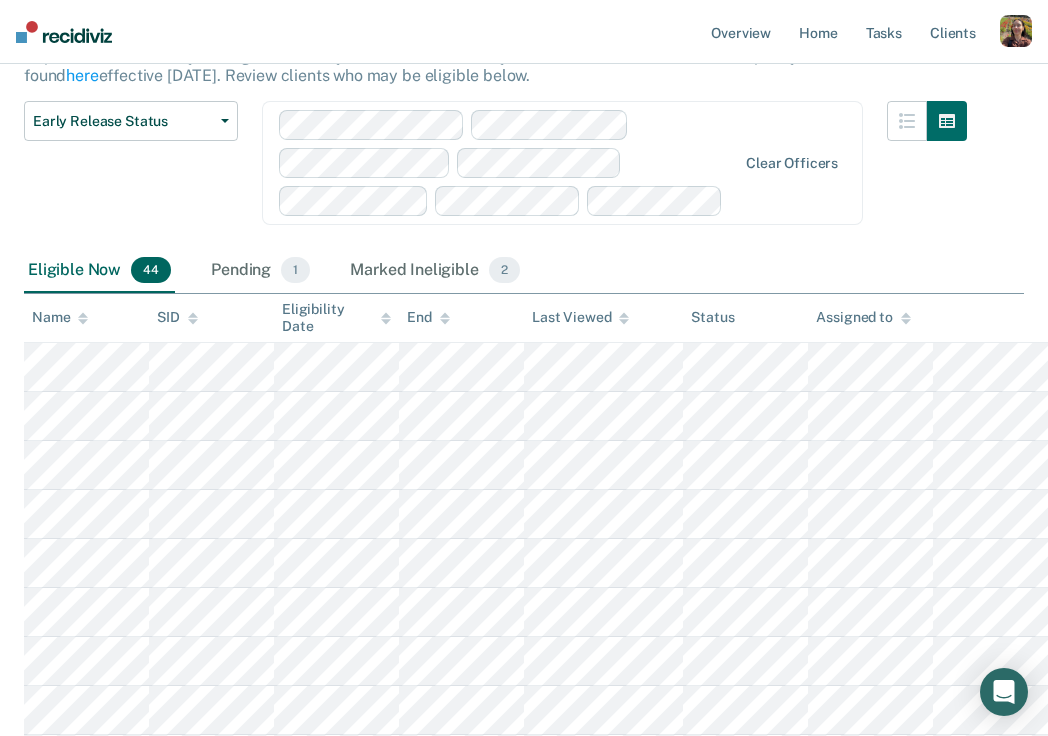 scroll, scrollTop: 146, scrollLeft: 0, axis: vertical 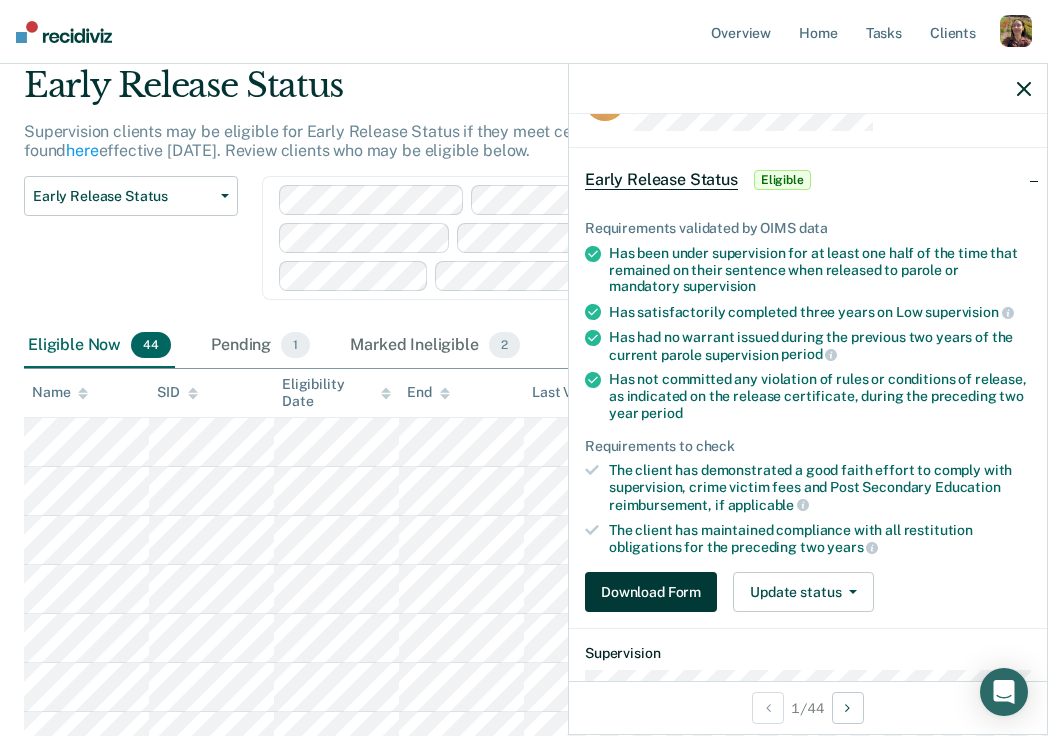 click on "Download Form" at bounding box center [651, 592] 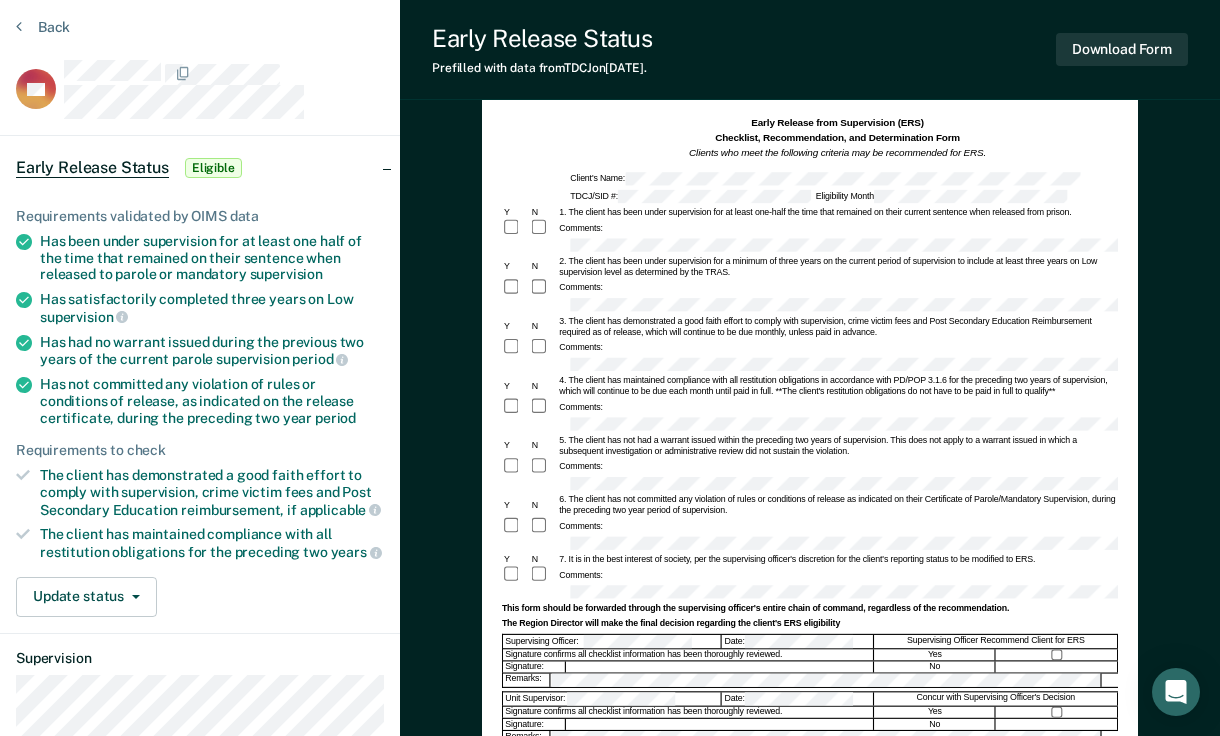 scroll, scrollTop: 72, scrollLeft: 0, axis: vertical 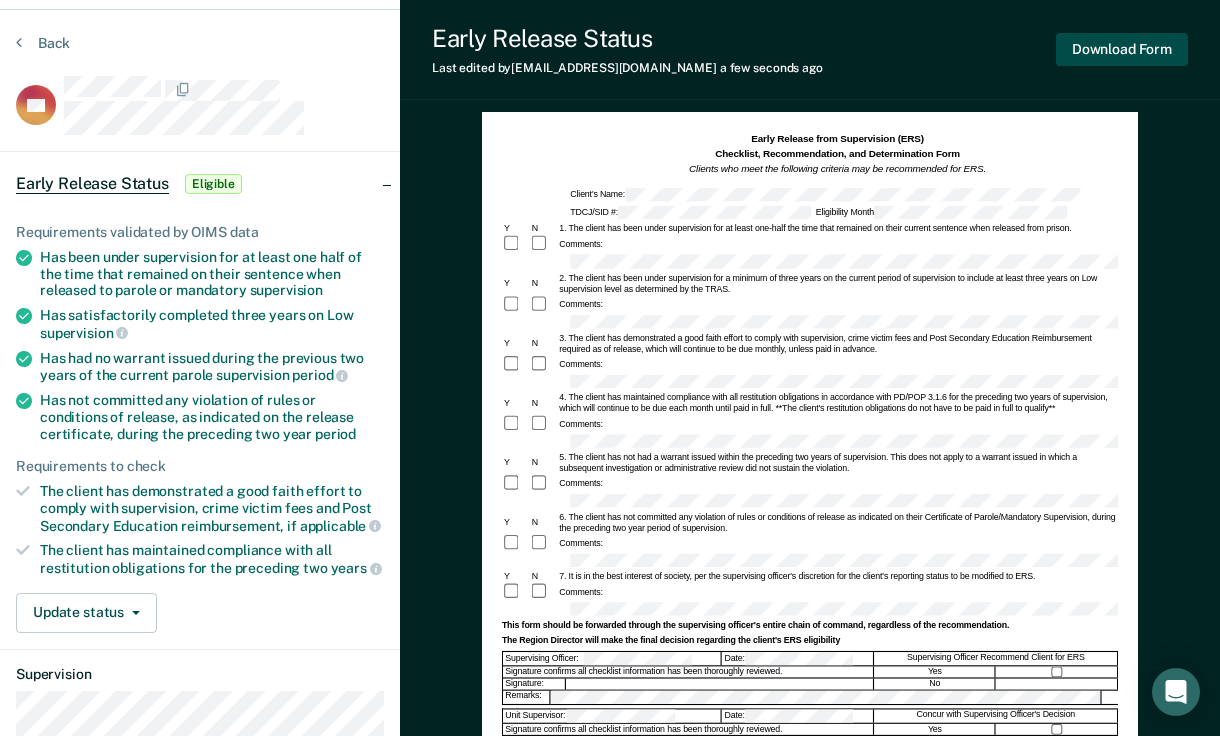 click on "Download Form" at bounding box center [1122, 49] 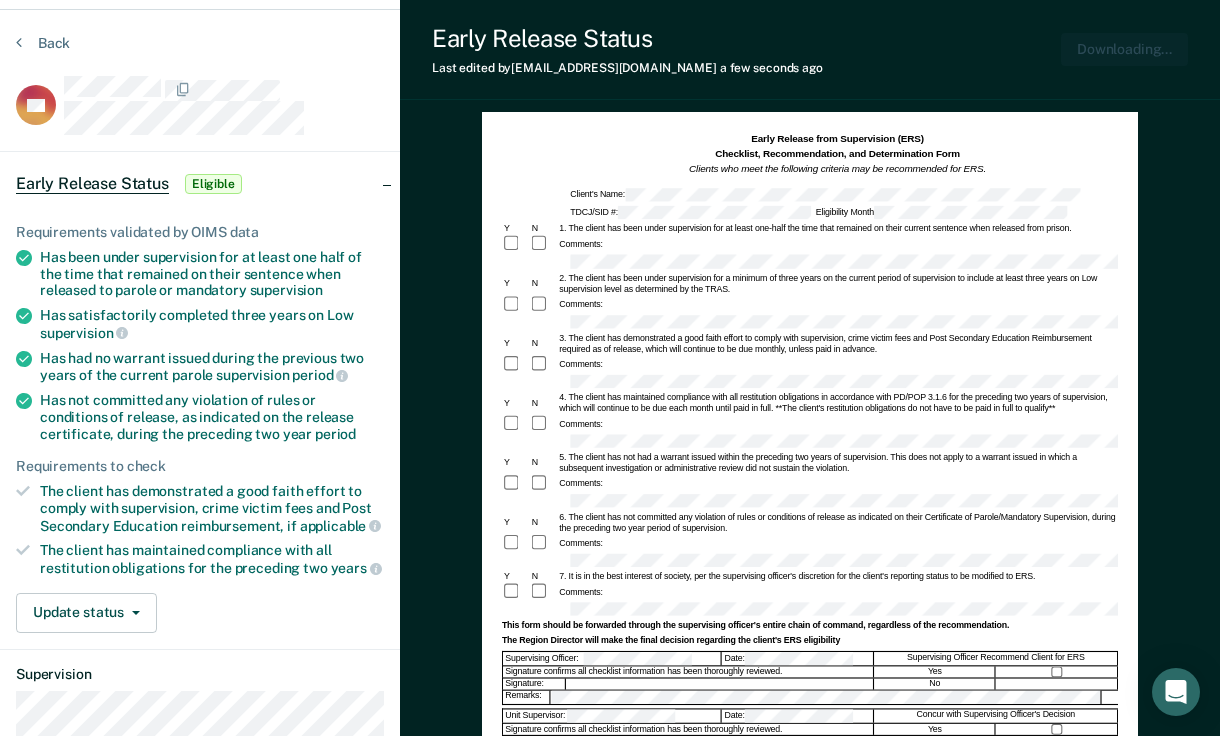 scroll, scrollTop: 0, scrollLeft: 0, axis: both 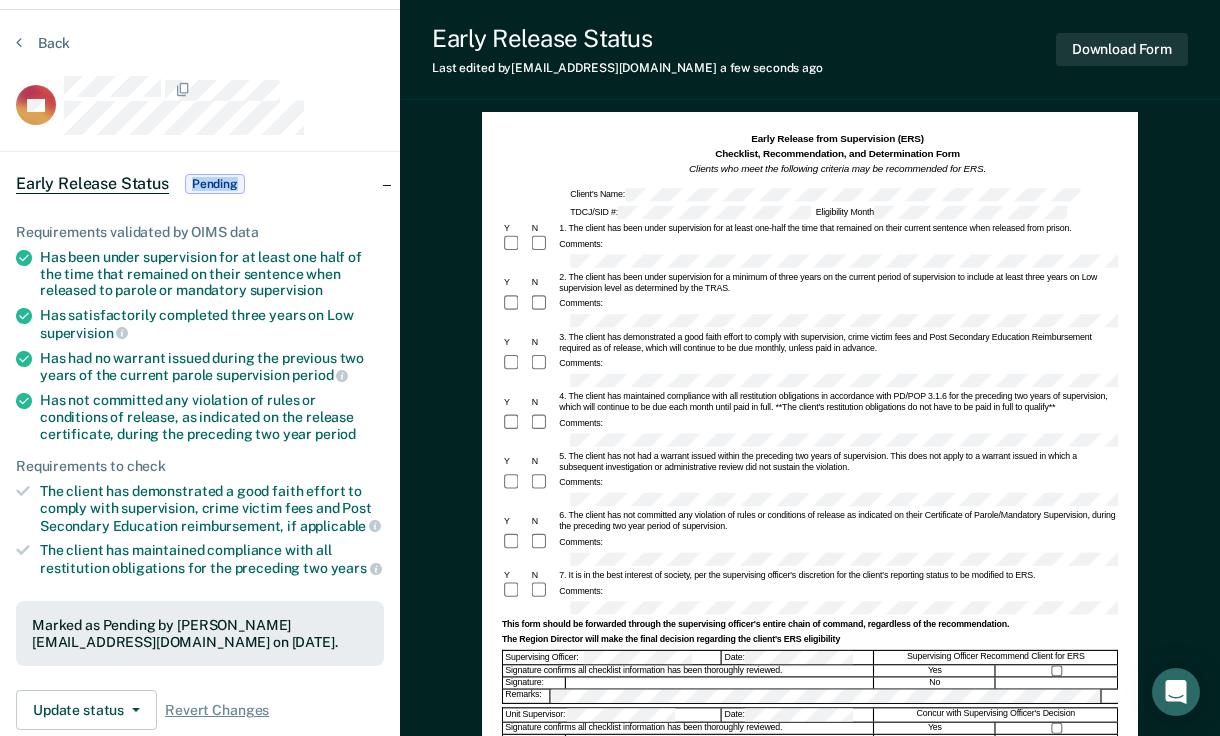 drag, startPoint x: 257, startPoint y: 185, endPoint x: 173, endPoint y: 181, distance: 84.095184 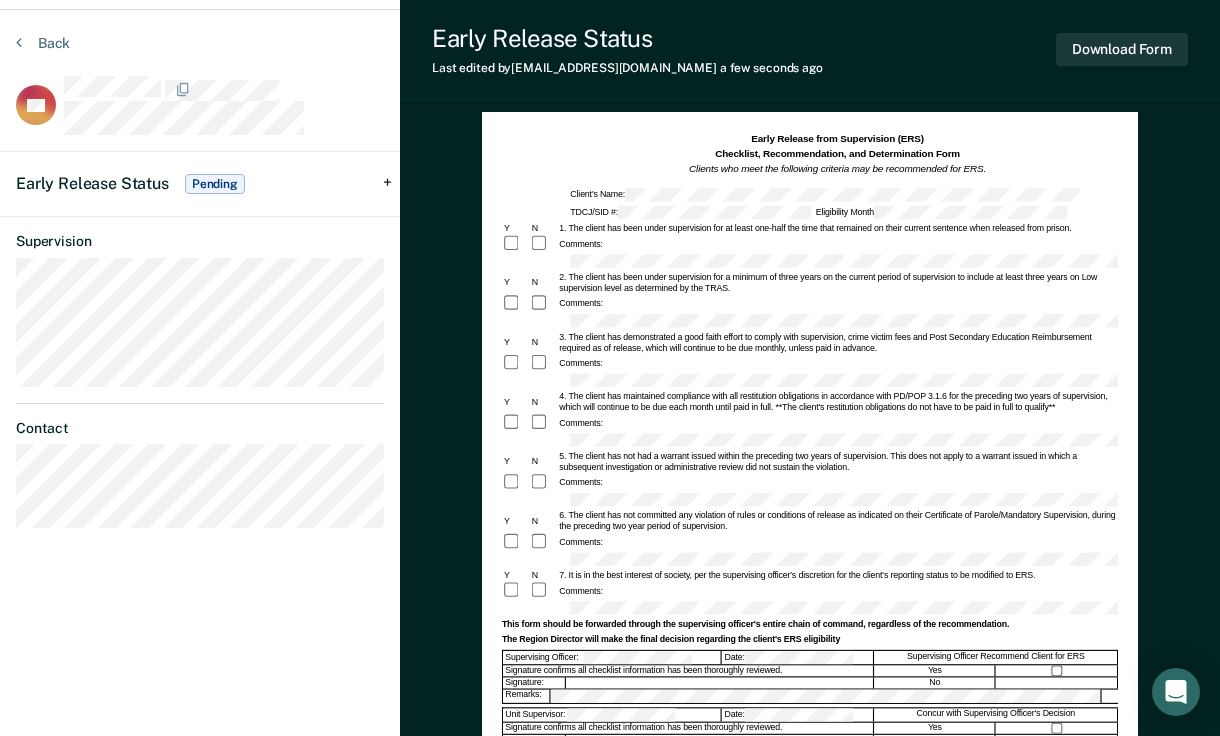 click on "Early Release Status Pending" at bounding box center (132, 184) 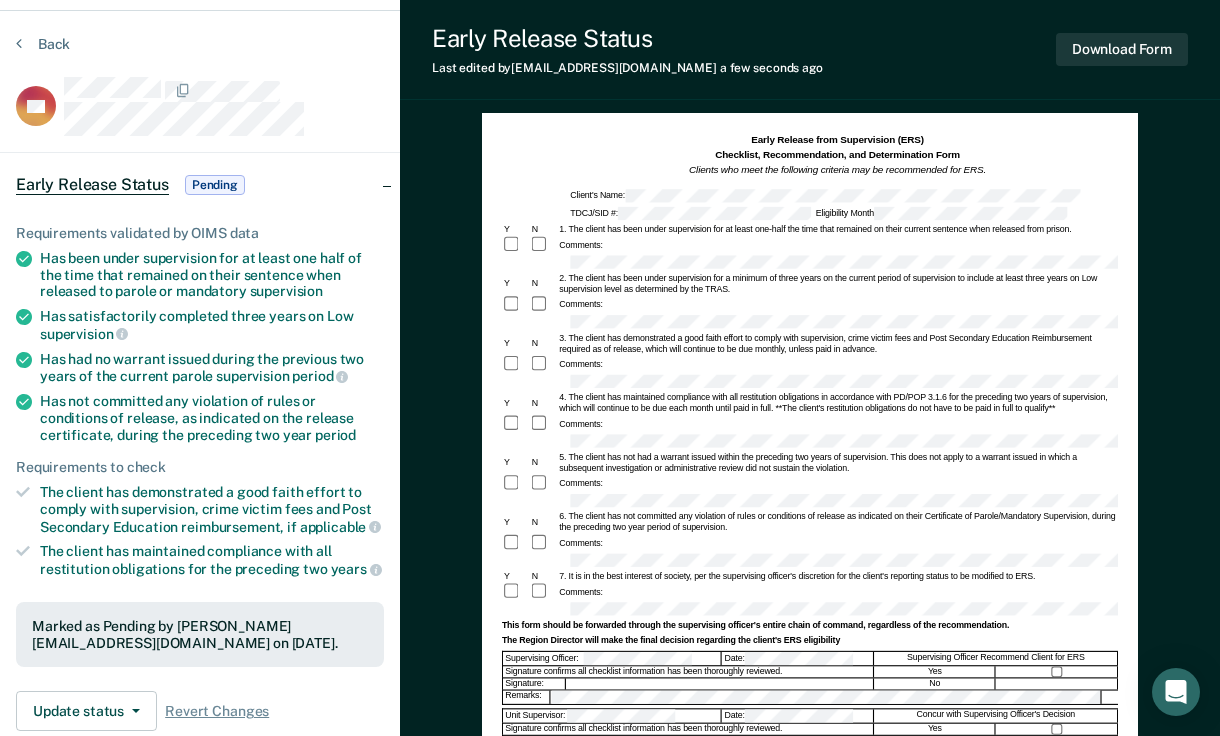 scroll, scrollTop: 36, scrollLeft: 0, axis: vertical 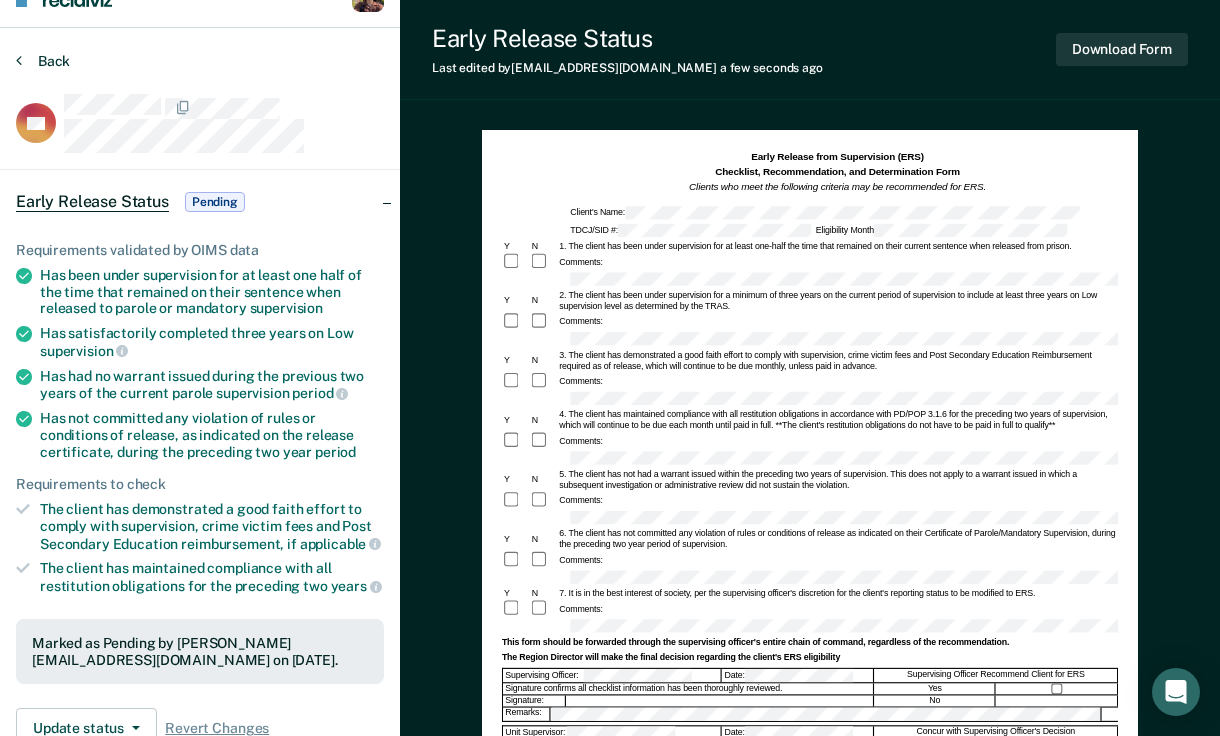 click on "Back" at bounding box center [43, 61] 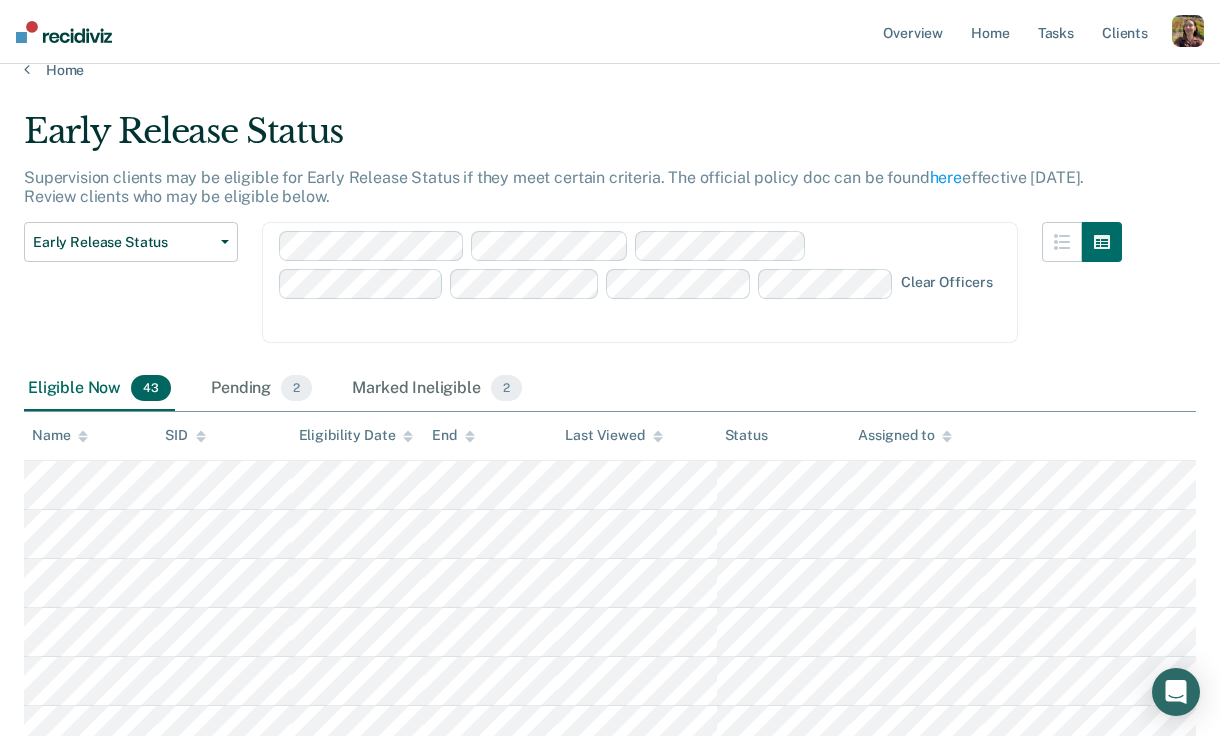 scroll, scrollTop: 17, scrollLeft: 0, axis: vertical 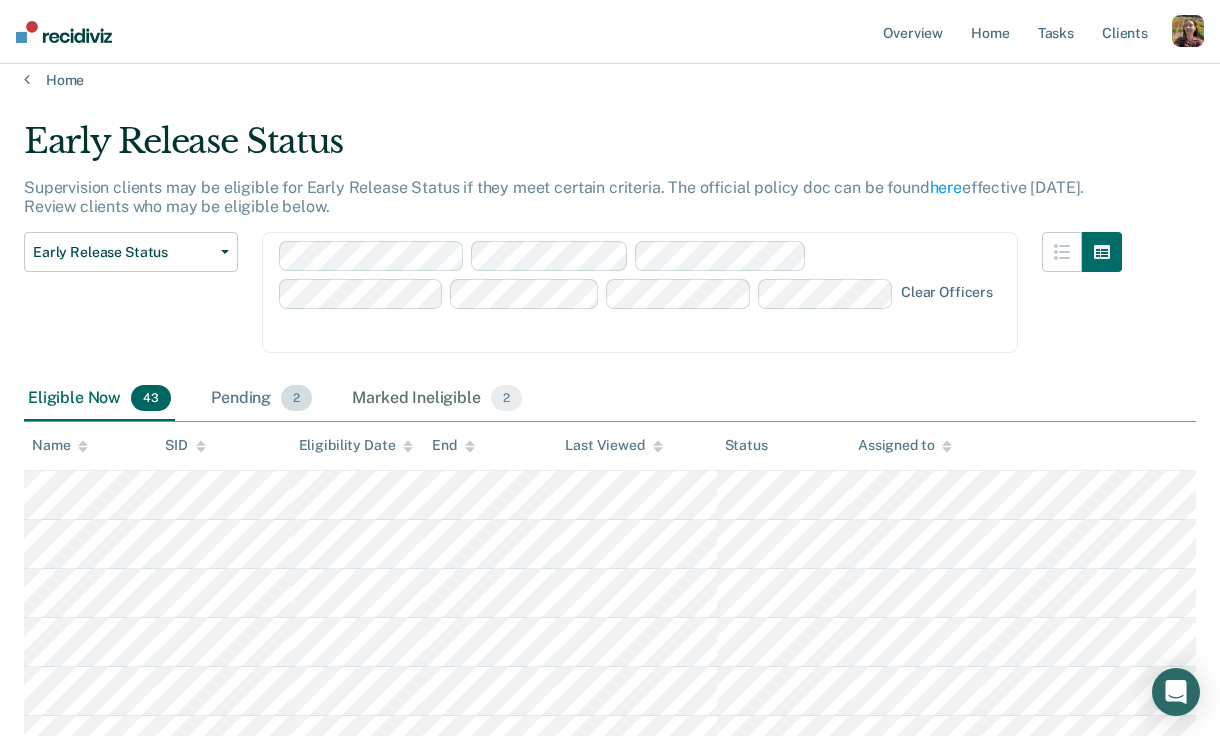 click on "Pending 2" at bounding box center (261, 399) 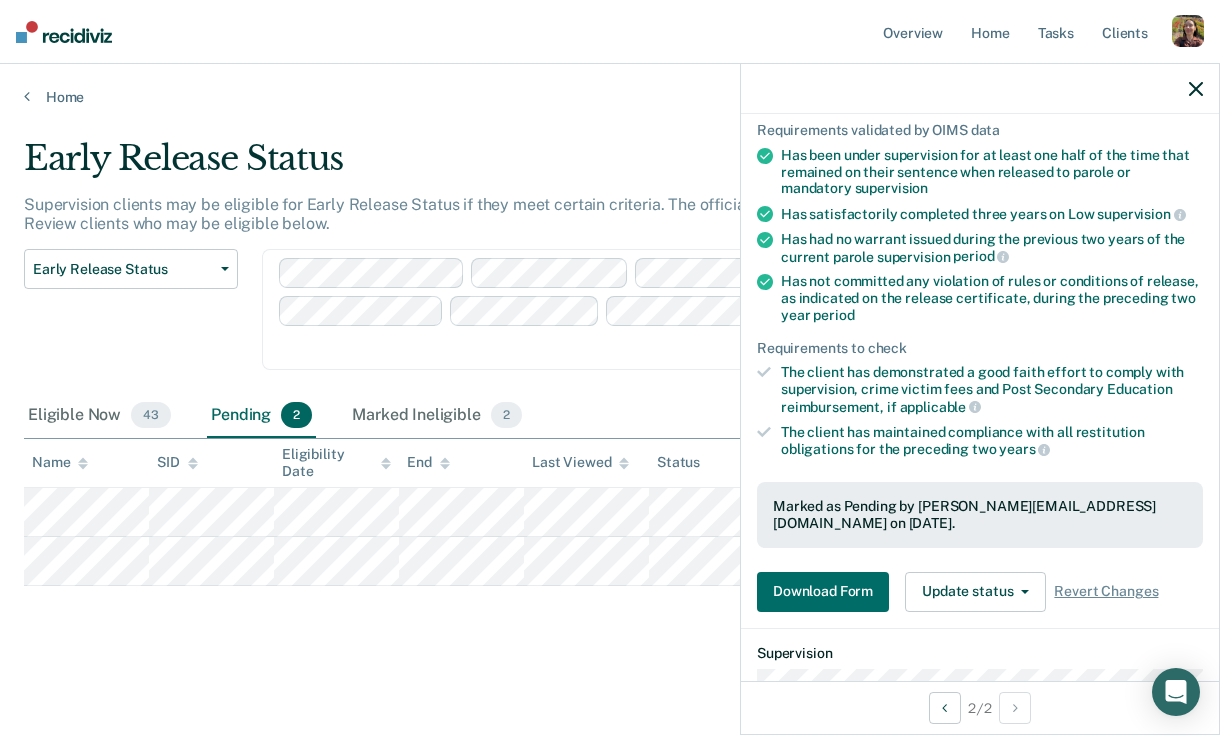 scroll, scrollTop: 163, scrollLeft: 0, axis: vertical 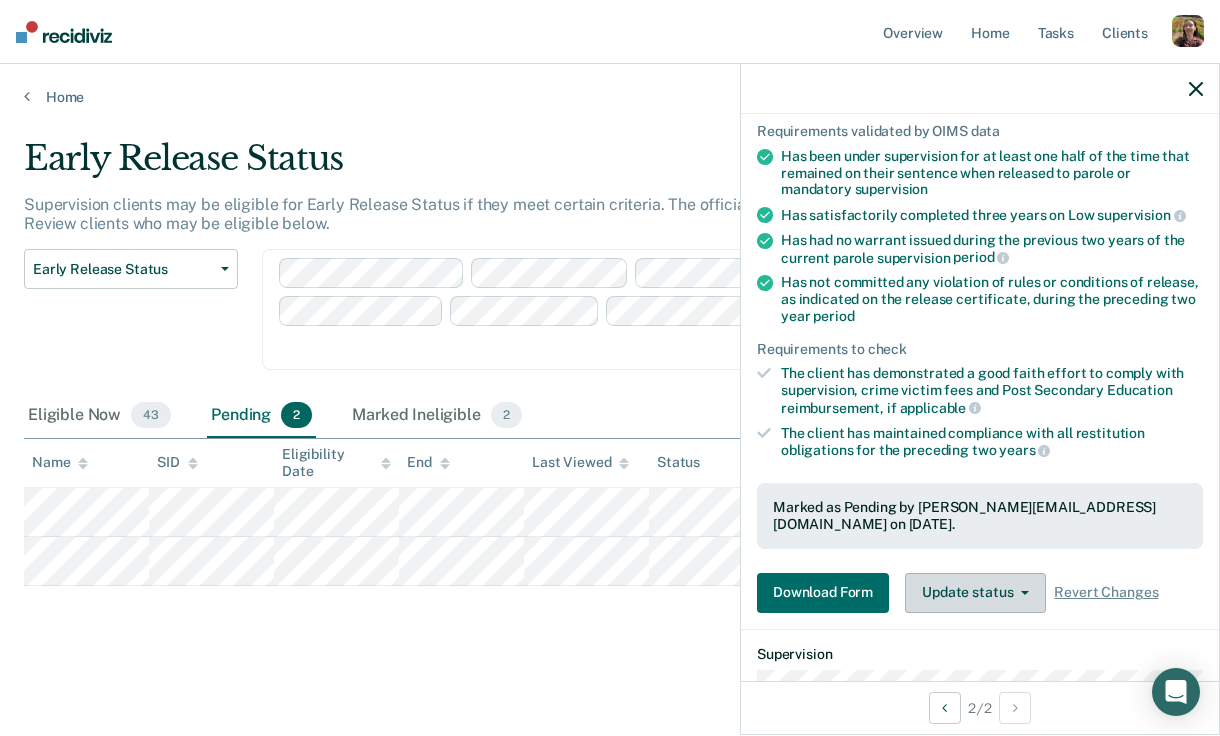 click on "Update status" at bounding box center (975, 593) 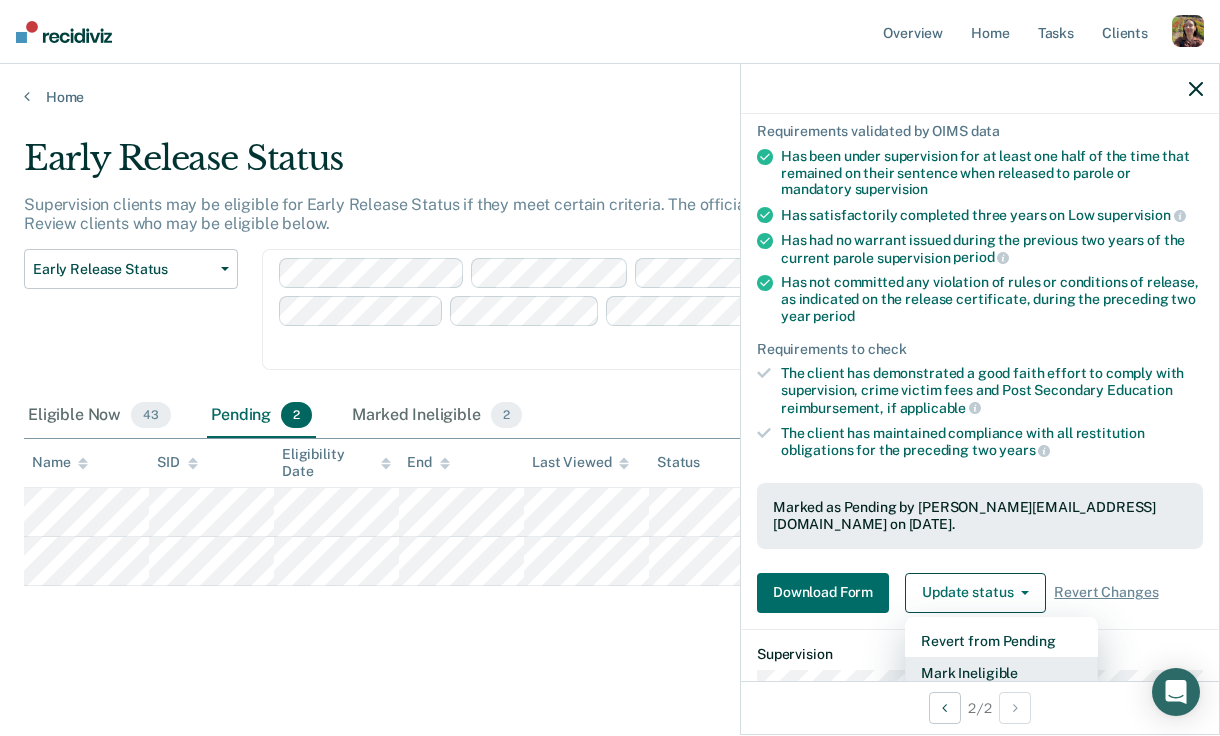 click on "Mark Ineligible" at bounding box center [1001, 673] 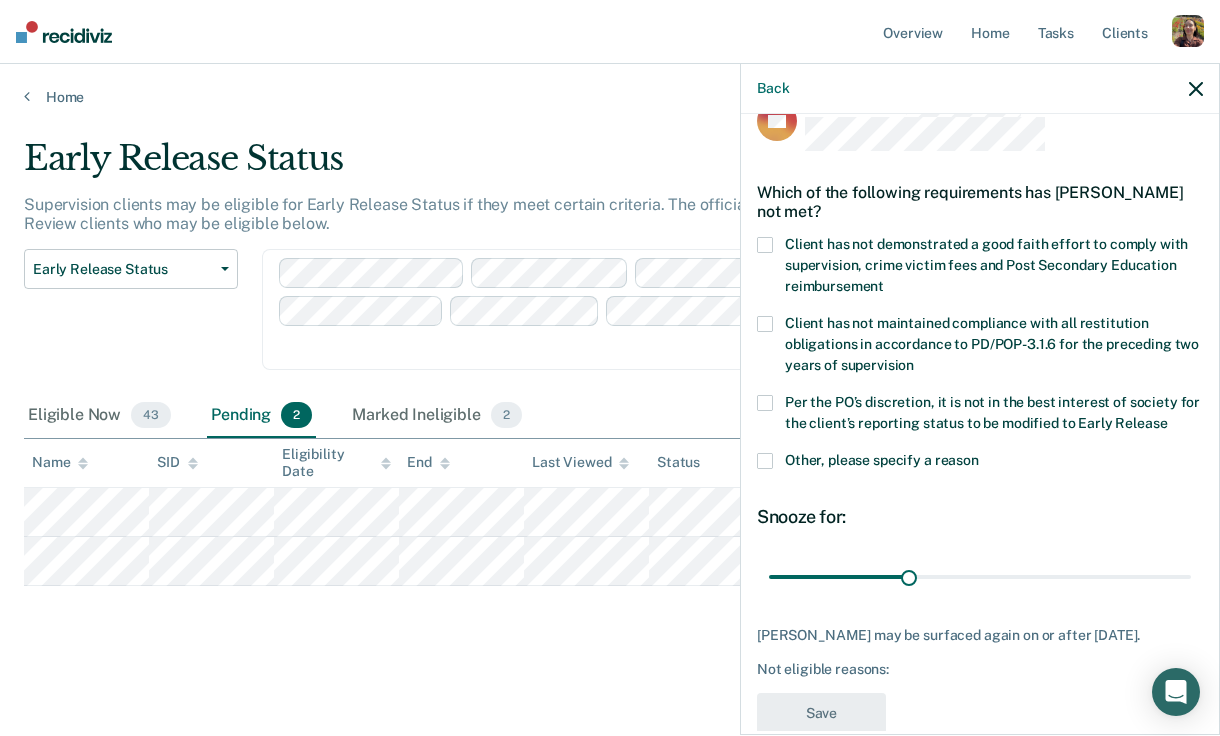 scroll, scrollTop: 29, scrollLeft: 0, axis: vertical 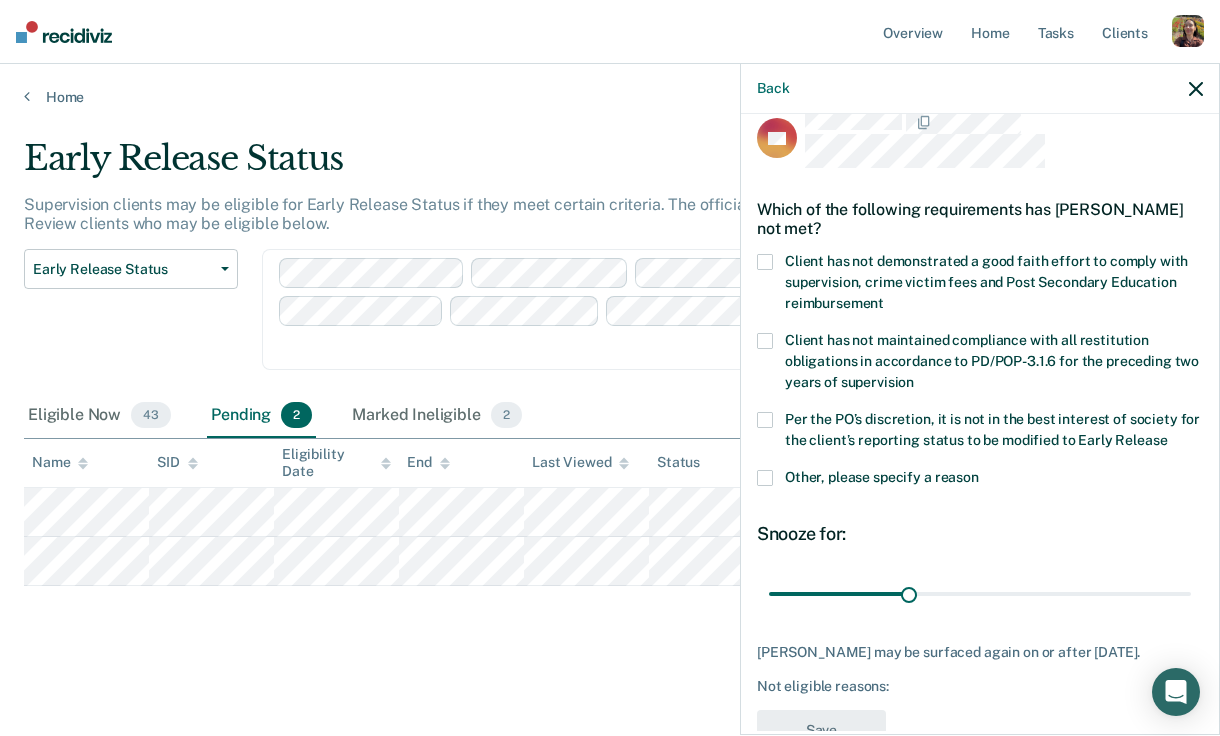 click at bounding box center [765, 262] 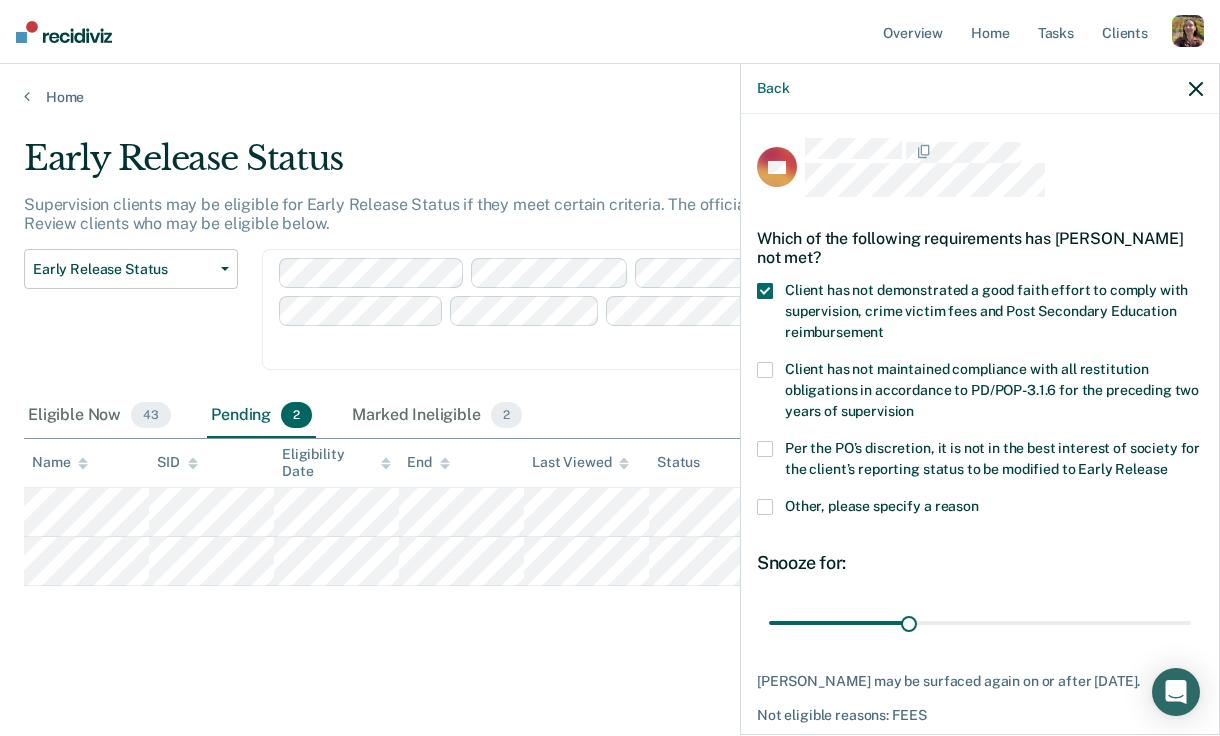 scroll, scrollTop: 1, scrollLeft: 0, axis: vertical 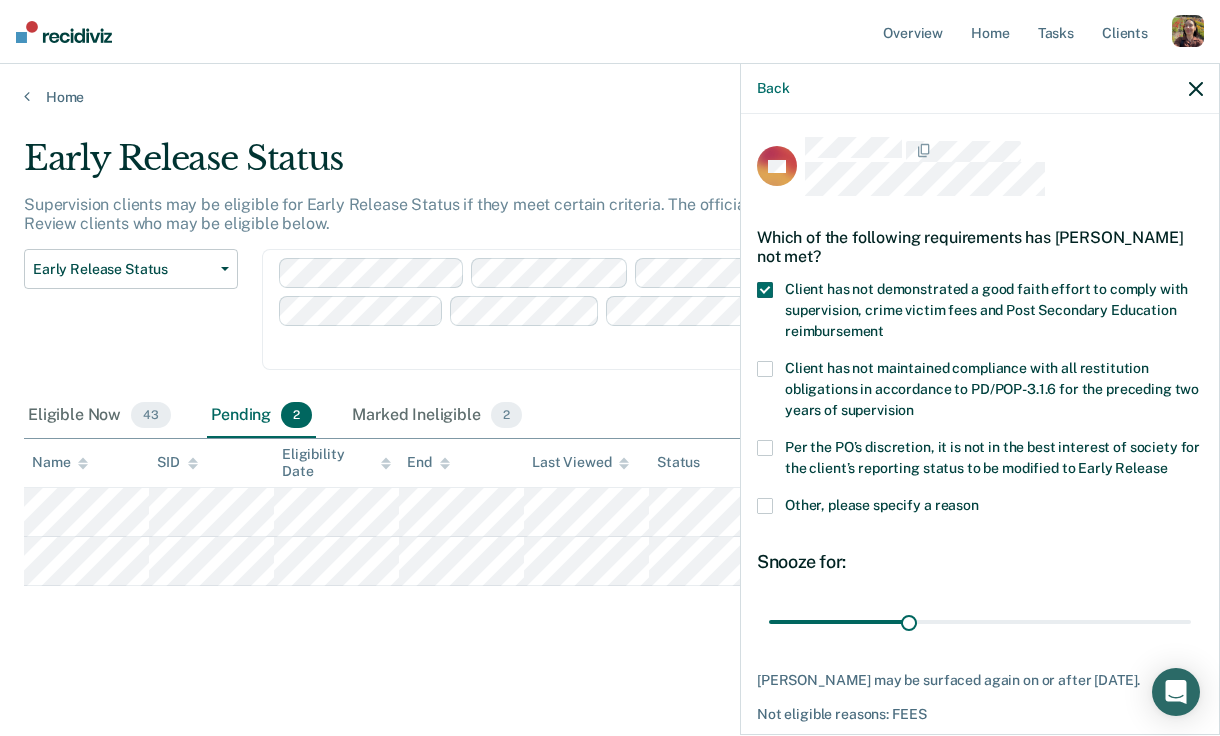 click at bounding box center (765, 369) 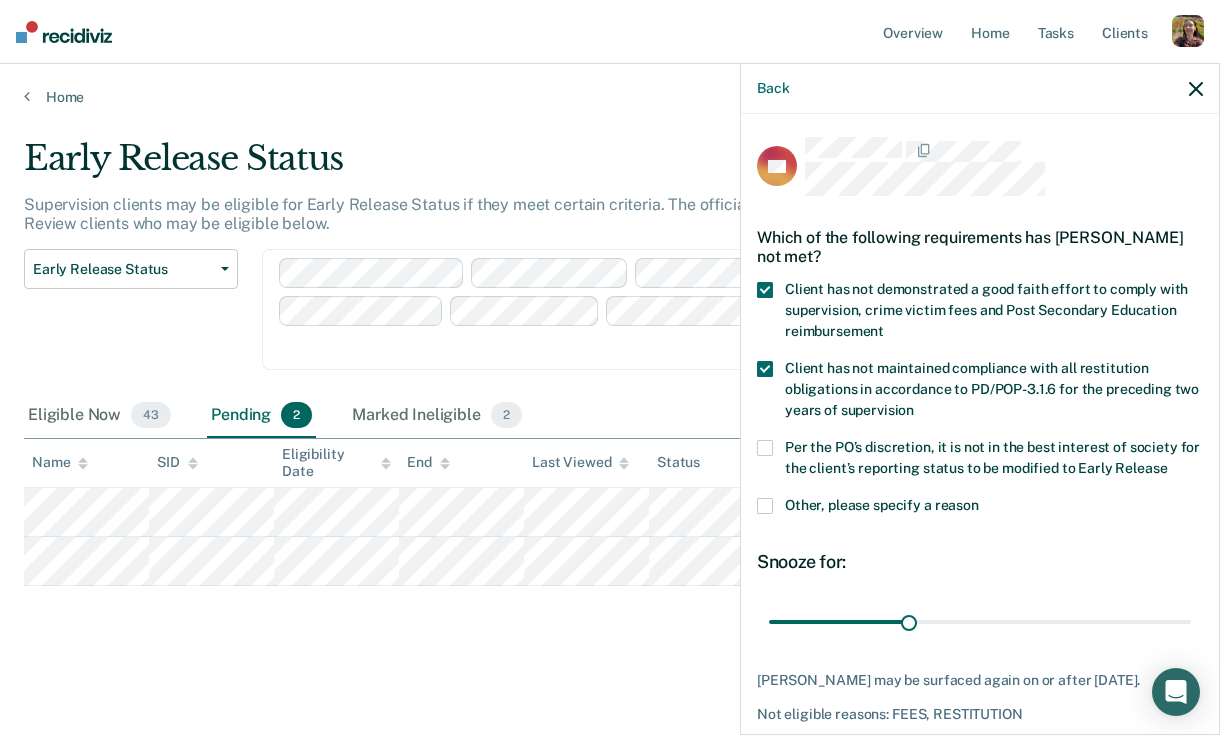 click at bounding box center [765, 506] 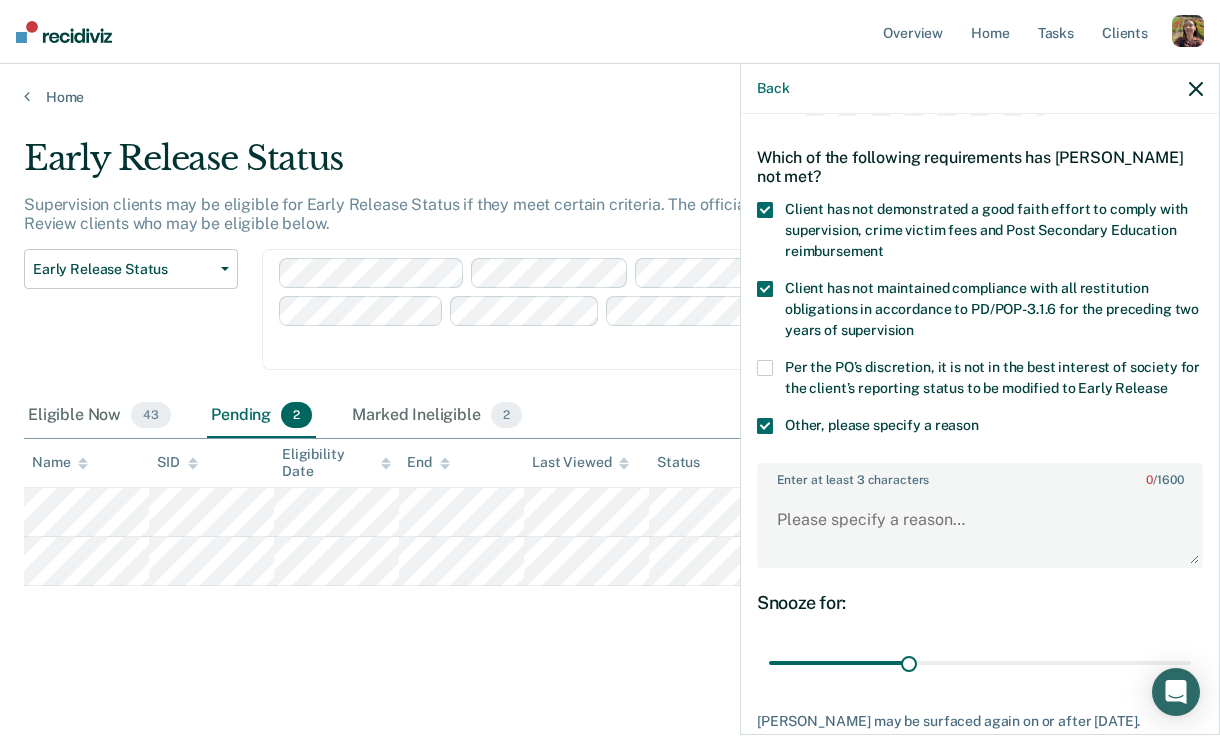 scroll, scrollTop: 90, scrollLeft: 0, axis: vertical 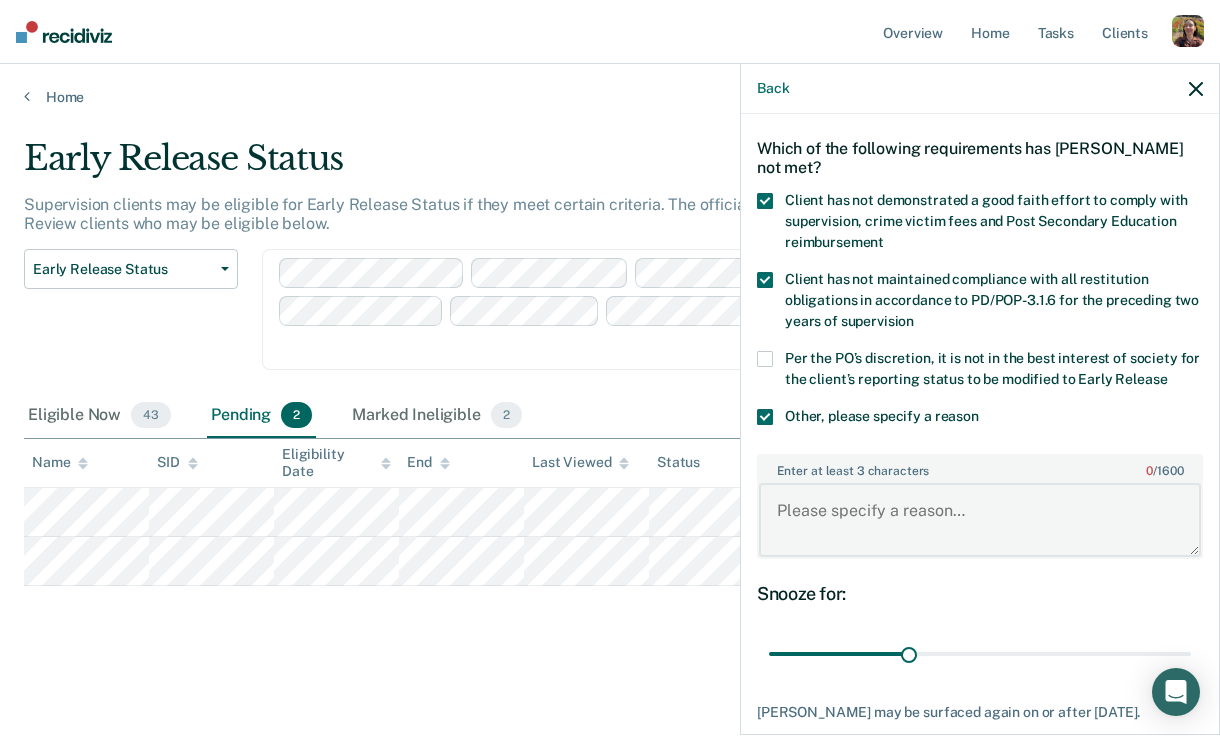 click on "Enter at least 3 characters 0  /  1600" at bounding box center [980, 520] 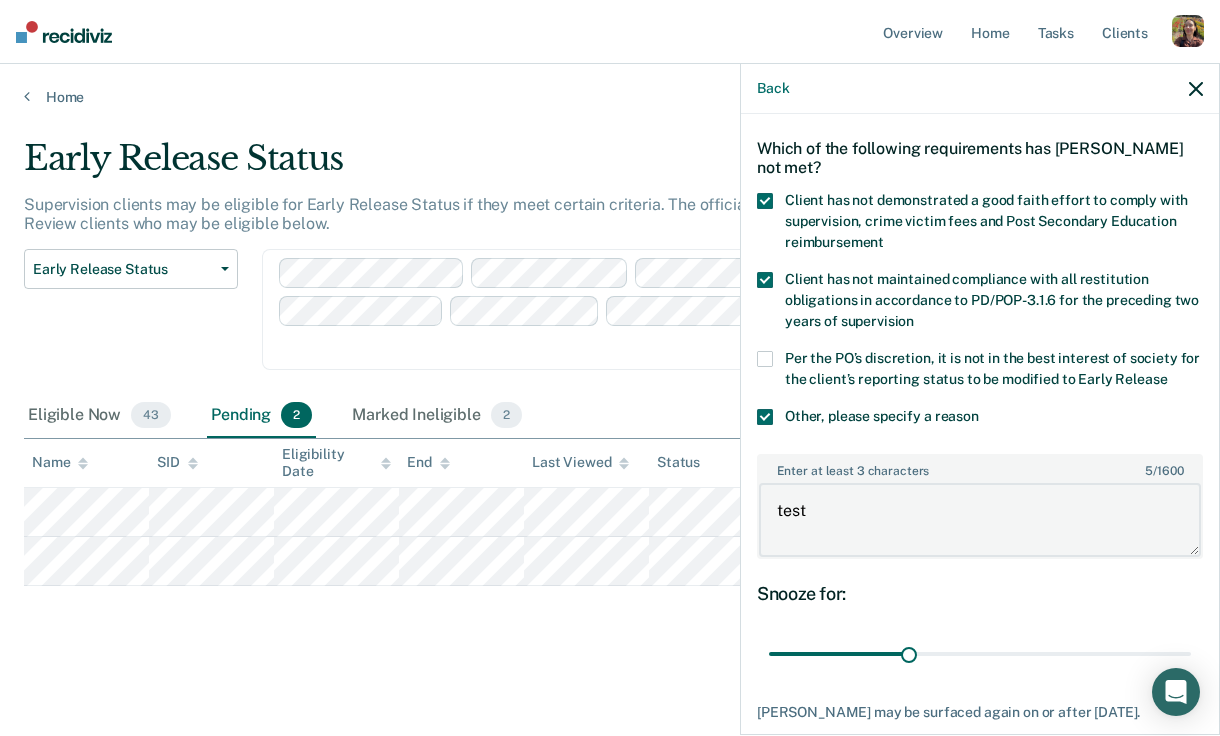 scroll, scrollTop: 202, scrollLeft: 0, axis: vertical 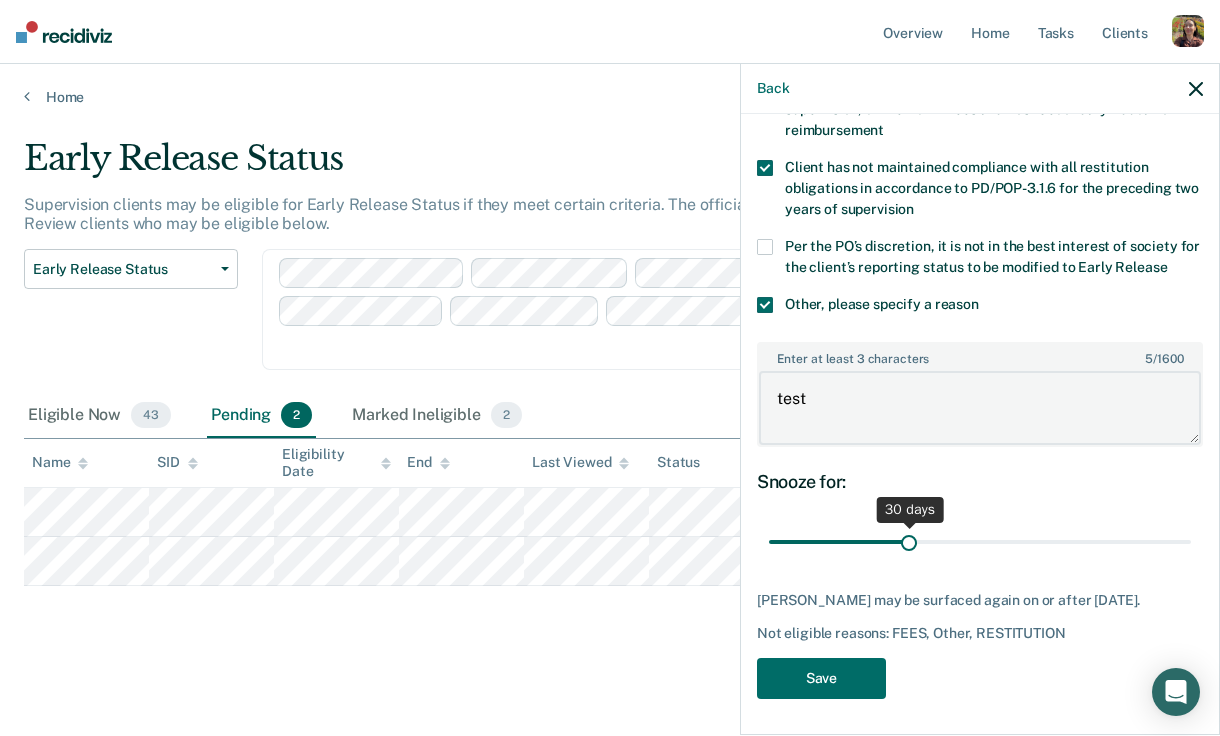type on "test" 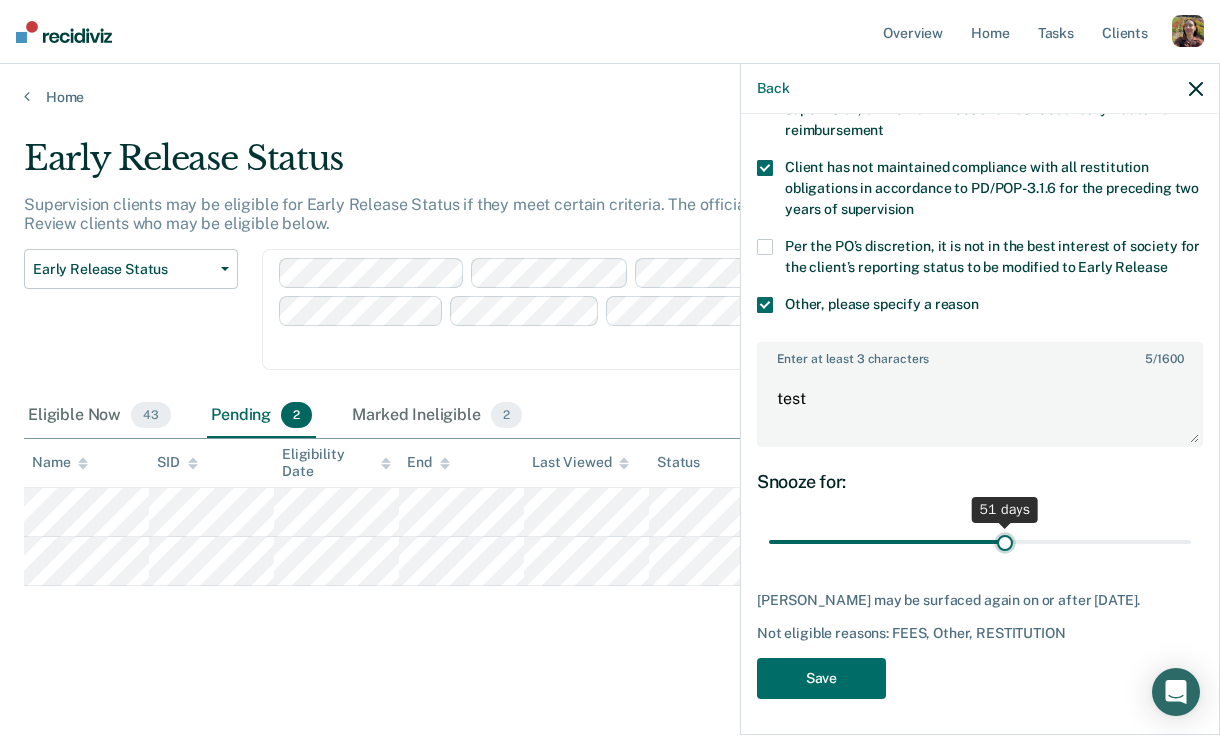 drag, startPoint x: 908, startPoint y: 539, endPoint x: 1004, endPoint y: 553, distance: 97.015465 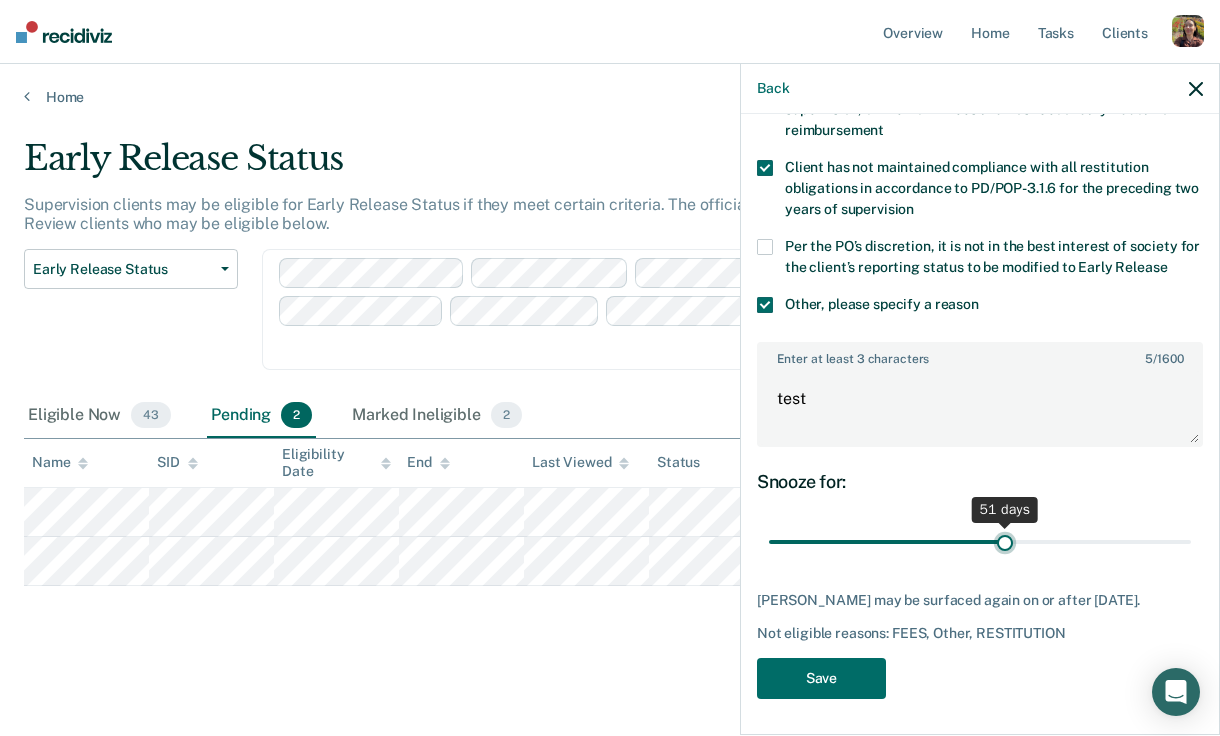 click at bounding box center (980, 542) 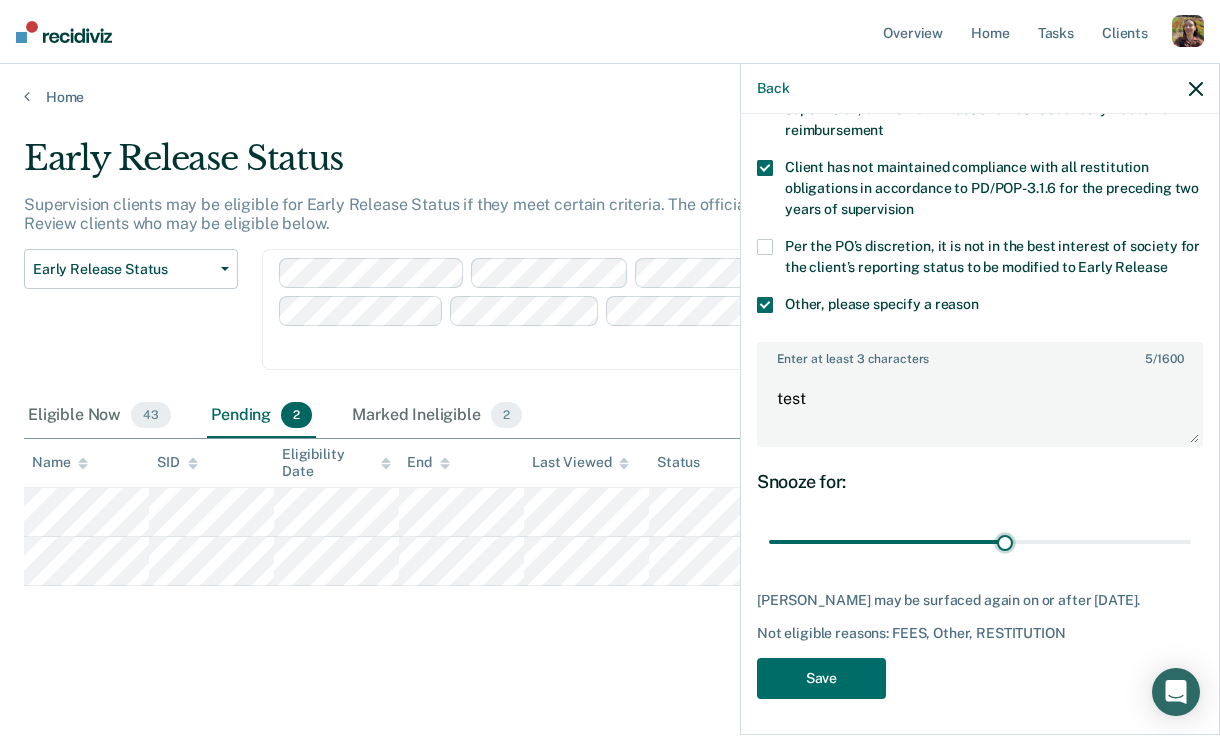 drag, startPoint x: 1190, startPoint y: 597, endPoint x: 764, endPoint y: 604, distance: 426.0575 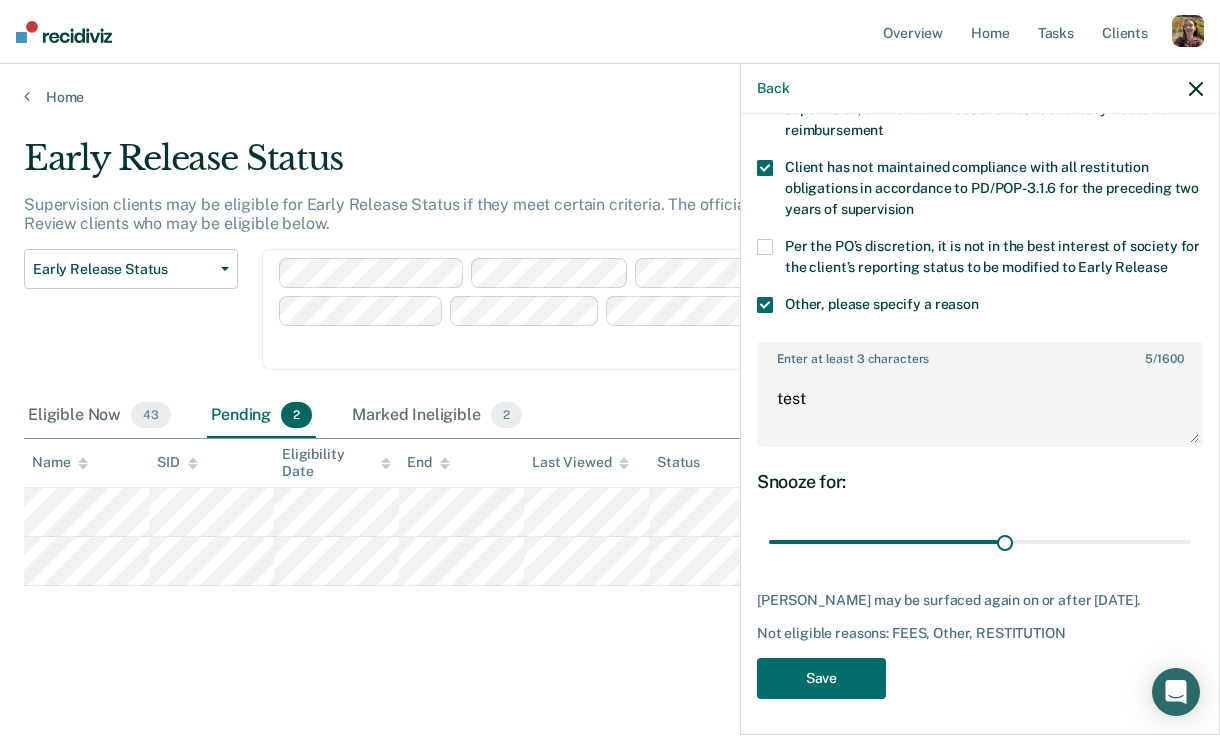 click on "[PERSON_NAME] may be surfaced again on or after [DATE]." at bounding box center [980, 600] 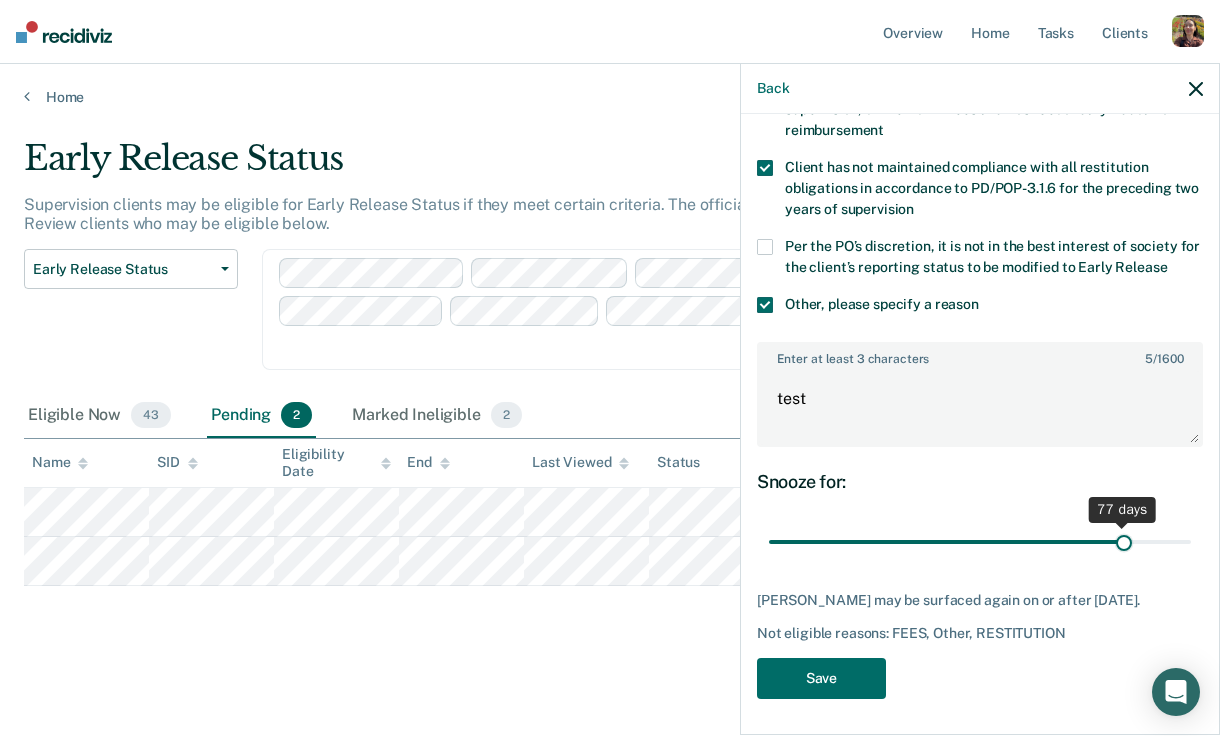 drag, startPoint x: 1003, startPoint y: 539, endPoint x: 1122, endPoint y: 542, distance: 119.03781 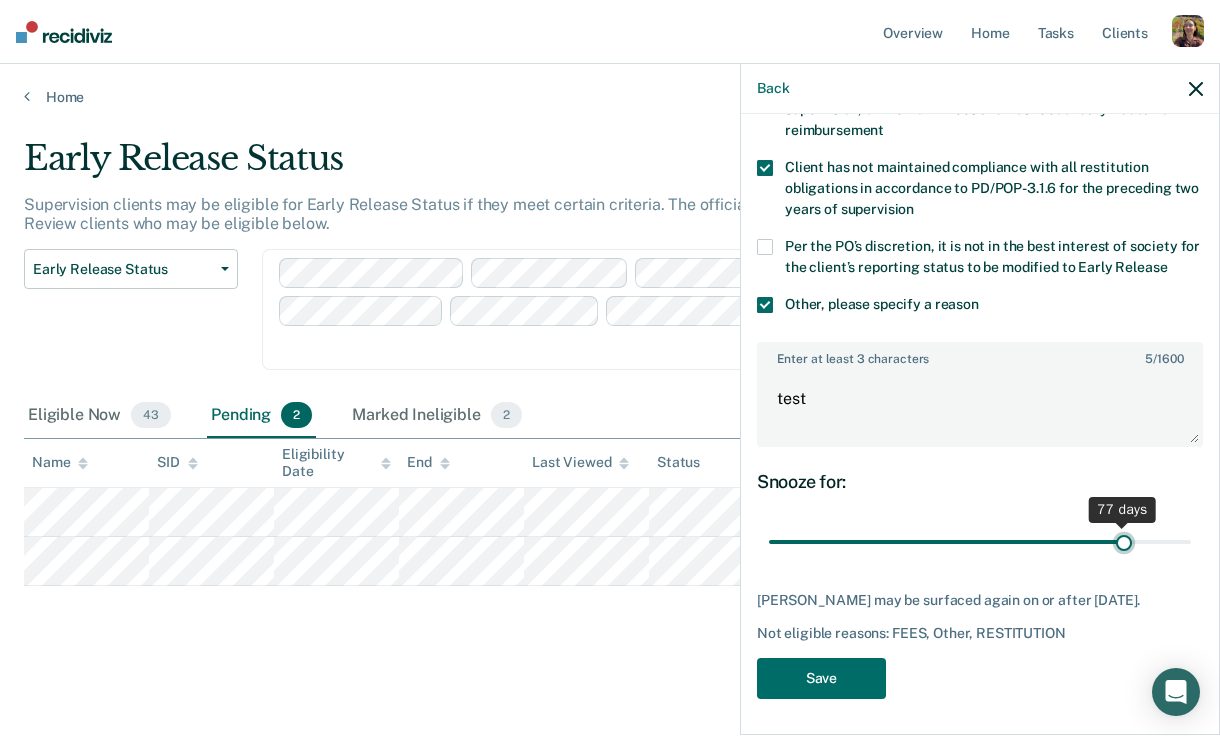 type on "77" 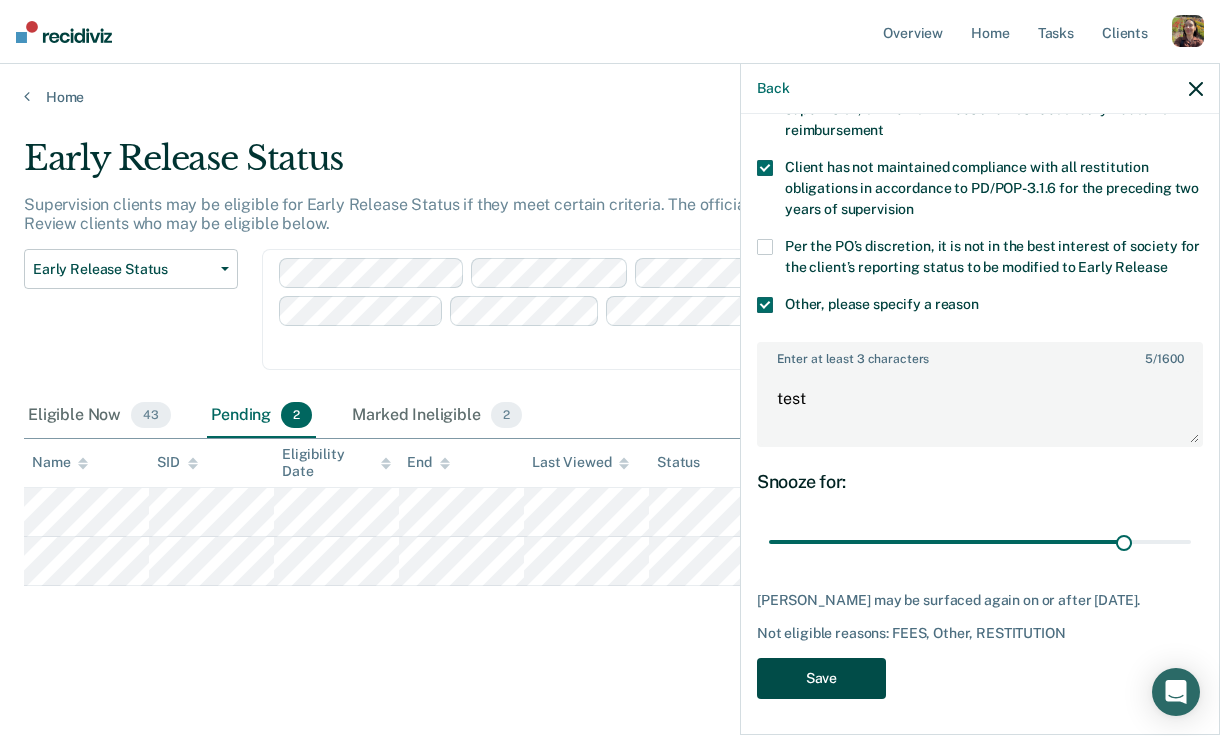 click on "Save" at bounding box center [821, 678] 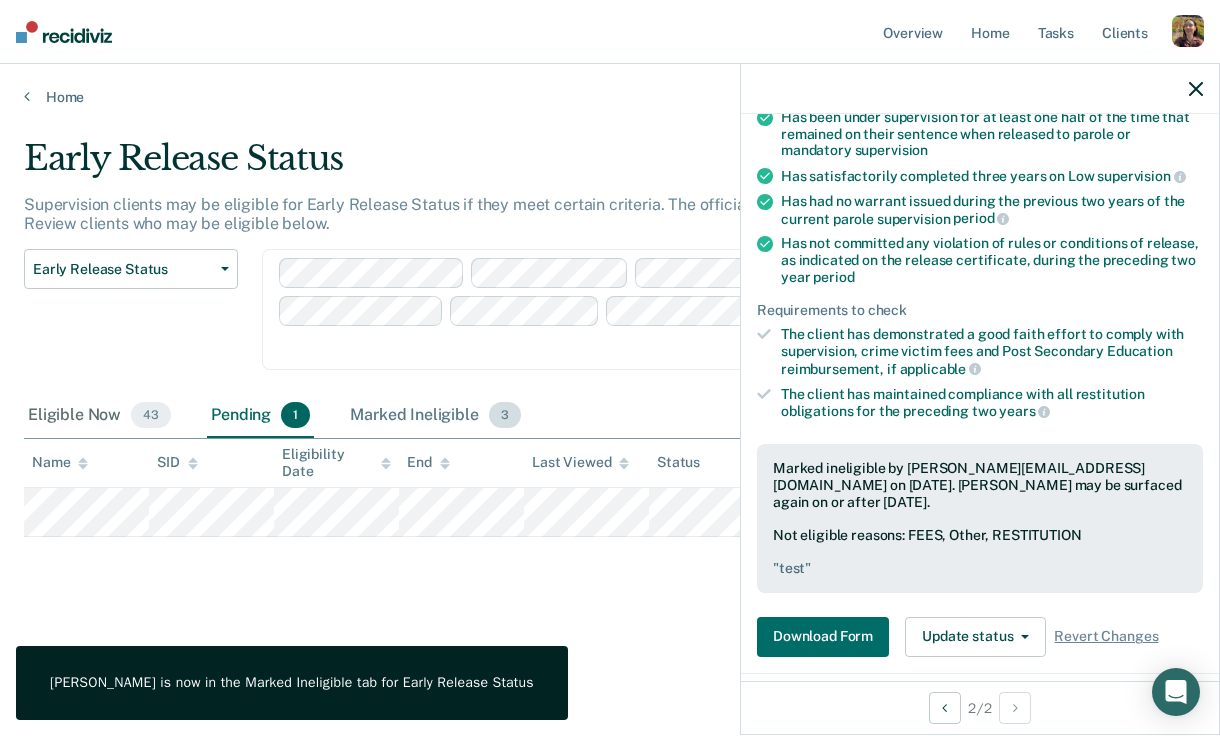click on "Marked Ineligible 3" at bounding box center (435, 416) 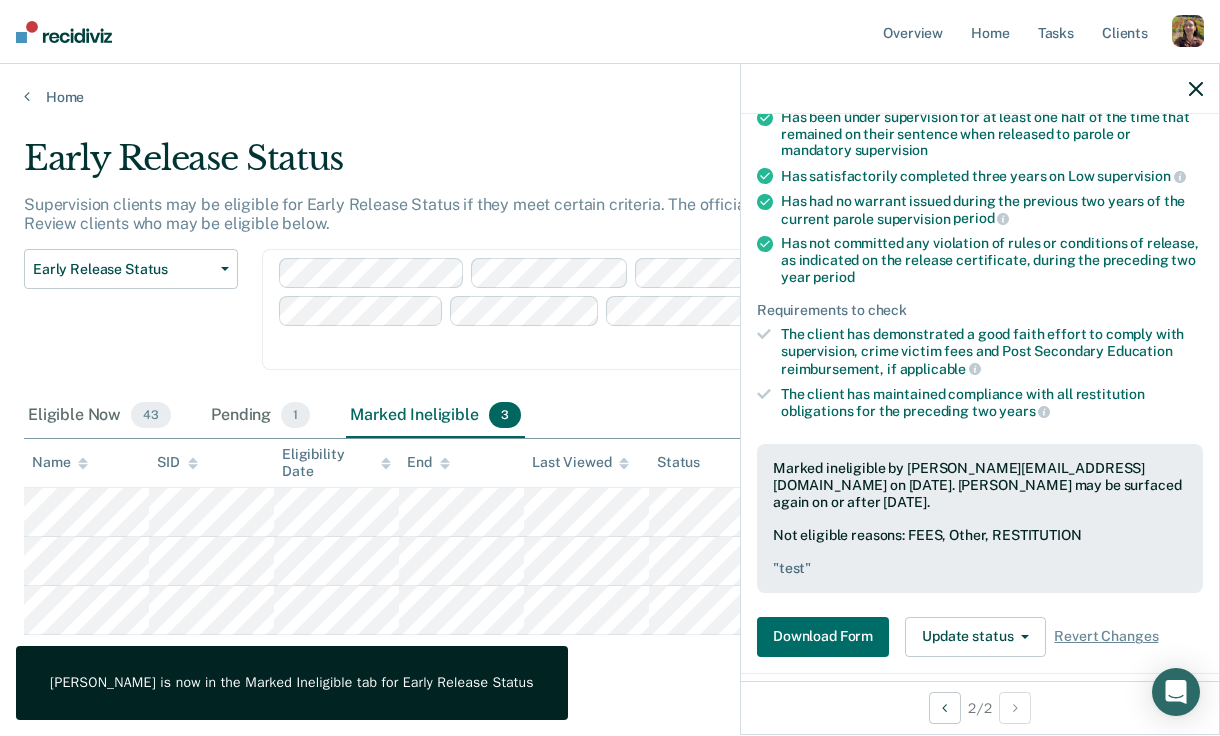 click at bounding box center [980, 89] 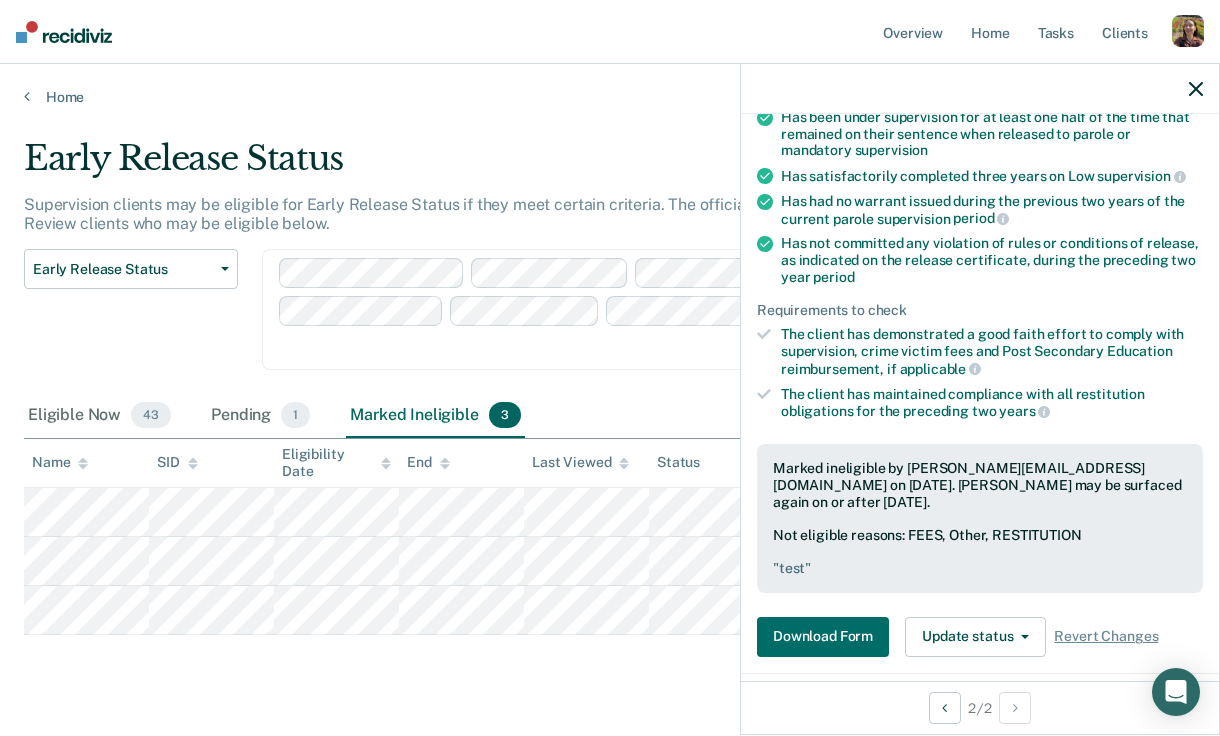 click 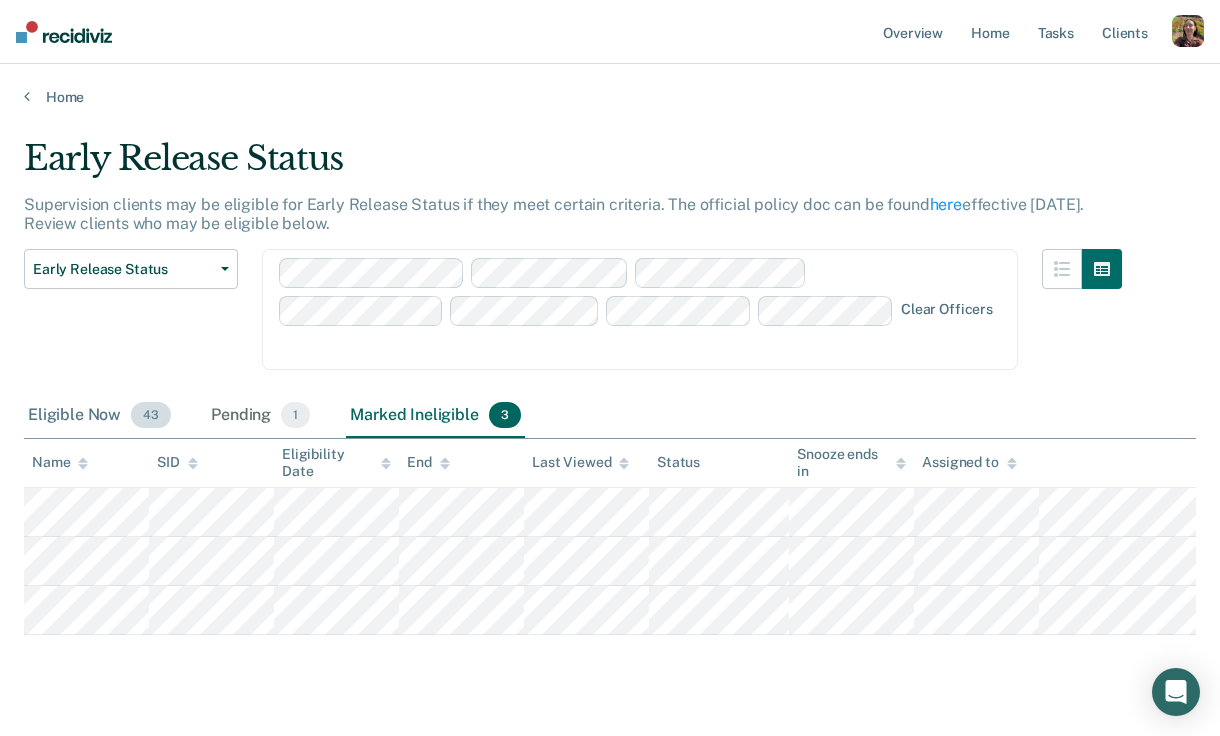 click on "Eligible Now 43" at bounding box center [99, 416] 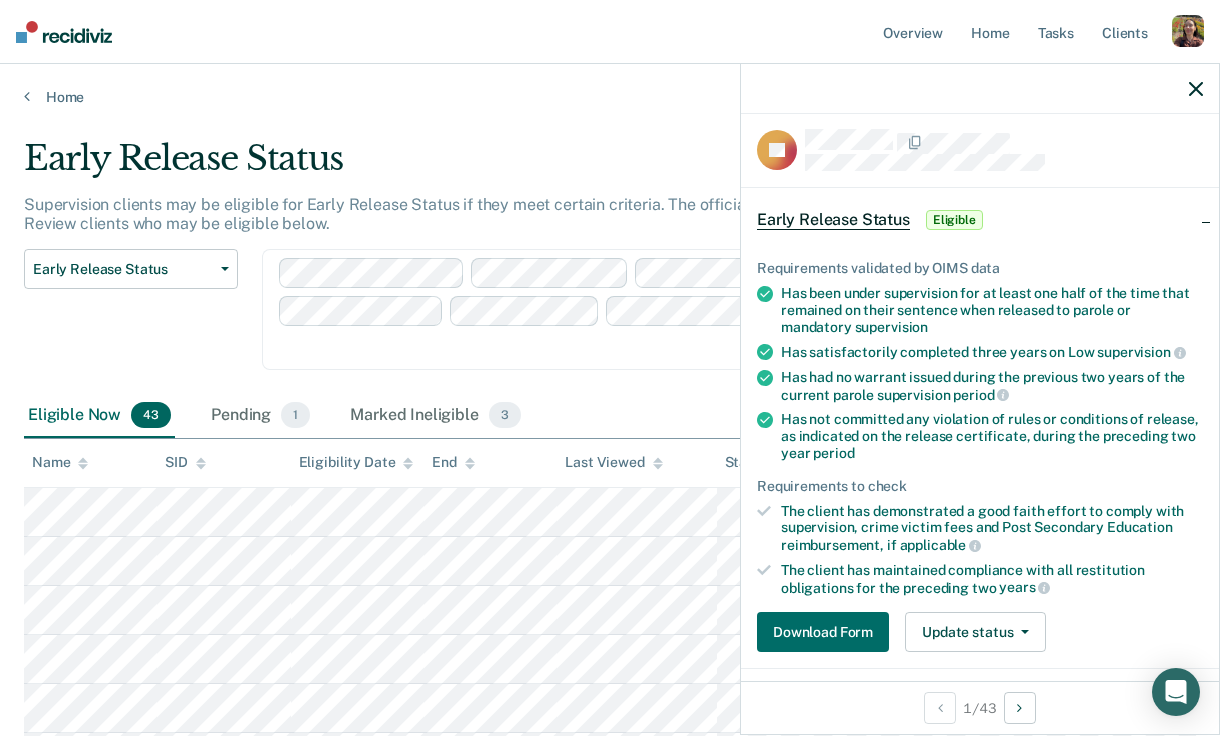 scroll, scrollTop: 19, scrollLeft: 0, axis: vertical 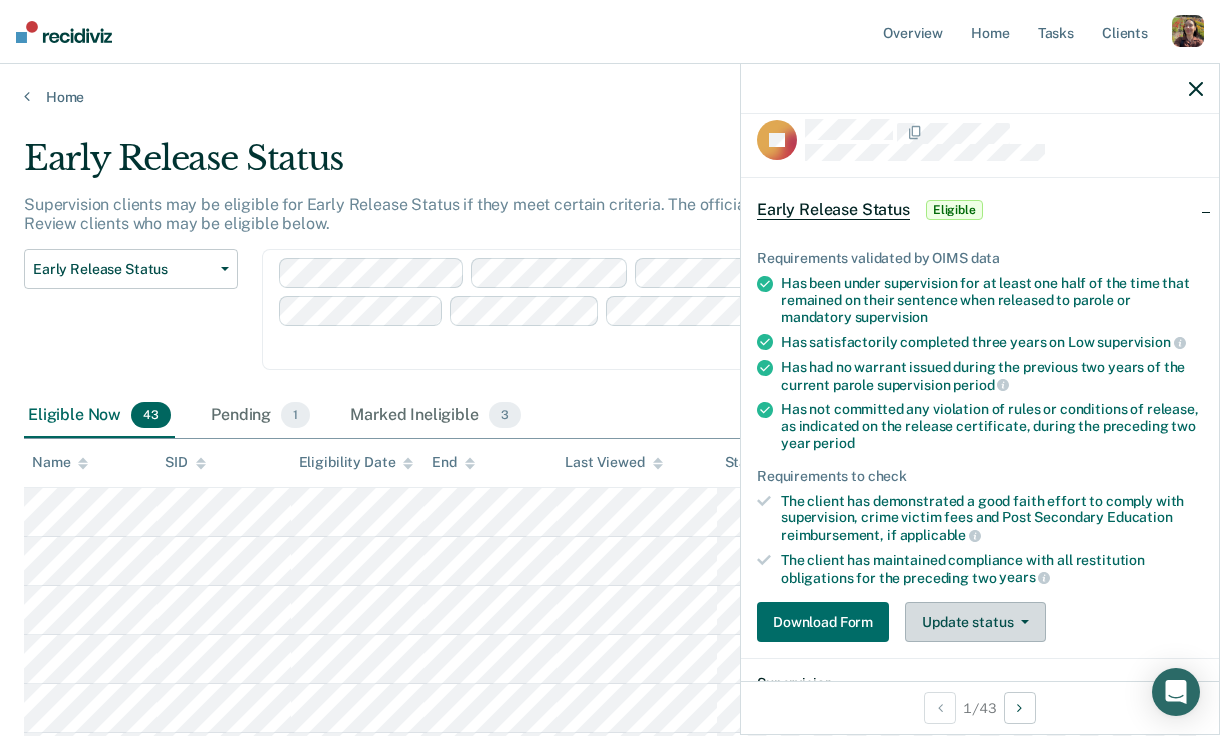 click on "Update status" at bounding box center [975, 622] 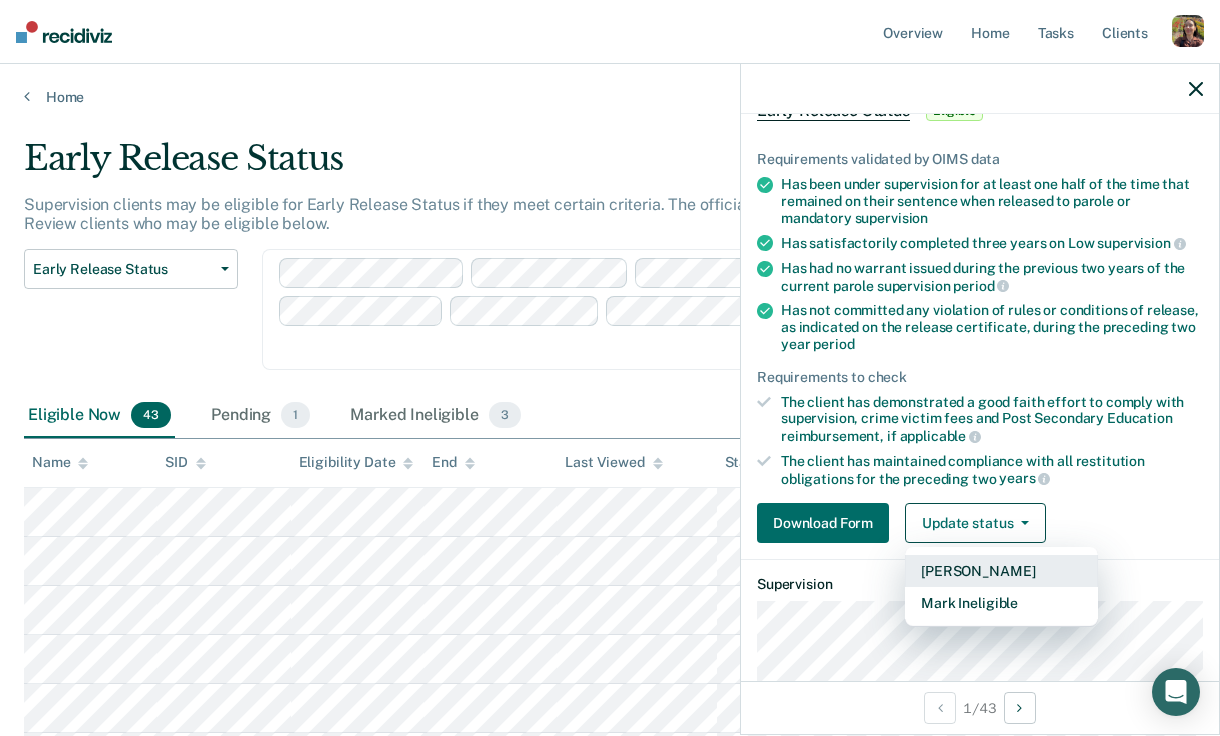 scroll, scrollTop: 120, scrollLeft: 0, axis: vertical 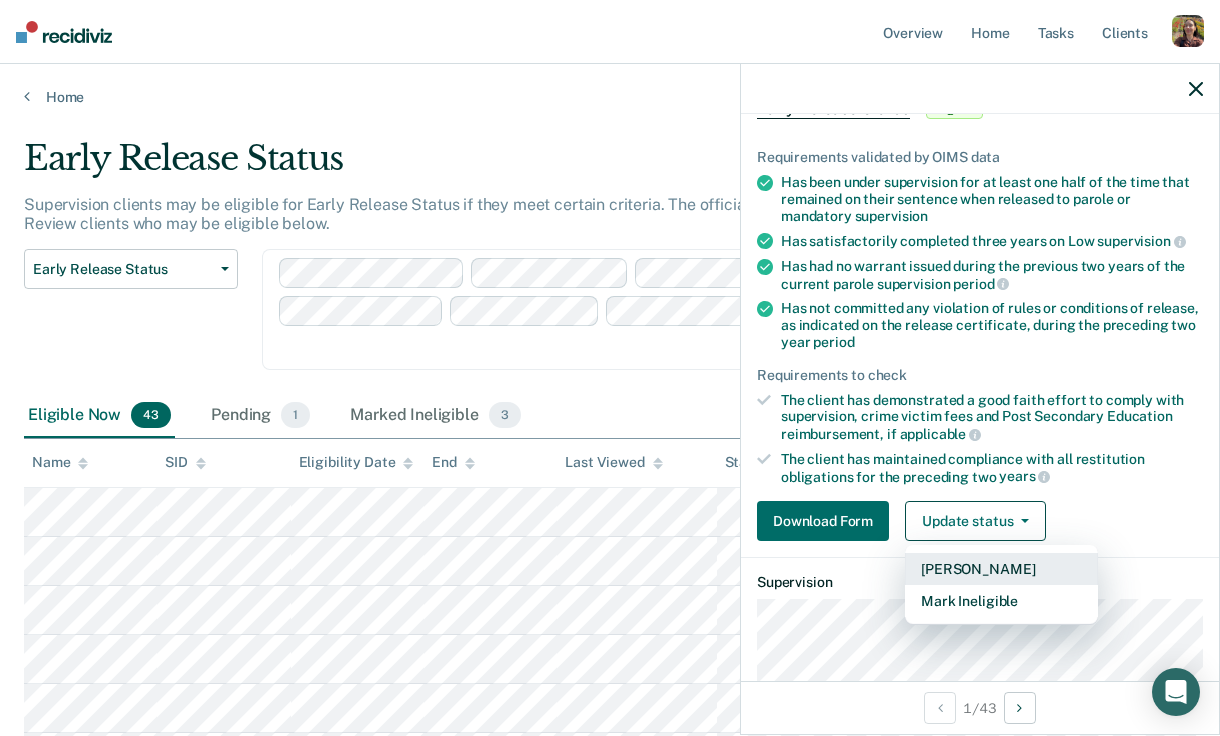 click on "[PERSON_NAME]" at bounding box center (1001, 569) 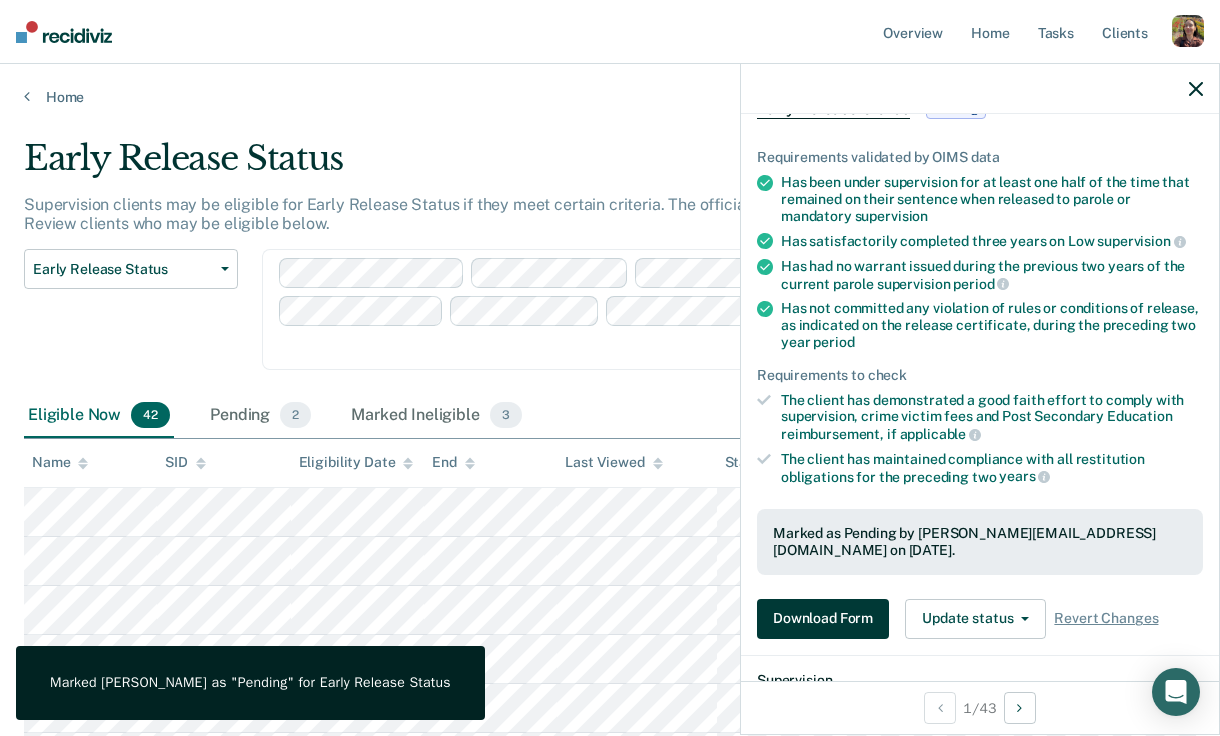 click on "Download Form" at bounding box center [823, 619] 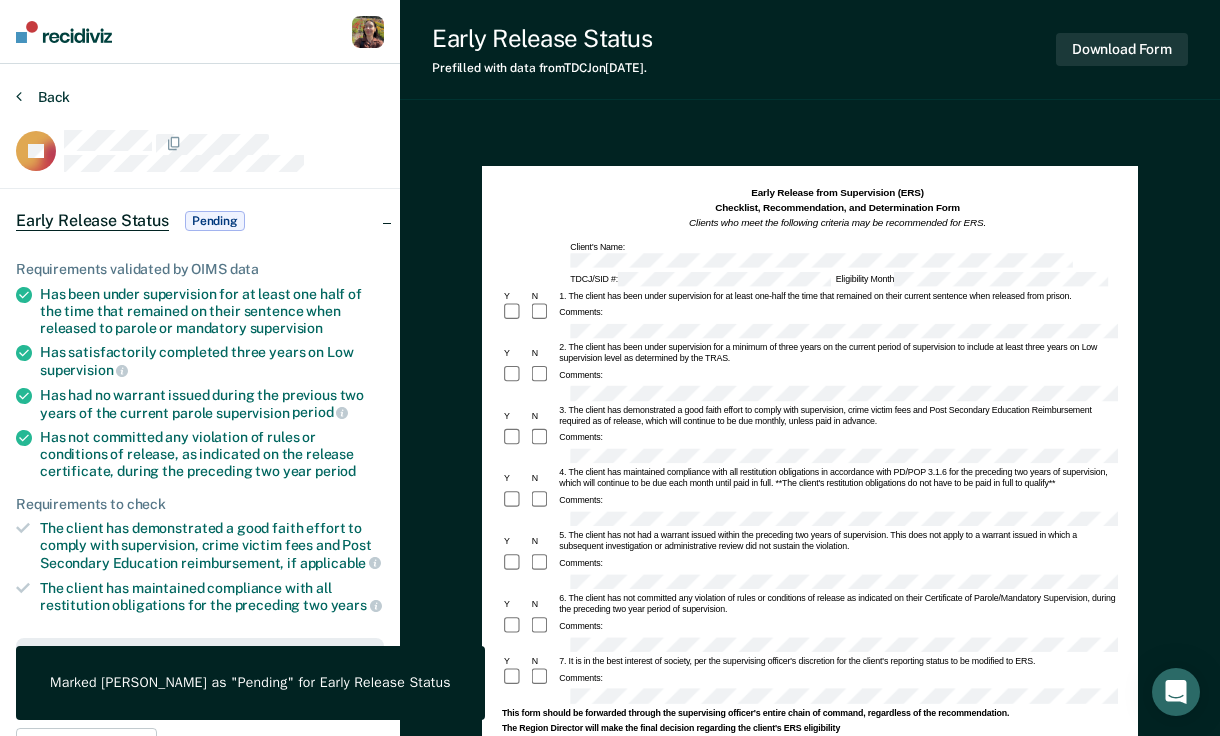 click on "Back" at bounding box center (43, 97) 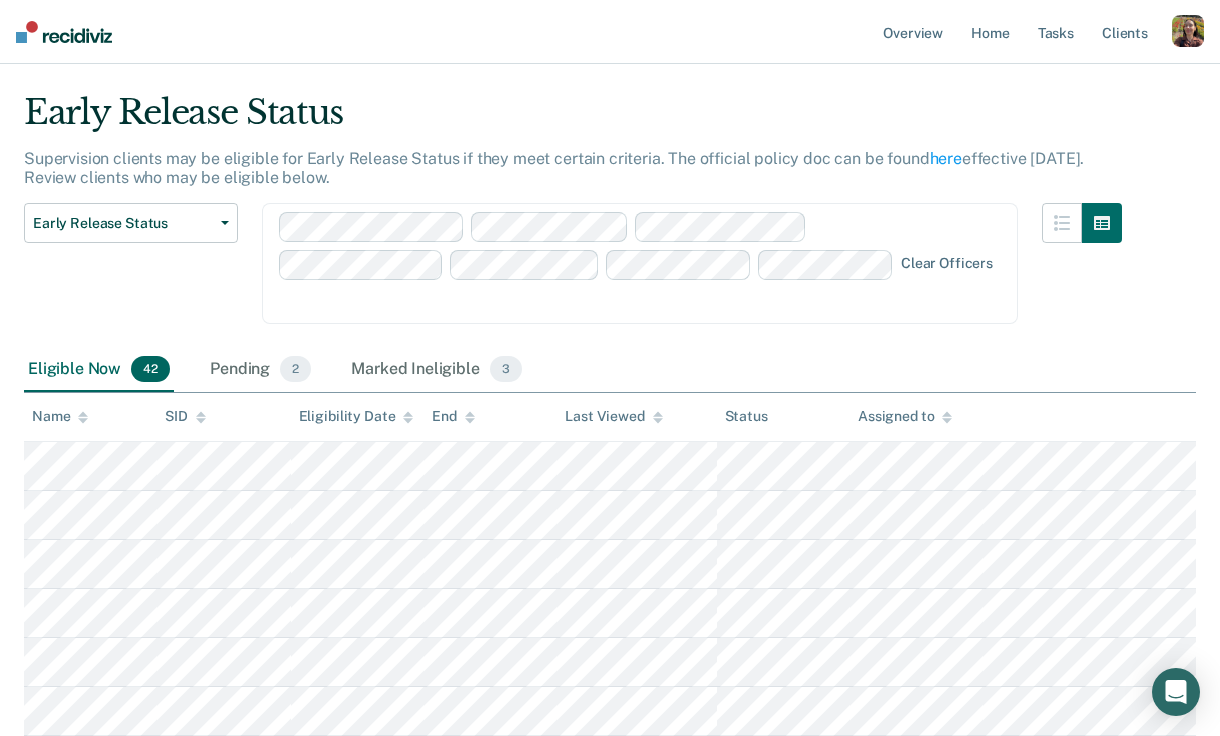 scroll, scrollTop: 47, scrollLeft: 0, axis: vertical 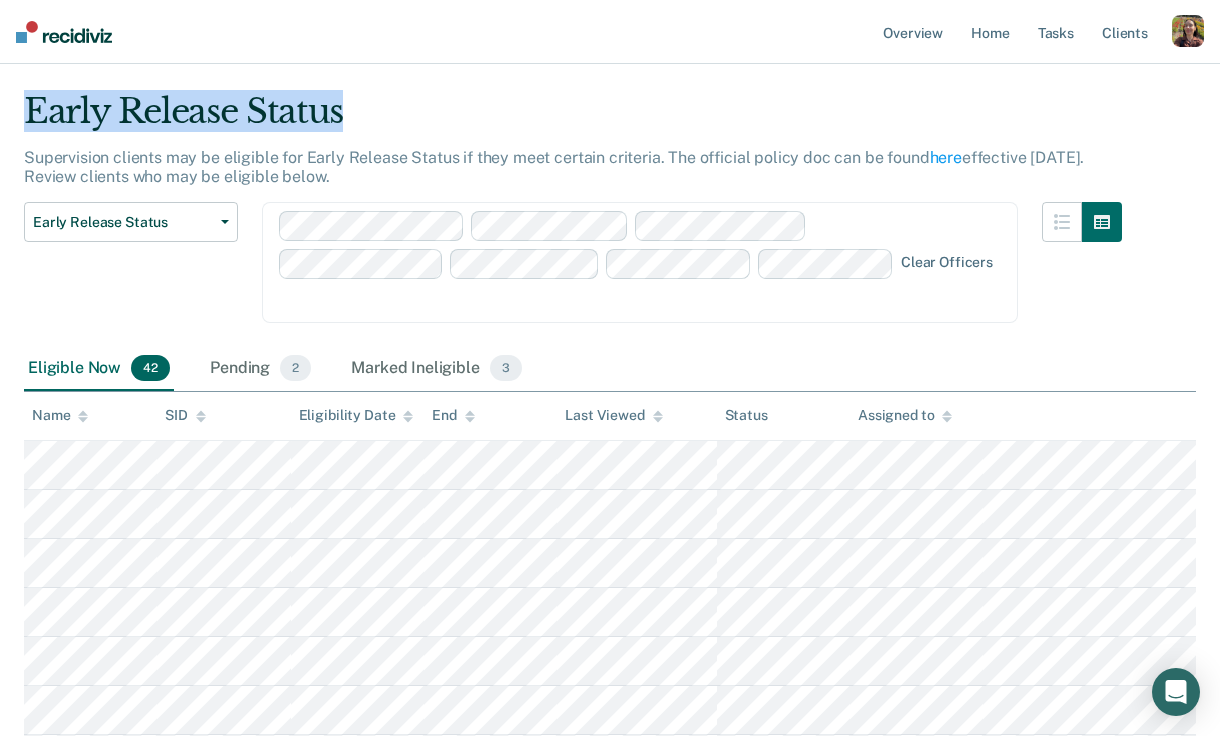 drag, startPoint x: 34, startPoint y: 118, endPoint x: 342, endPoint y: 122, distance: 308.02597 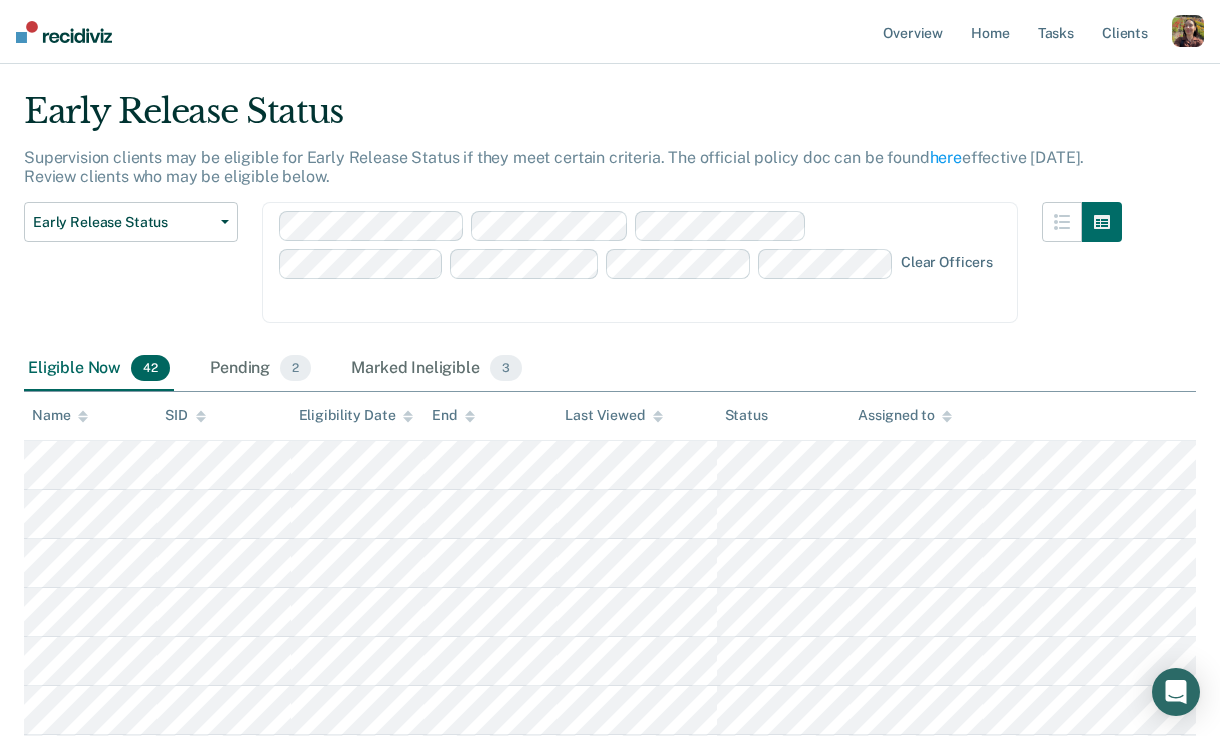 click on "Supervision clients may be eligible for Early Release Status if they meet certain criteria. The official policy doc can be found  here  effective [DATE]. Review clients who may be eligible below." at bounding box center (554, 167) 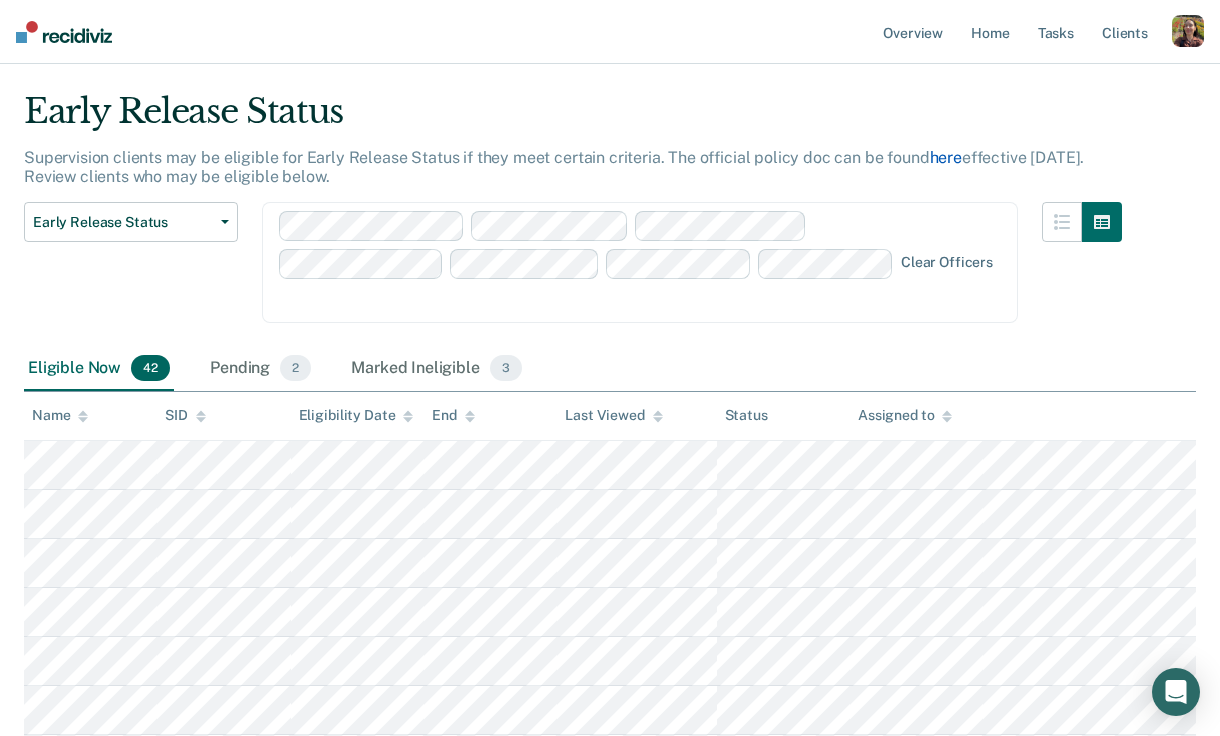 click on "here" at bounding box center (946, 157) 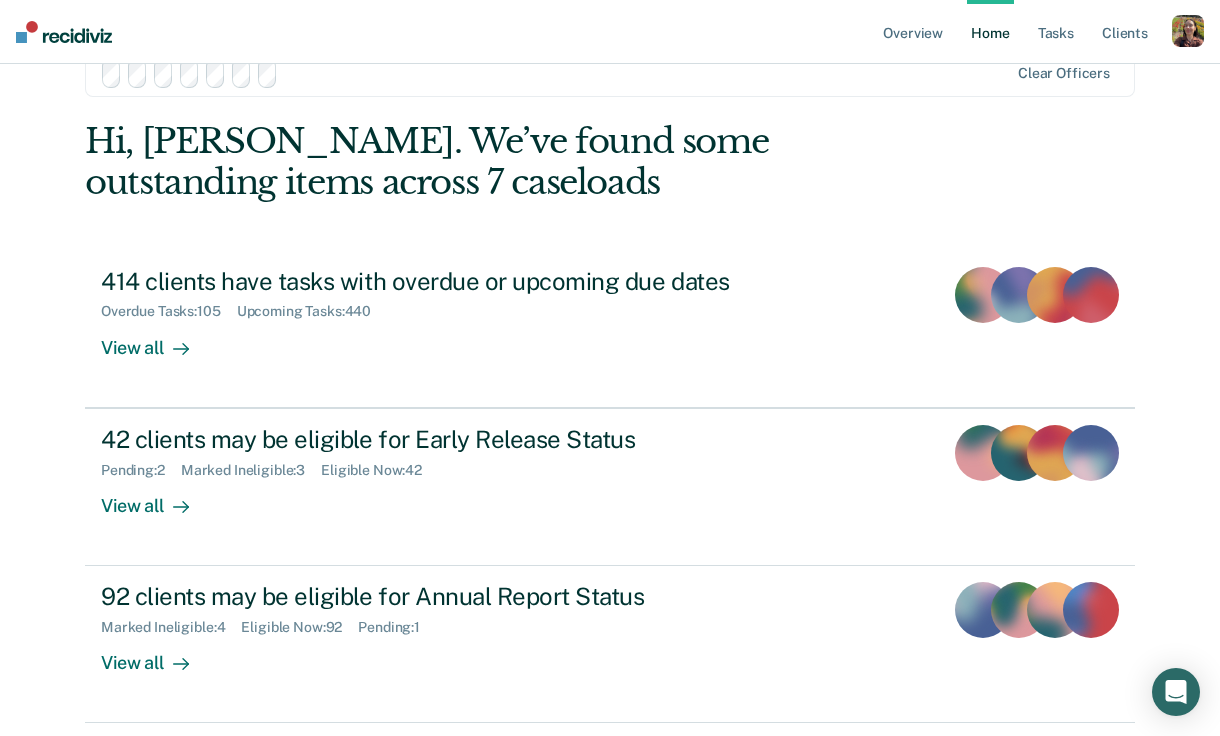 scroll, scrollTop: 152, scrollLeft: 0, axis: vertical 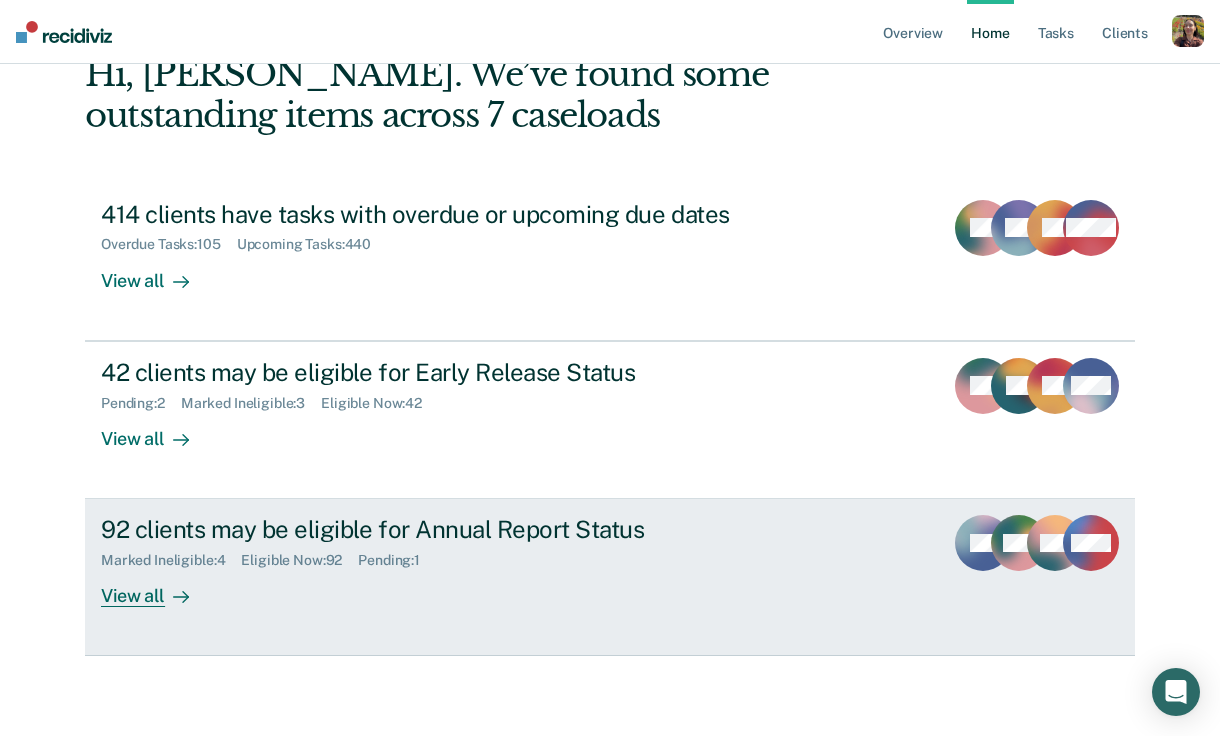 click on "View all" at bounding box center (157, 588) 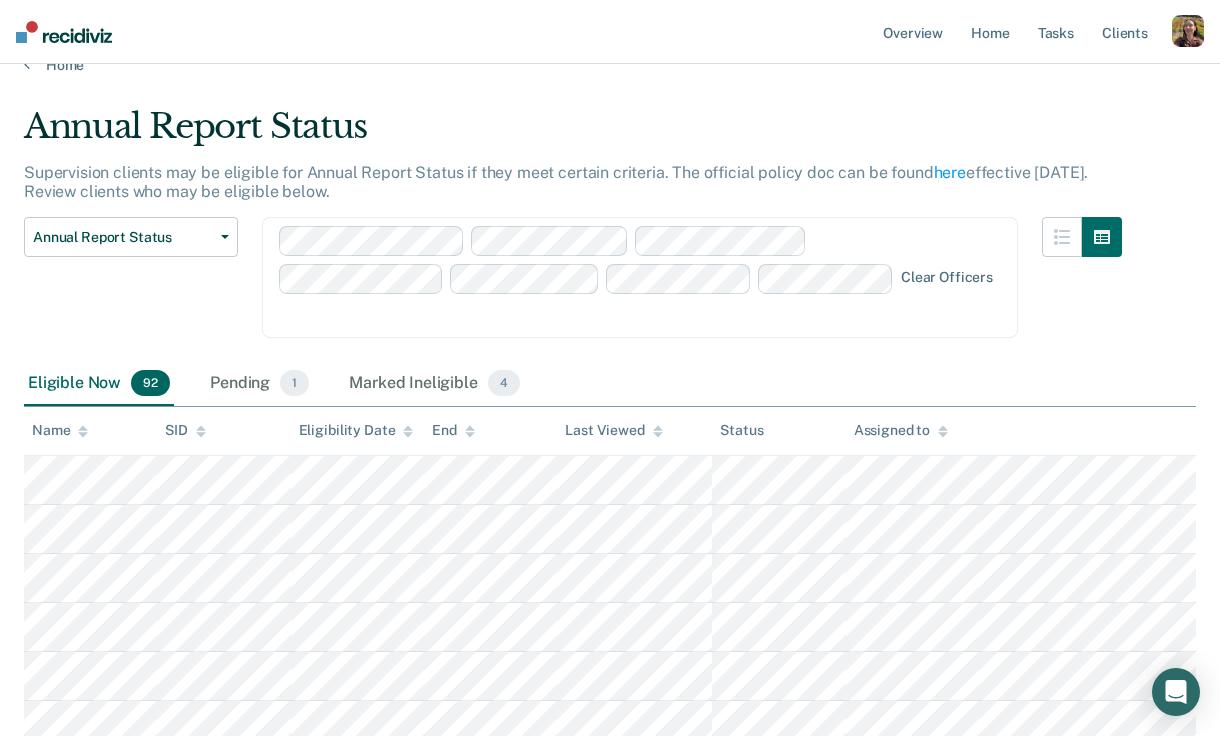 scroll, scrollTop: 17, scrollLeft: 0, axis: vertical 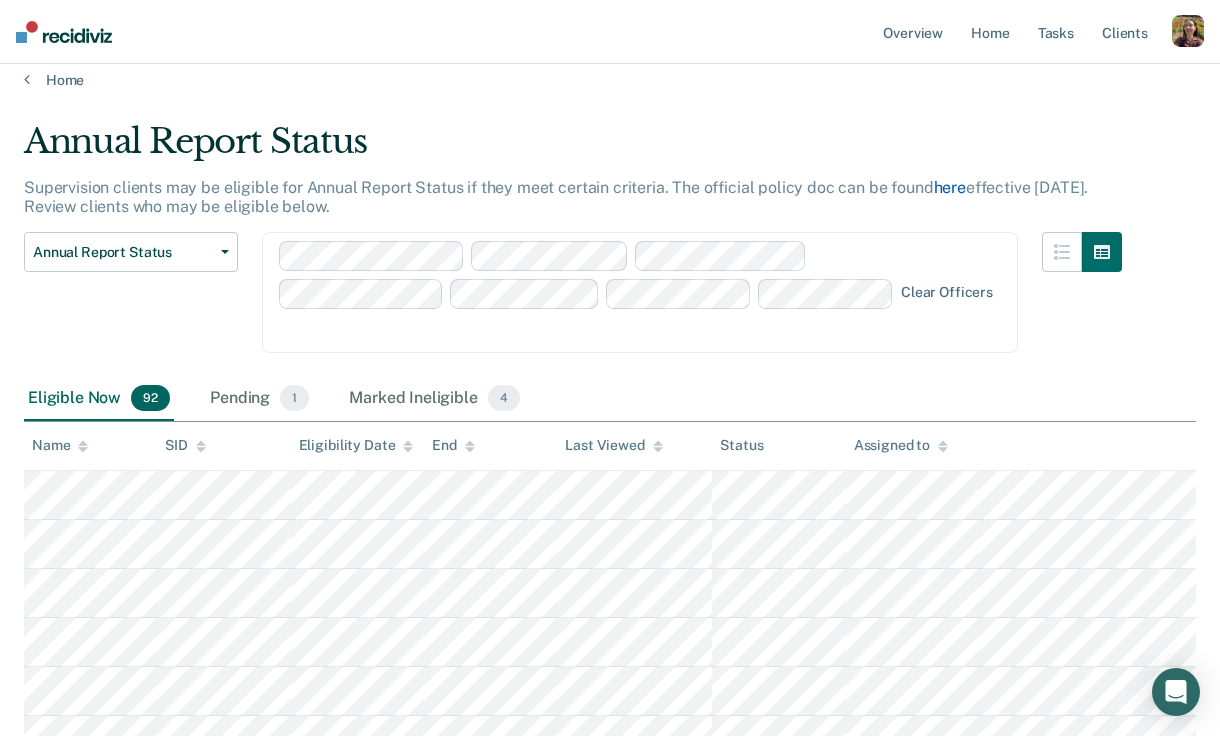 click on "here" at bounding box center (950, 187) 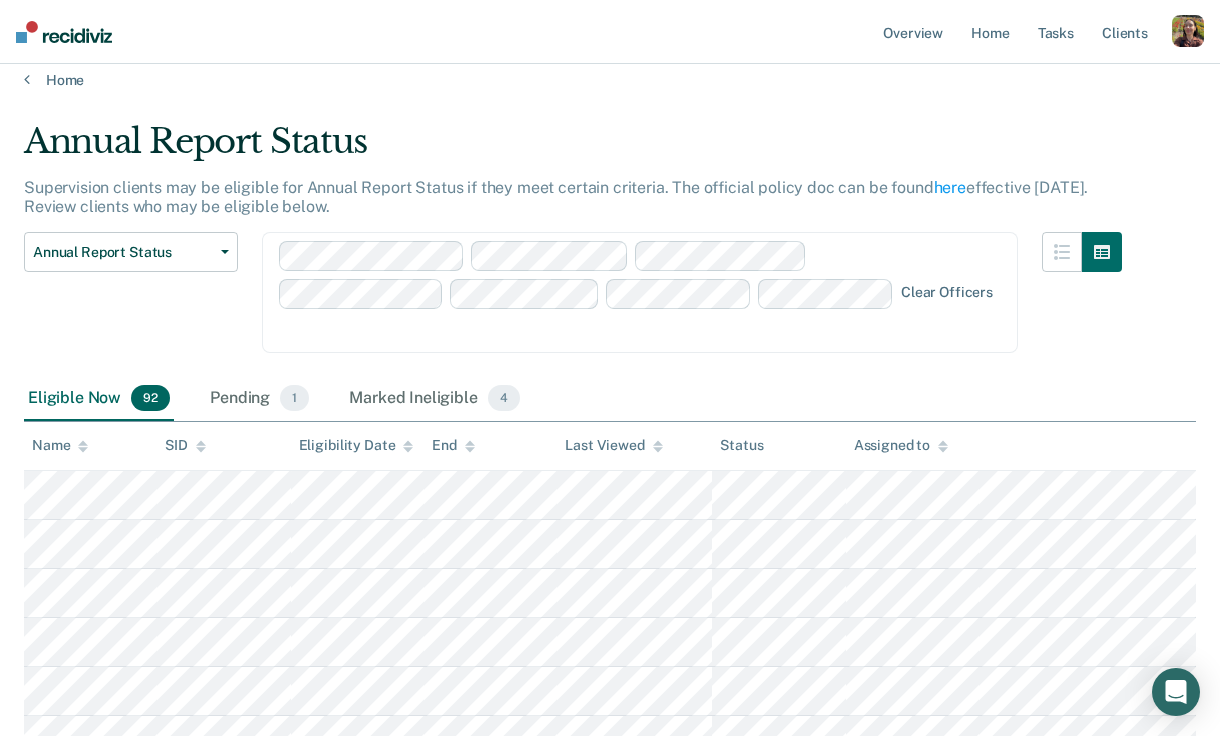 scroll, scrollTop: 71, scrollLeft: 0, axis: vertical 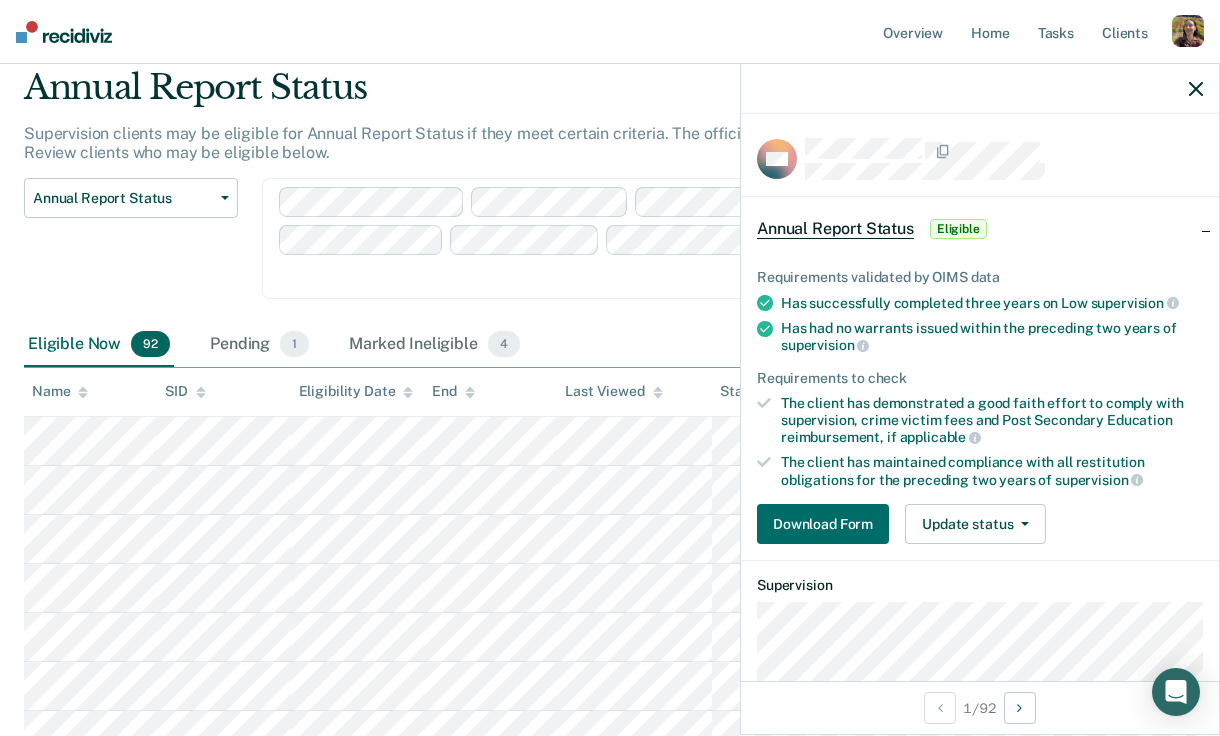 drag, startPoint x: 771, startPoint y: 394, endPoint x: 755, endPoint y: 394, distance: 16 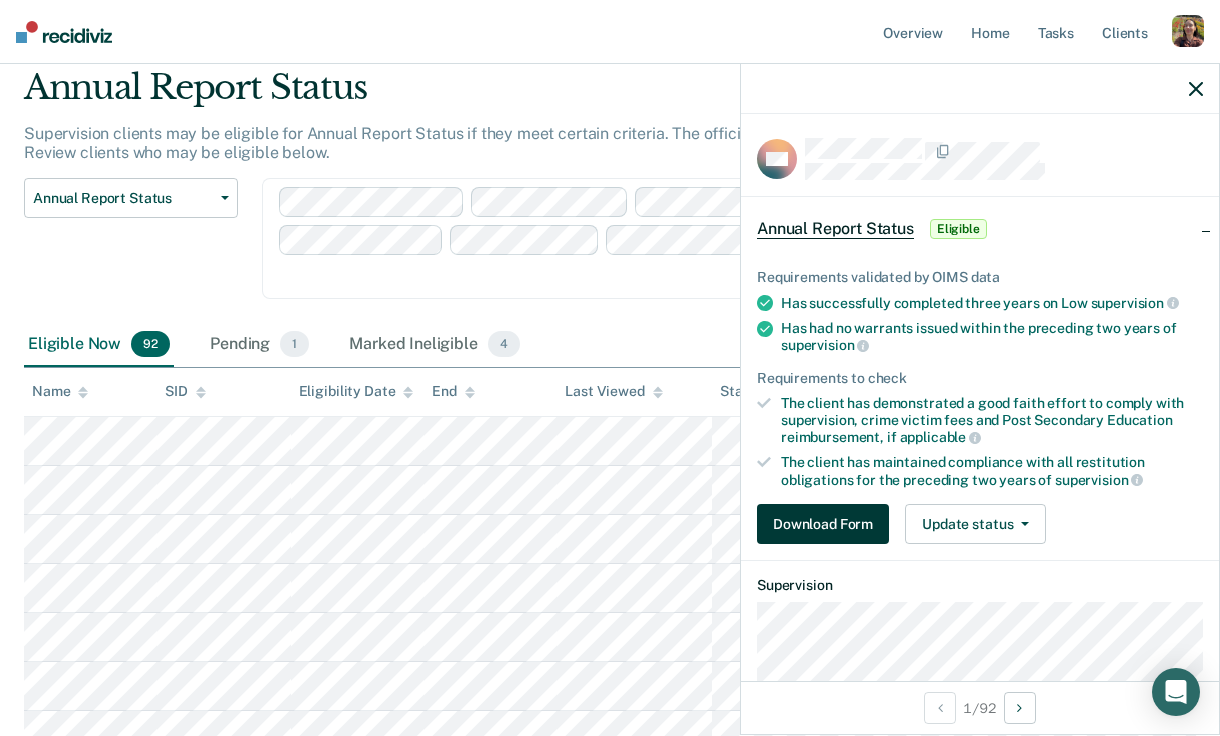 click on "Download Form" at bounding box center (823, 524) 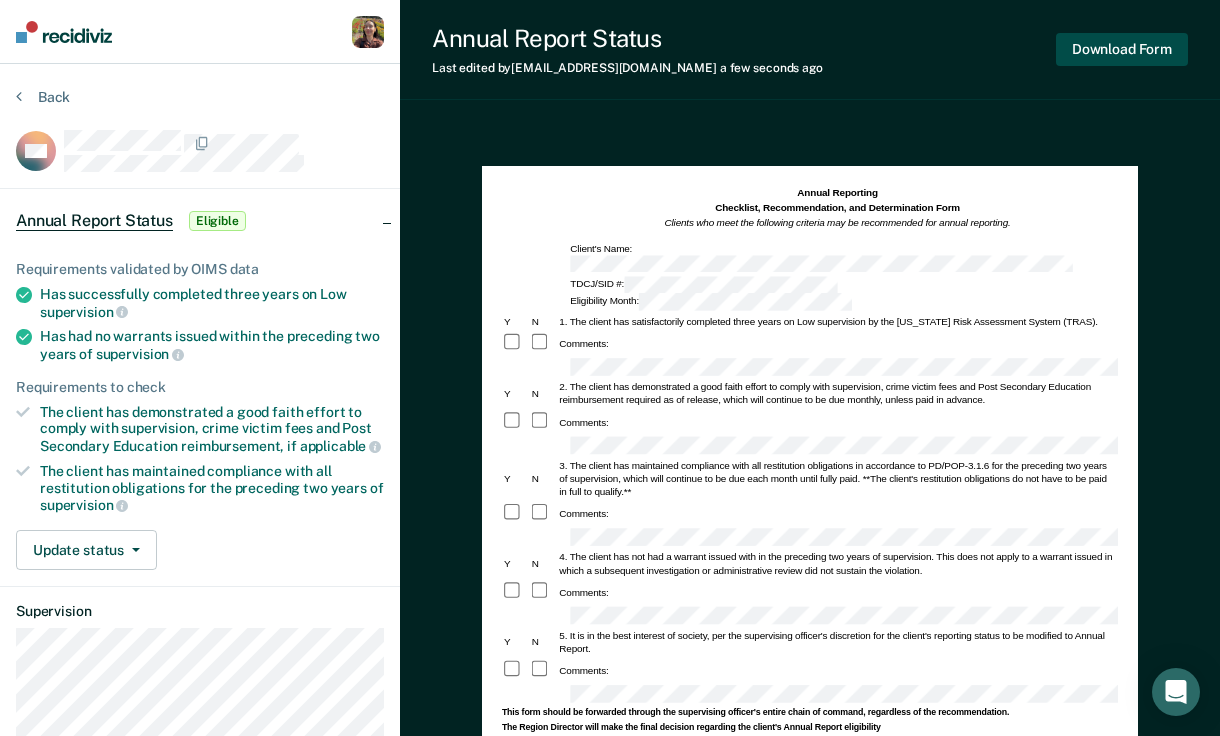 click on "Download Form" at bounding box center [1122, 49] 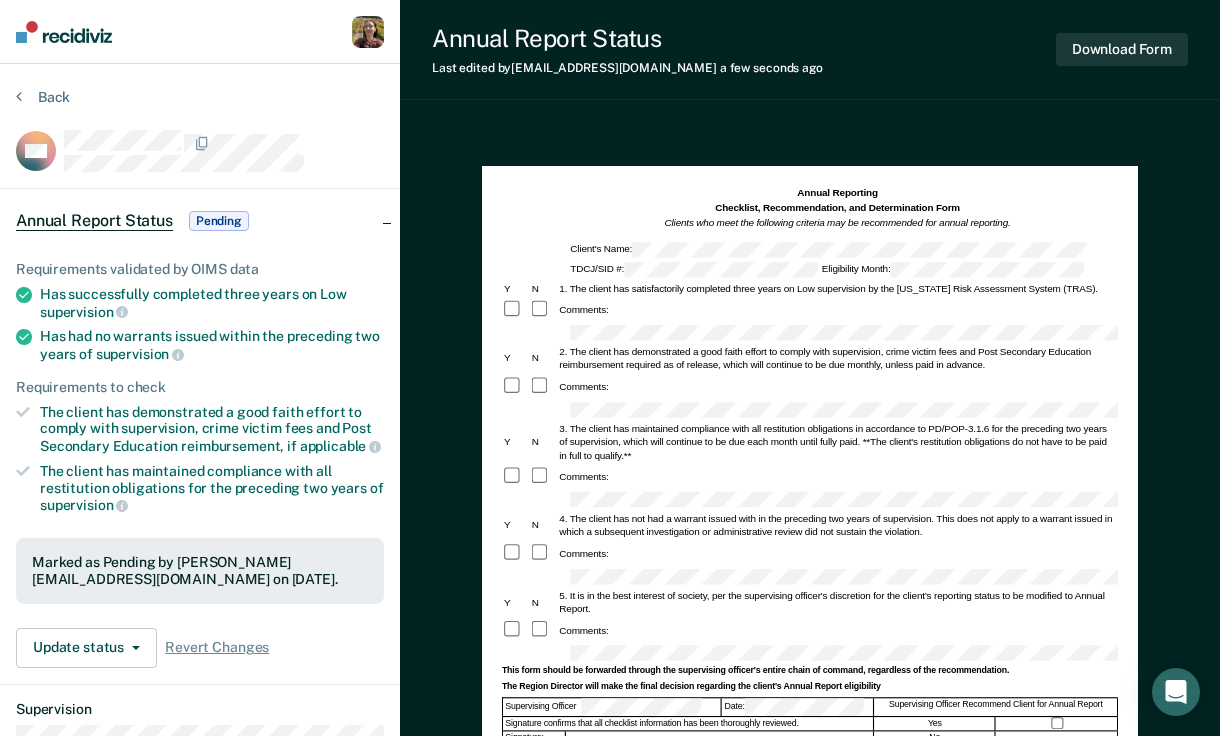 scroll, scrollTop: 143, scrollLeft: 0, axis: vertical 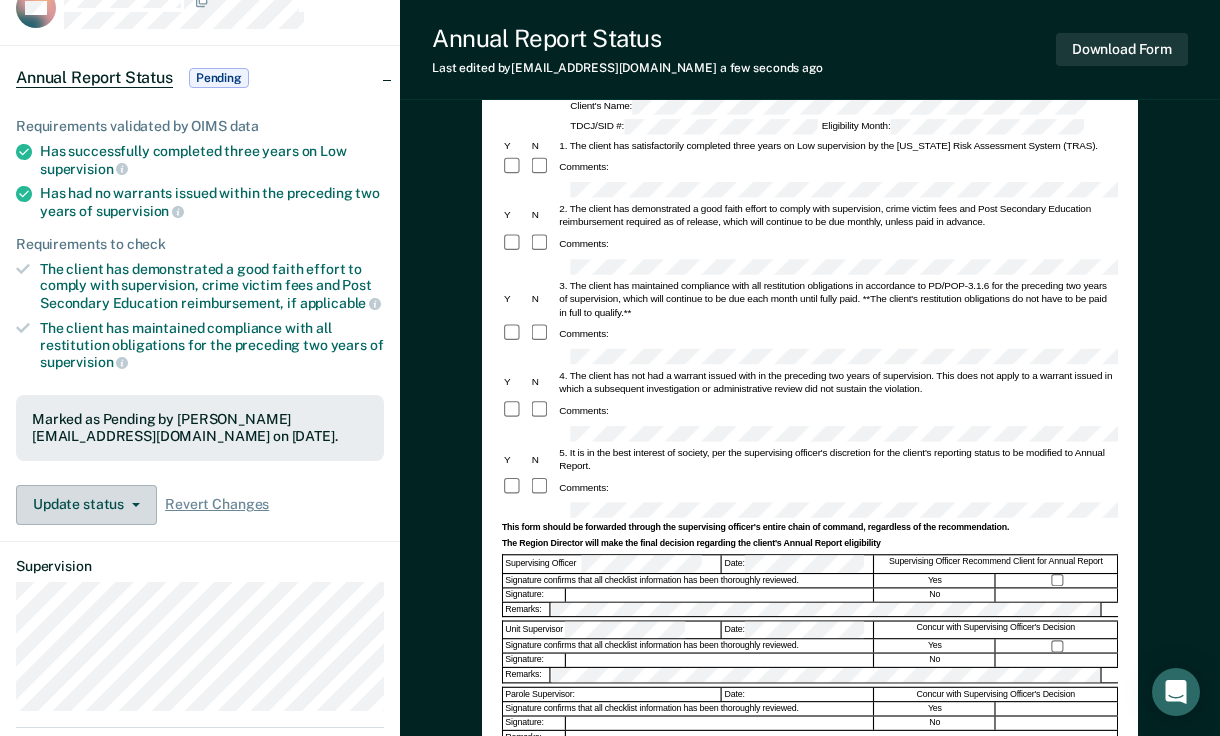 click on "Update status" at bounding box center [86, 505] 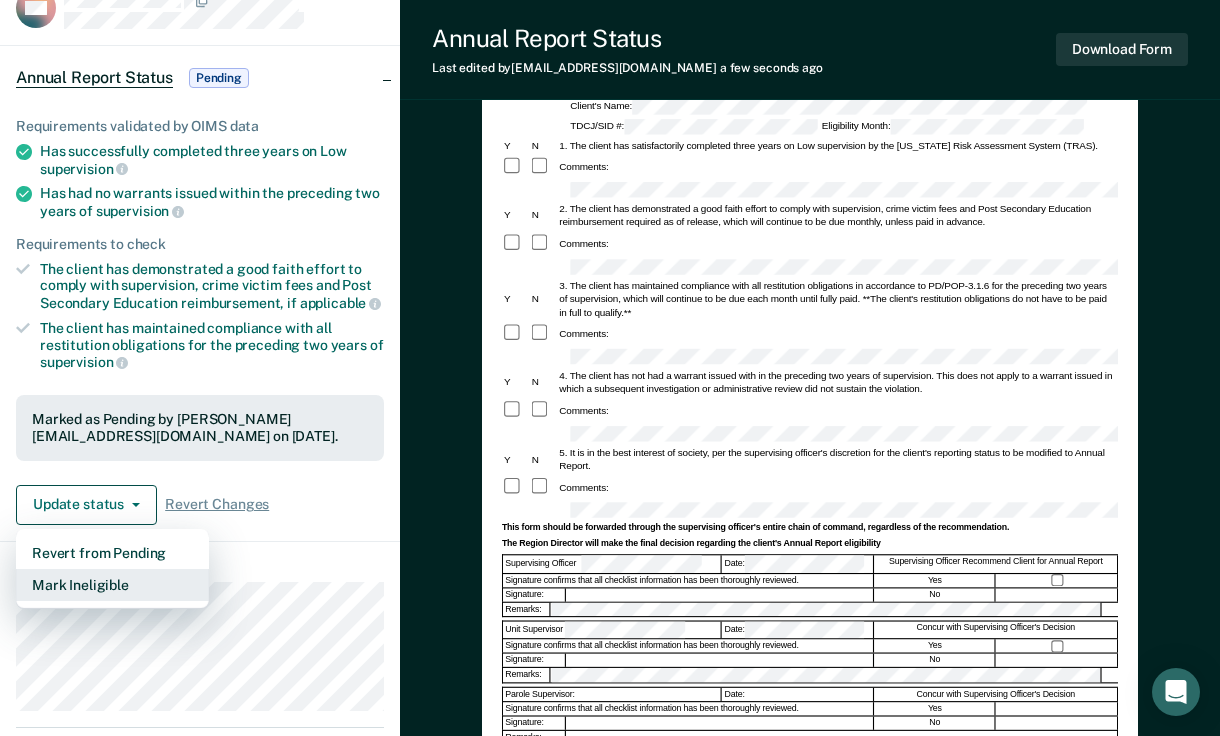 click on "Mark Ineligible" at bounding box center [112, 585] 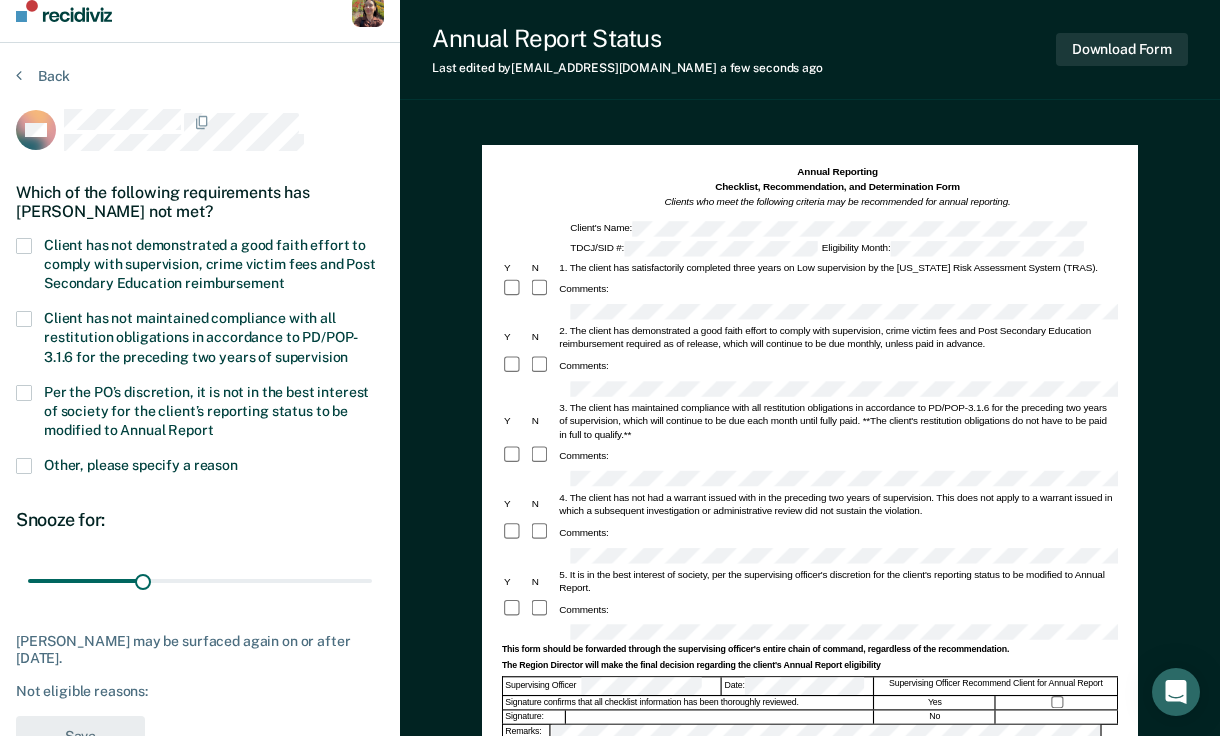 scroll, scrollTop: 17, scrollLeft: 0, axis: vertical 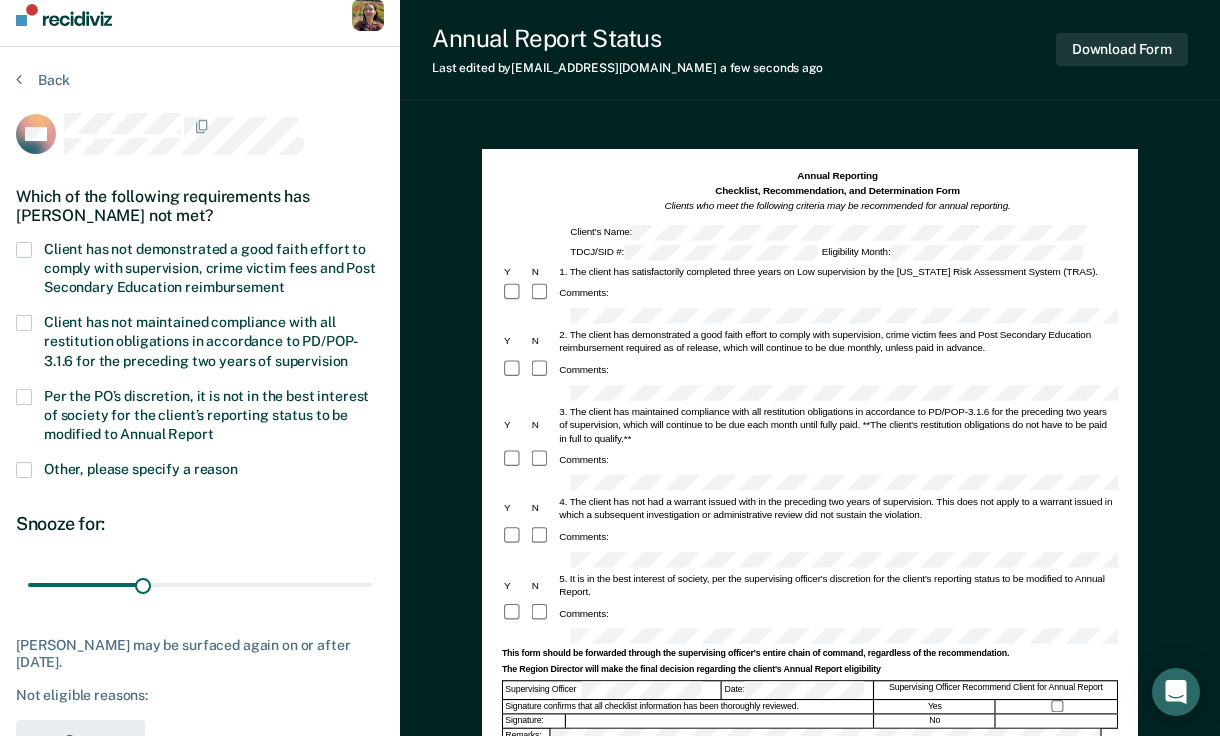 click on "Client has not demonstrated a good faith effort to comply with supervision, crime victim fees and Post Secondary Education reimbursement" at bounding box center (210, 268) 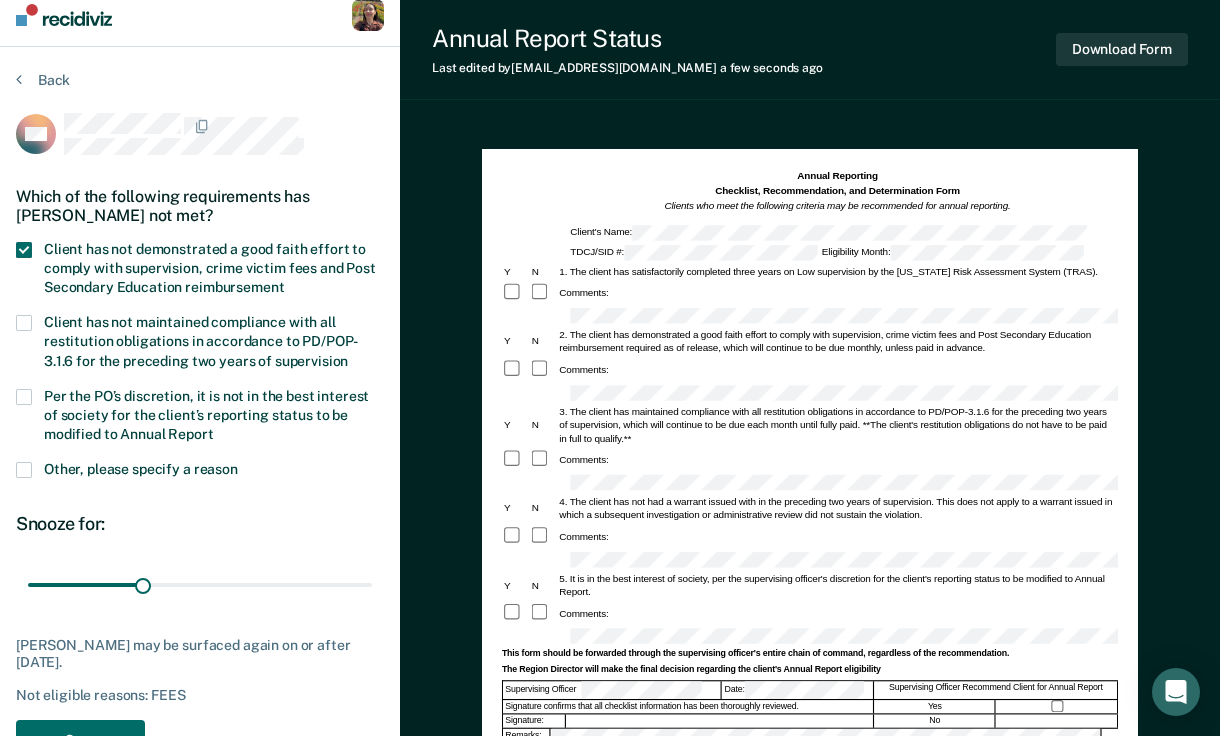 click on "Other, please specify a reason" at bounding box center [141, 469] 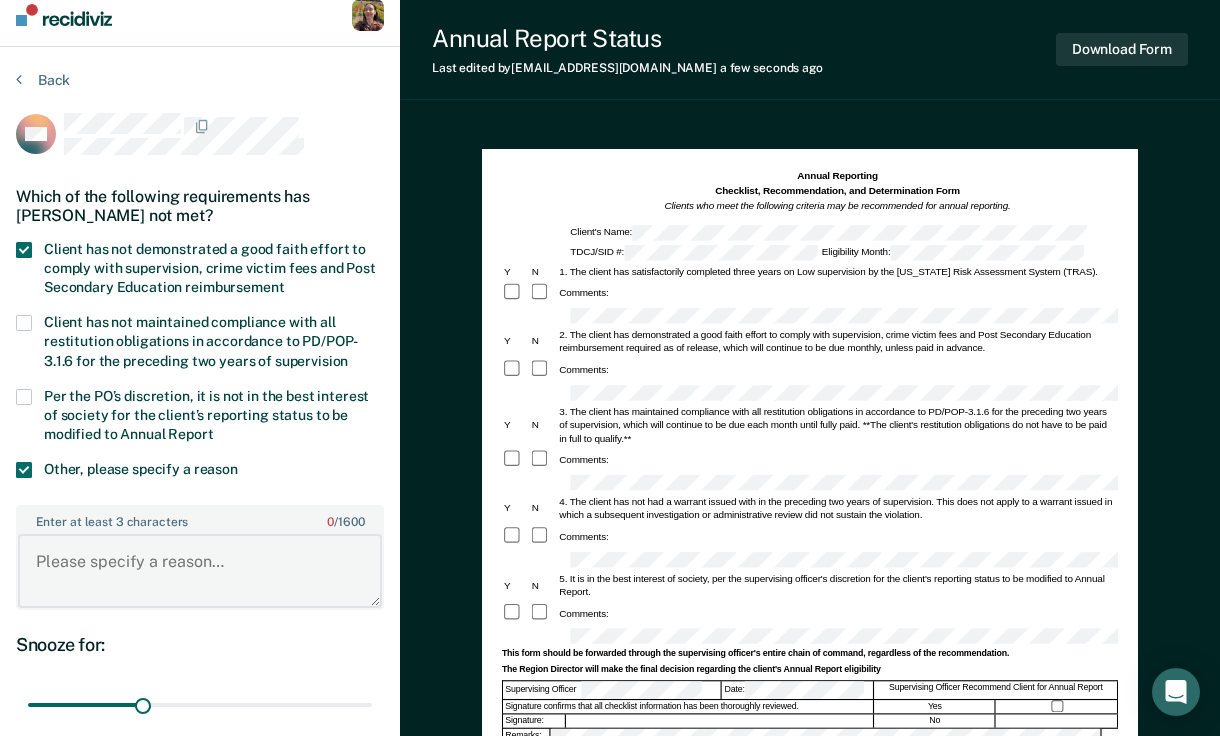 click on "Enter at least 3 characters 0  /  1600" at bounding box center [200, 571] 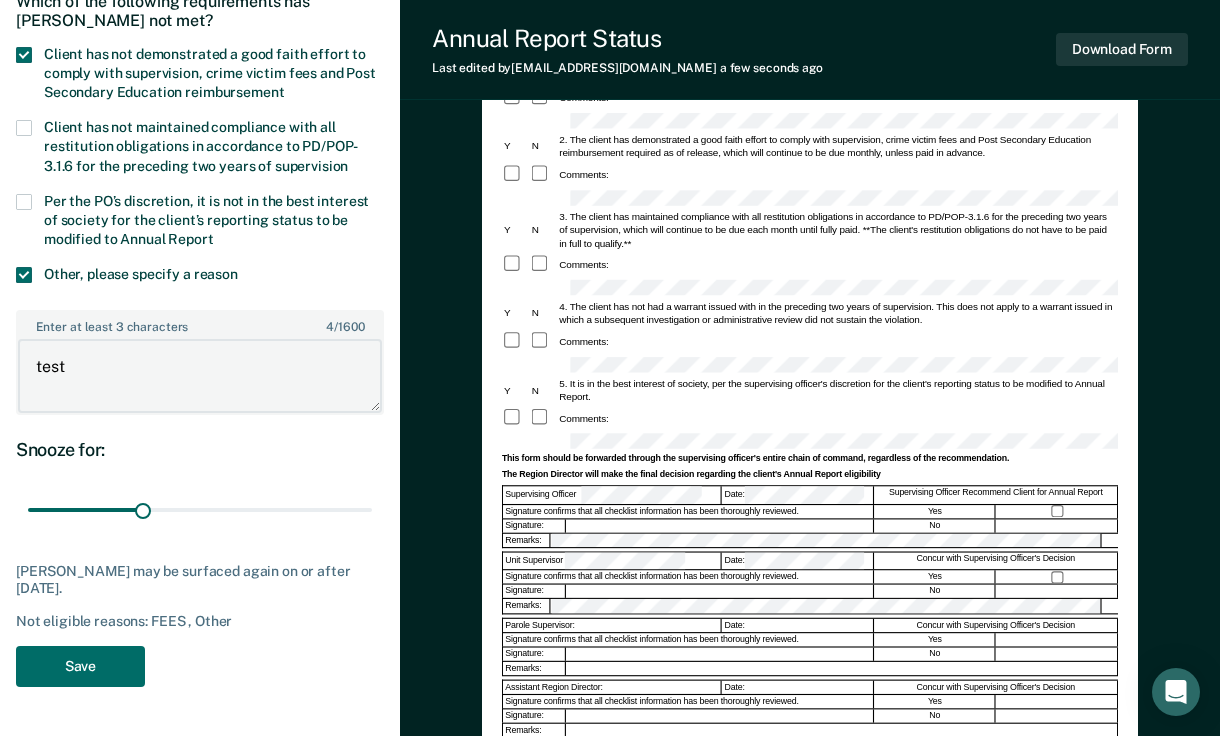 scroll, scrollTop: 230, scrollLeft: 0, axis: vertical 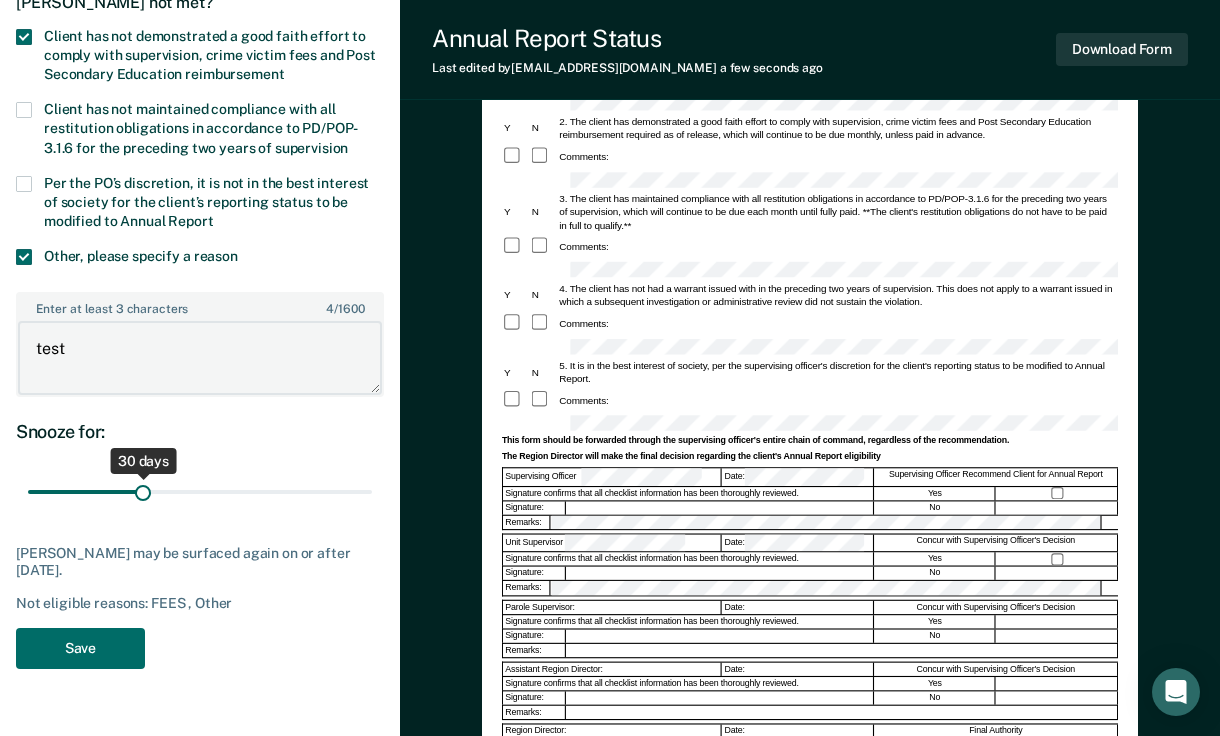 type on "test" 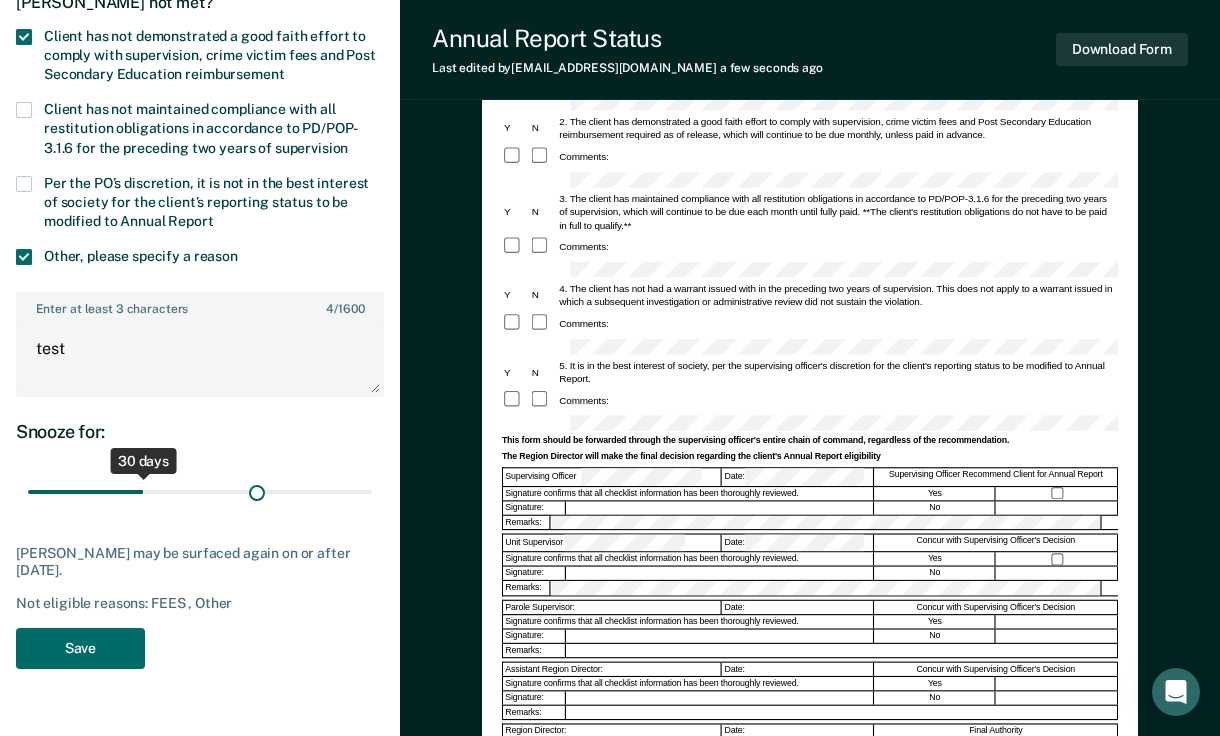 drag, startPoint x: 142, startPoint y: 489, endPoint x: 255, endPoint y: 489, distance: 113 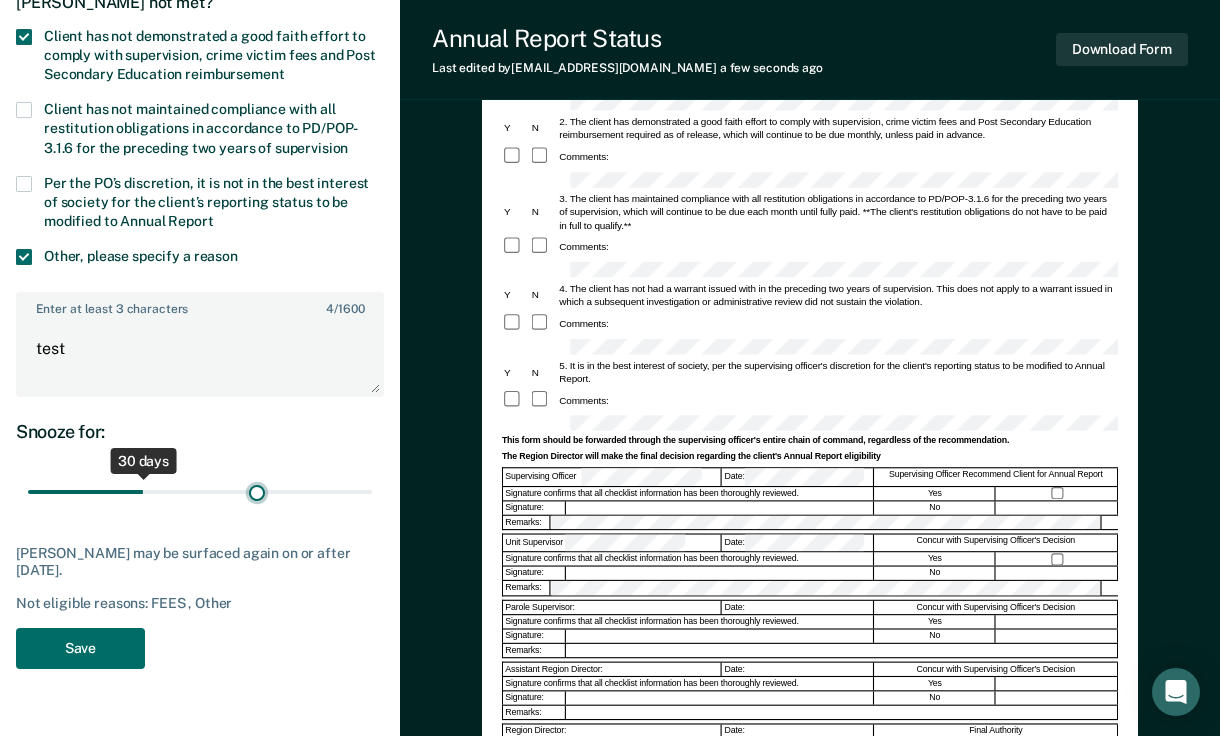 type on "61" 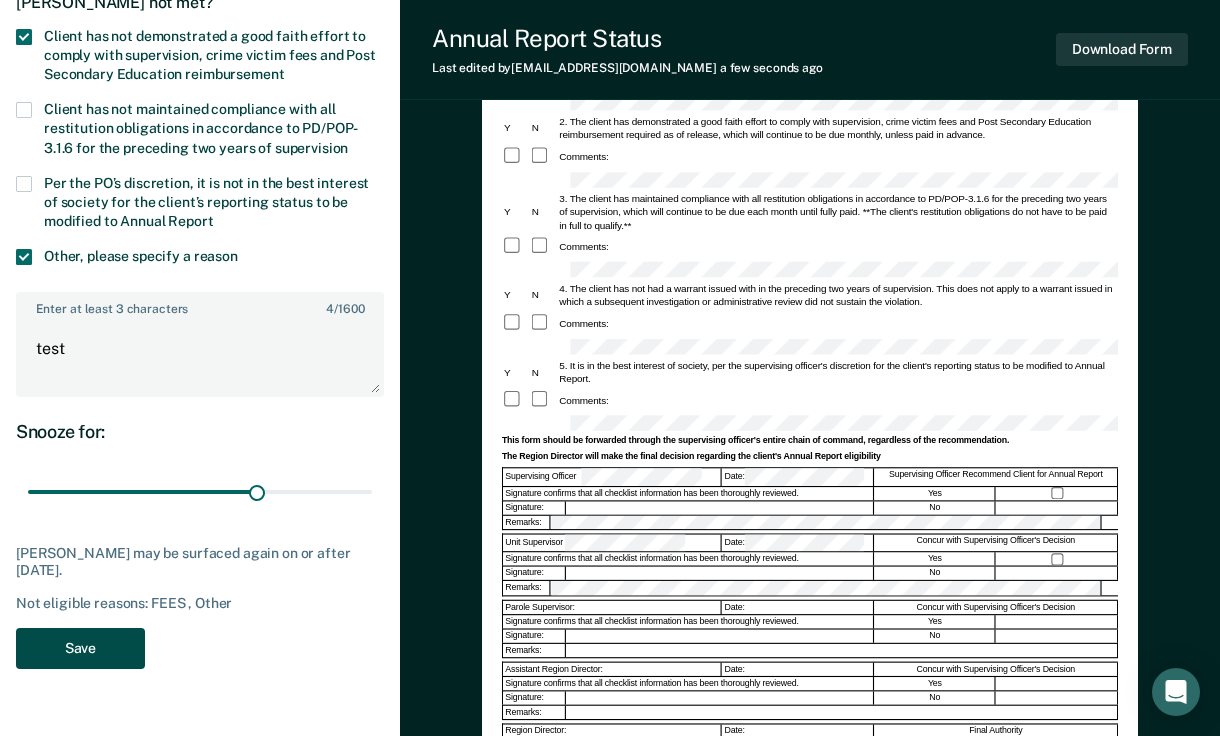 click on "Save" at bounding box center (80, 648) 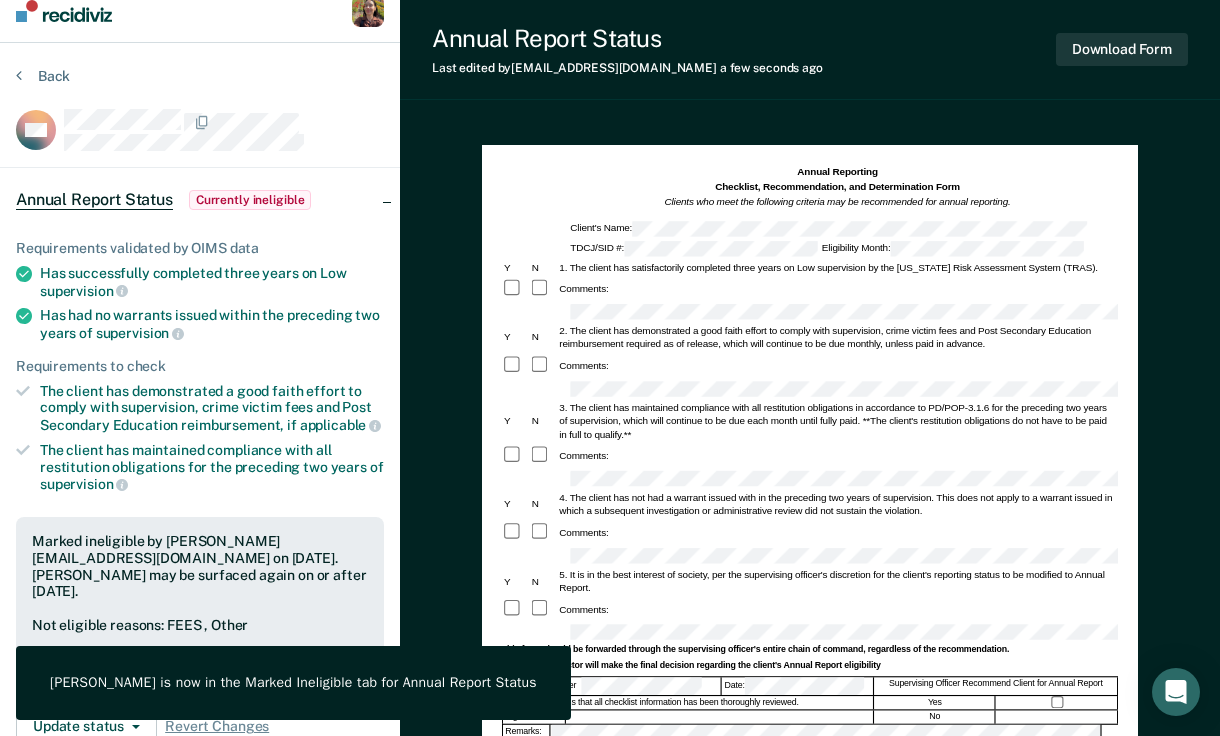 scroll, scrollTop: 18, scrollLeft: 0, axis: vertical 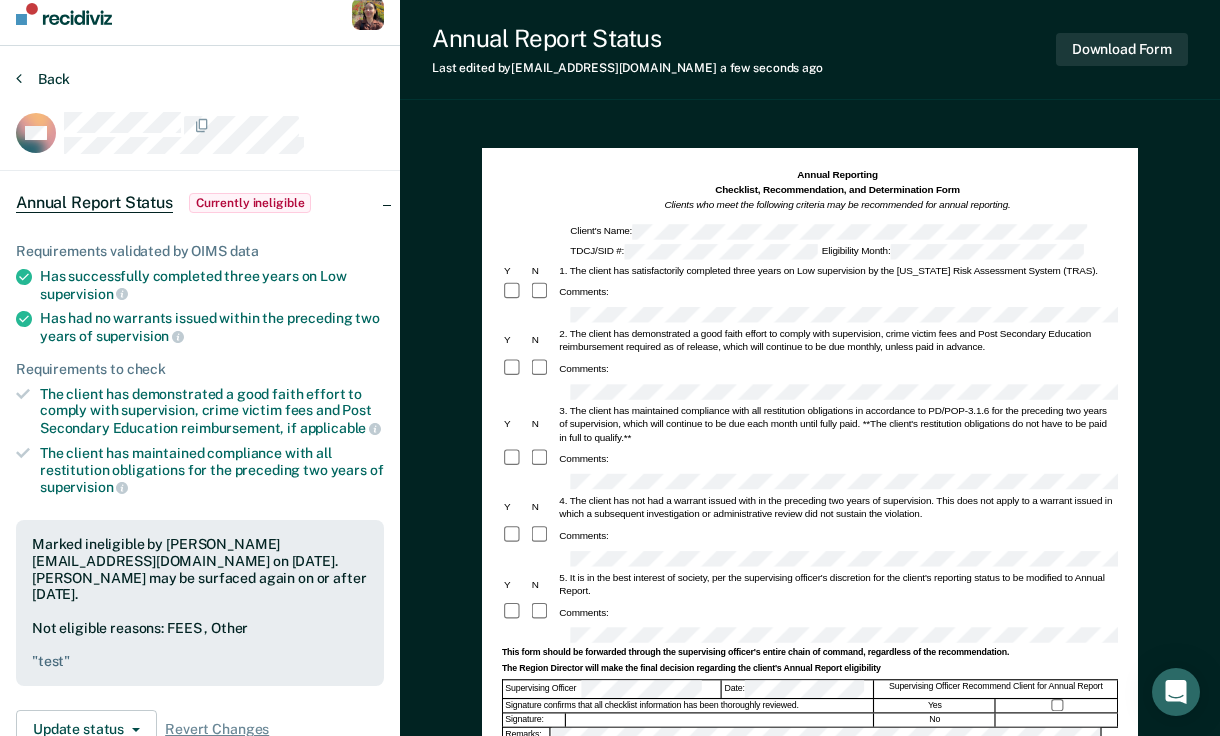 click on "Back" at bounding box center (43, 79) 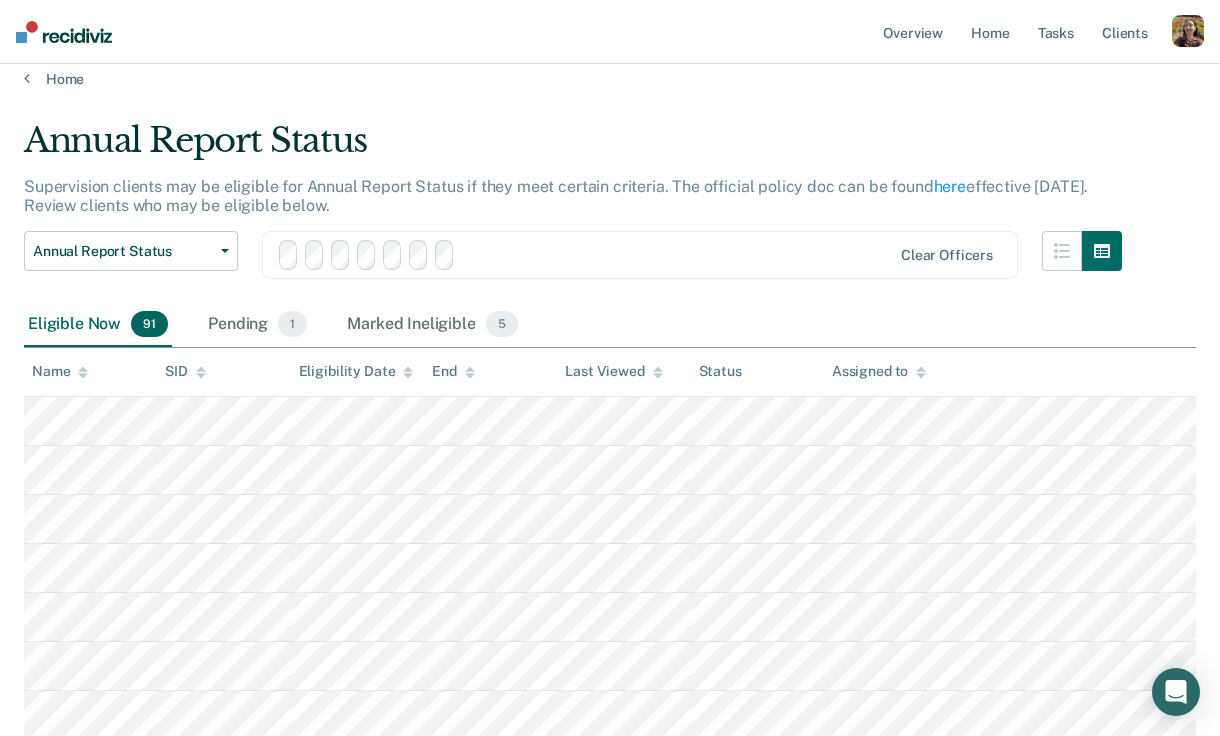 scroll, scrollTop: 71, scrollLeft: 0, axis: vertical 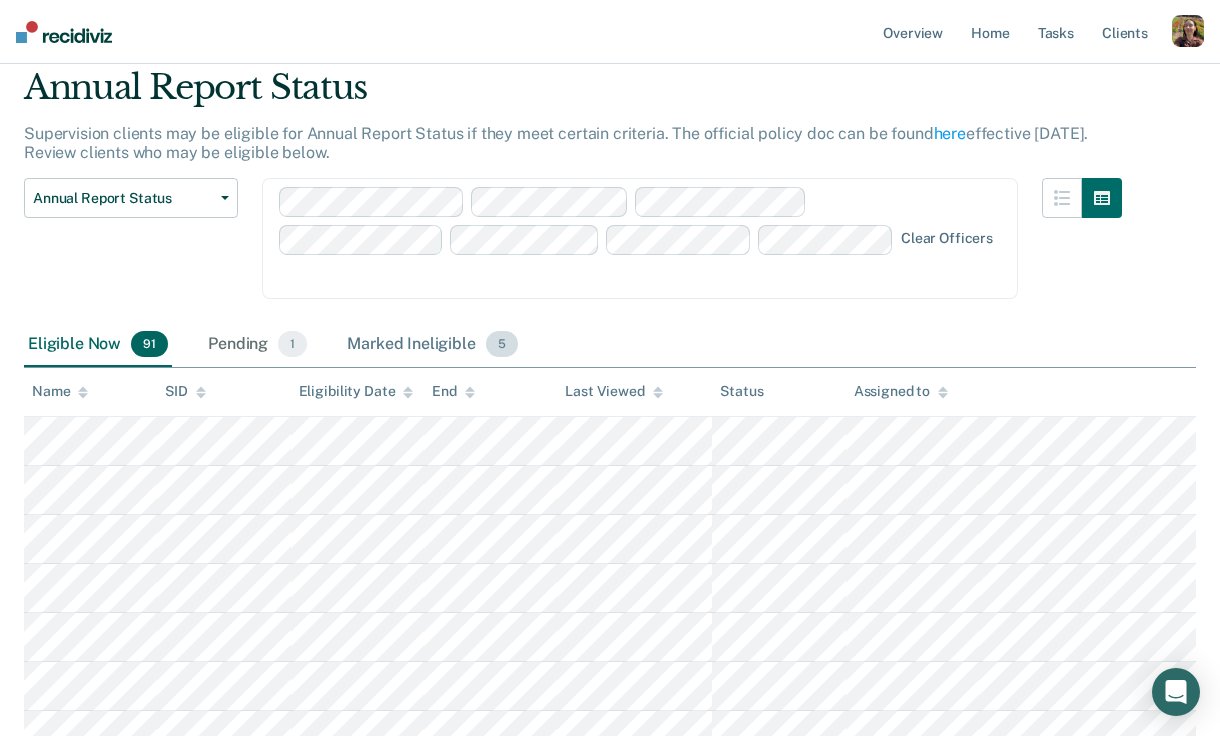 click on "Marked Ineligible 5" at bounding box center (432, 345) 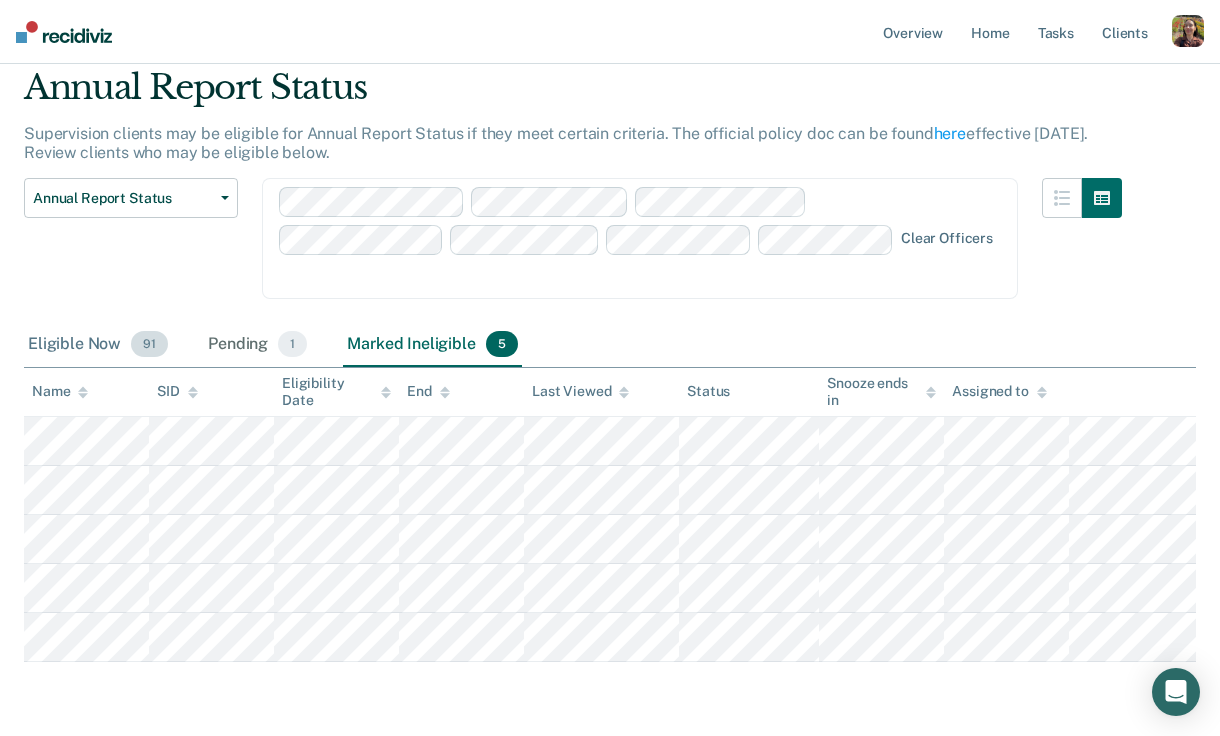 click on "Eligible Now 91" at bounding box center [98, 345] 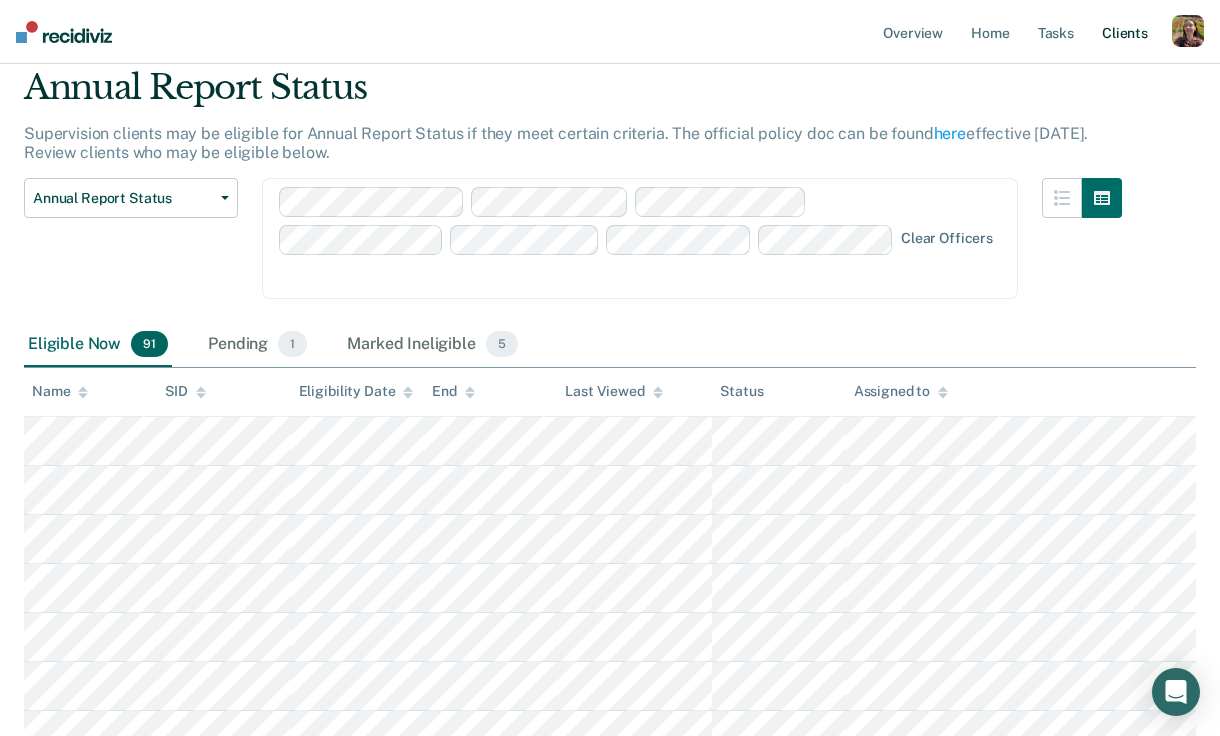 click on "Client s" at bounding box center [1125, 32] 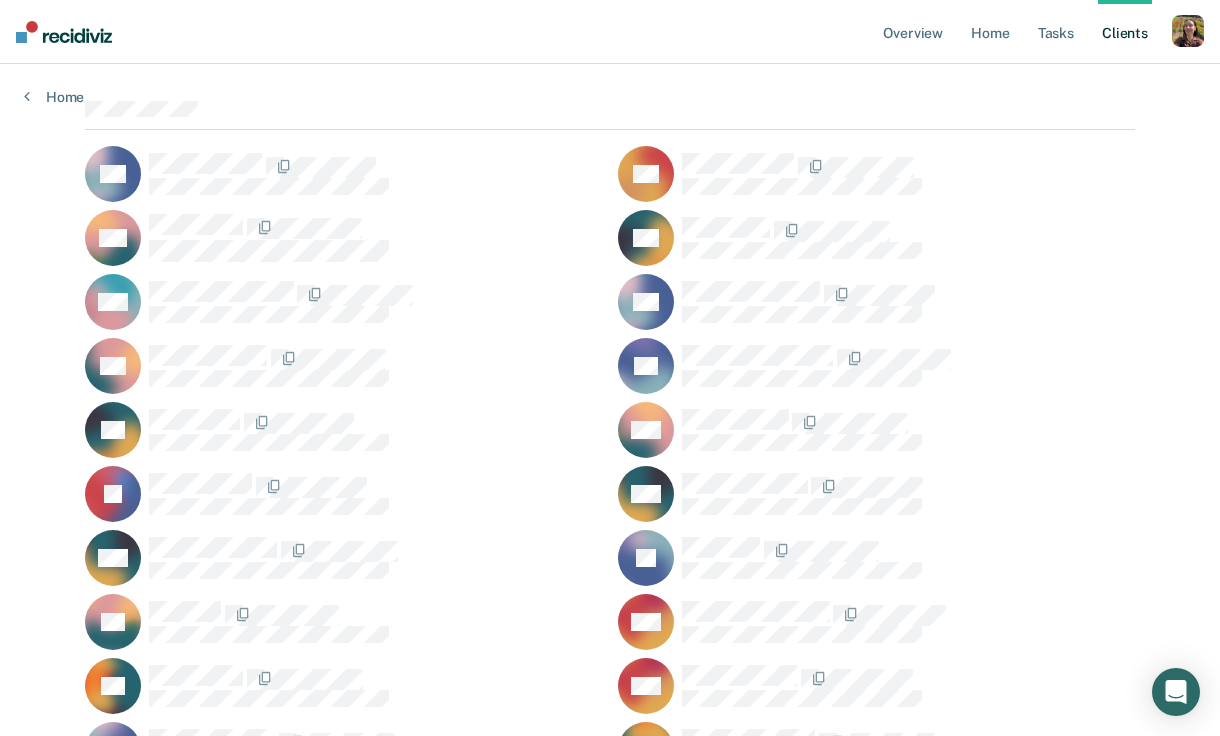 scroll, scrollTop: 190, scrollLeft: 0, axis: vertical 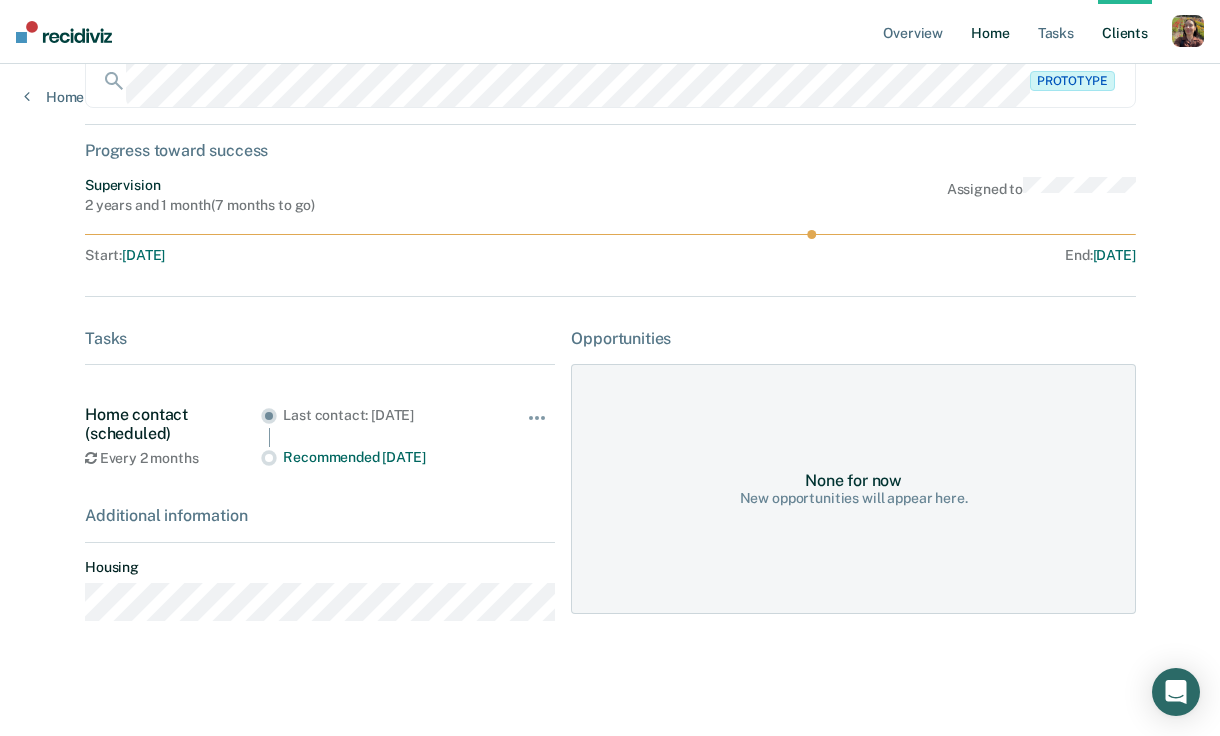 click on "Home" at bounding box center (990, 32) 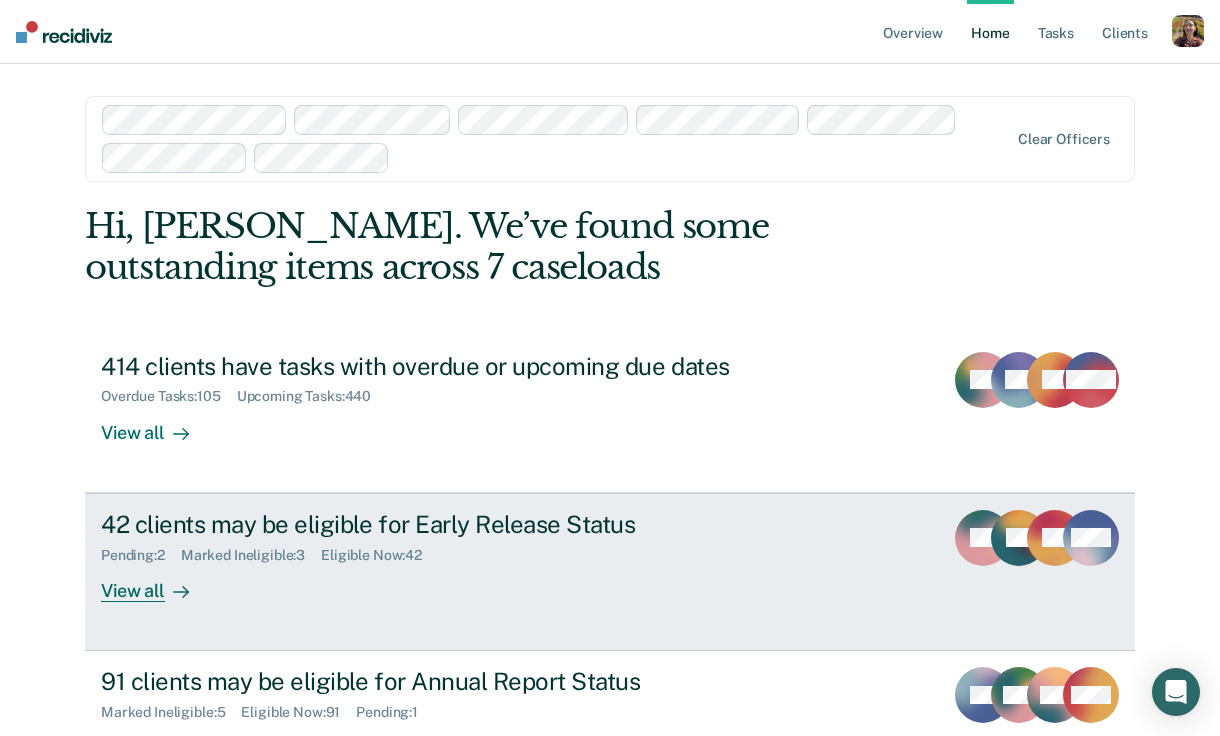click on "View all" at bounding box center (157, 582) 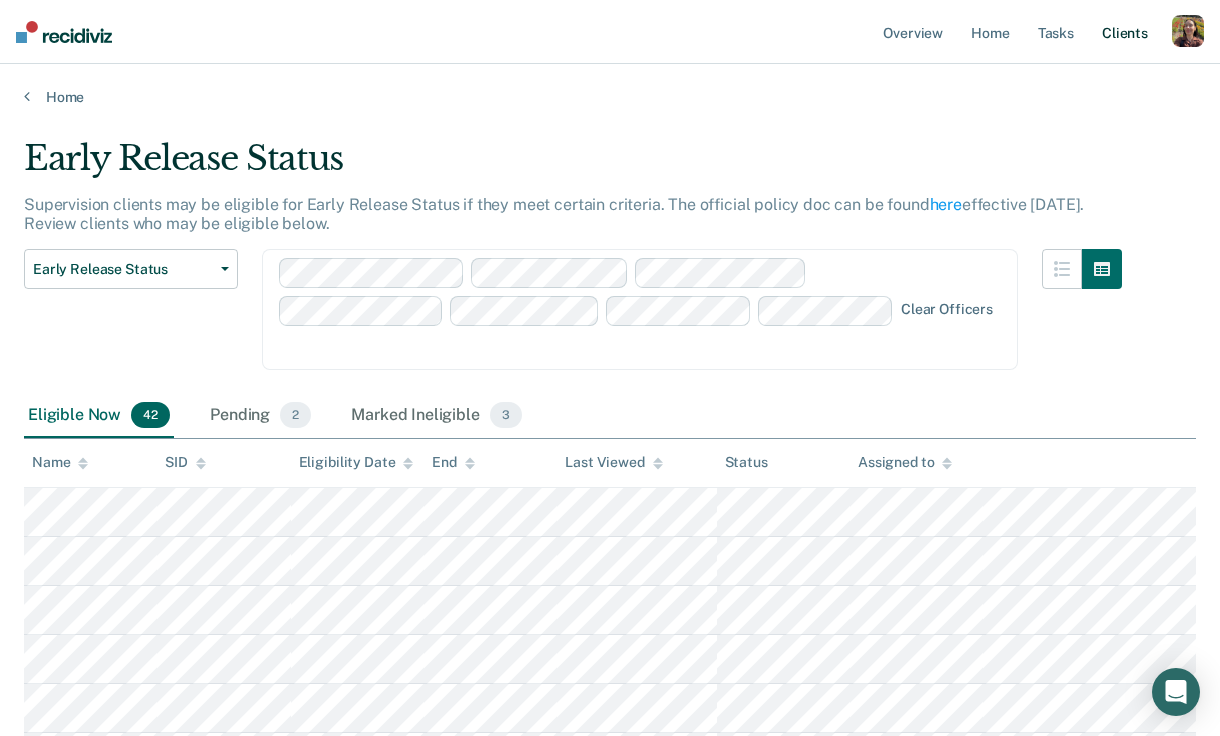 click on "Client s" at bounding box center [1125, 32] 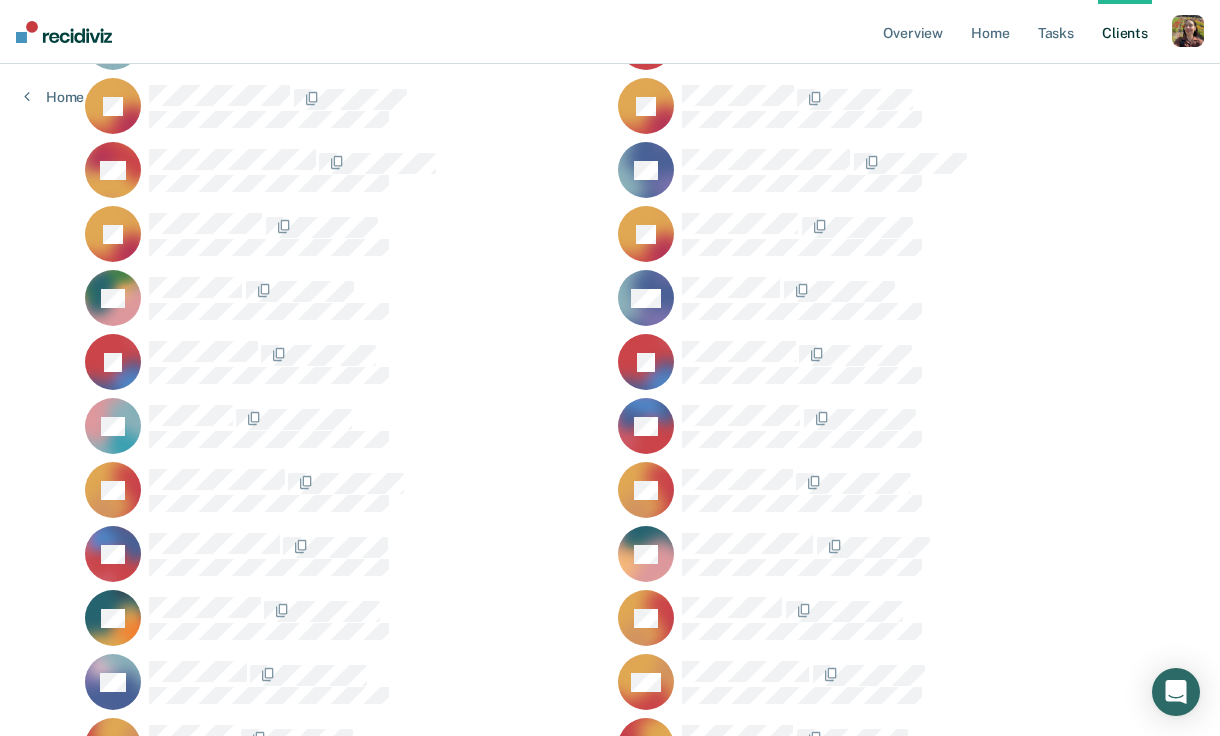 scroll, scrollTop: 22179, scrollLeft: 0, axis: vertical 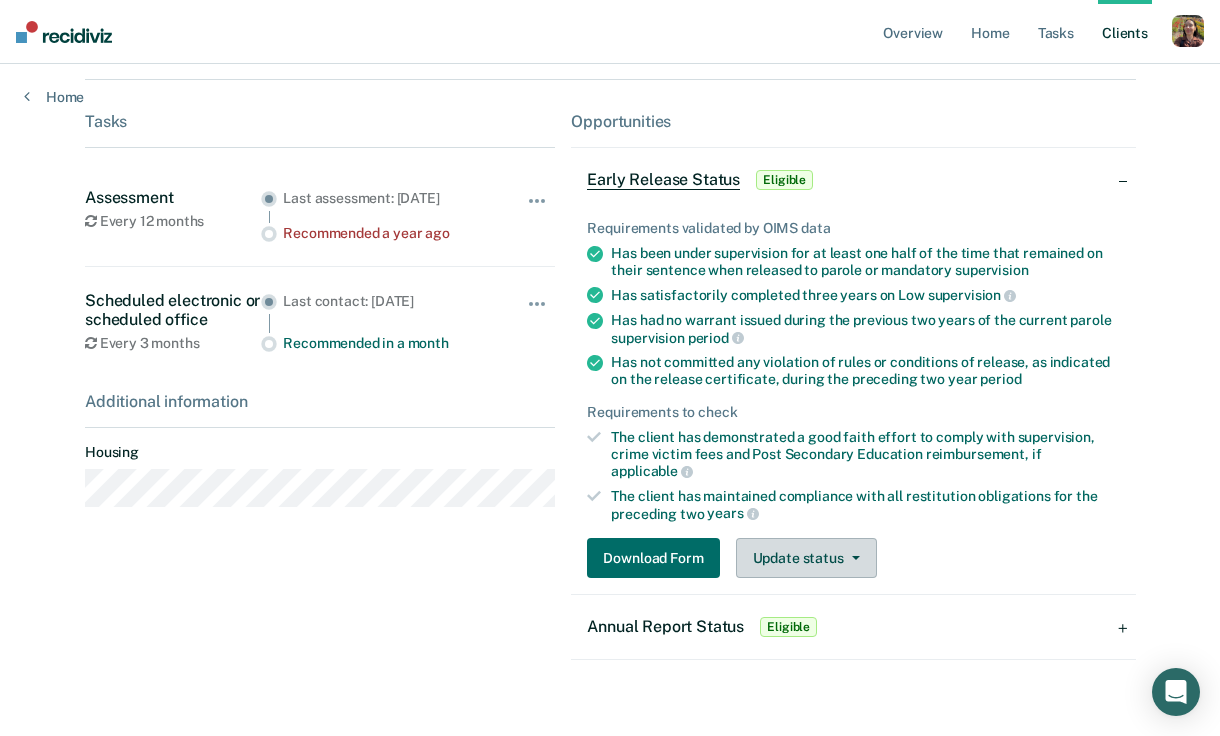 click on "Update status" at bounding box center (806, 558) 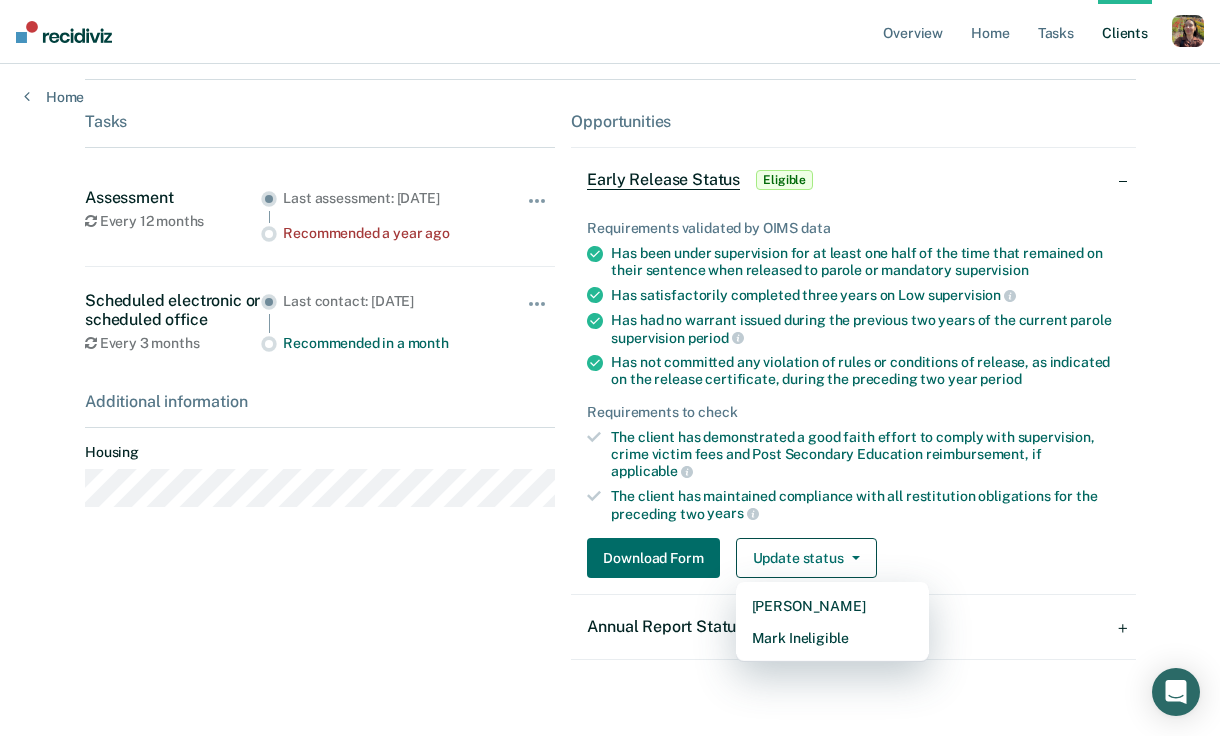 click on "The client has demonstrated a good faith effort to comply with supervision, crime victim fees and Post Secondary Education reimbursement, if   applicable" at bounding box center (865, 454) 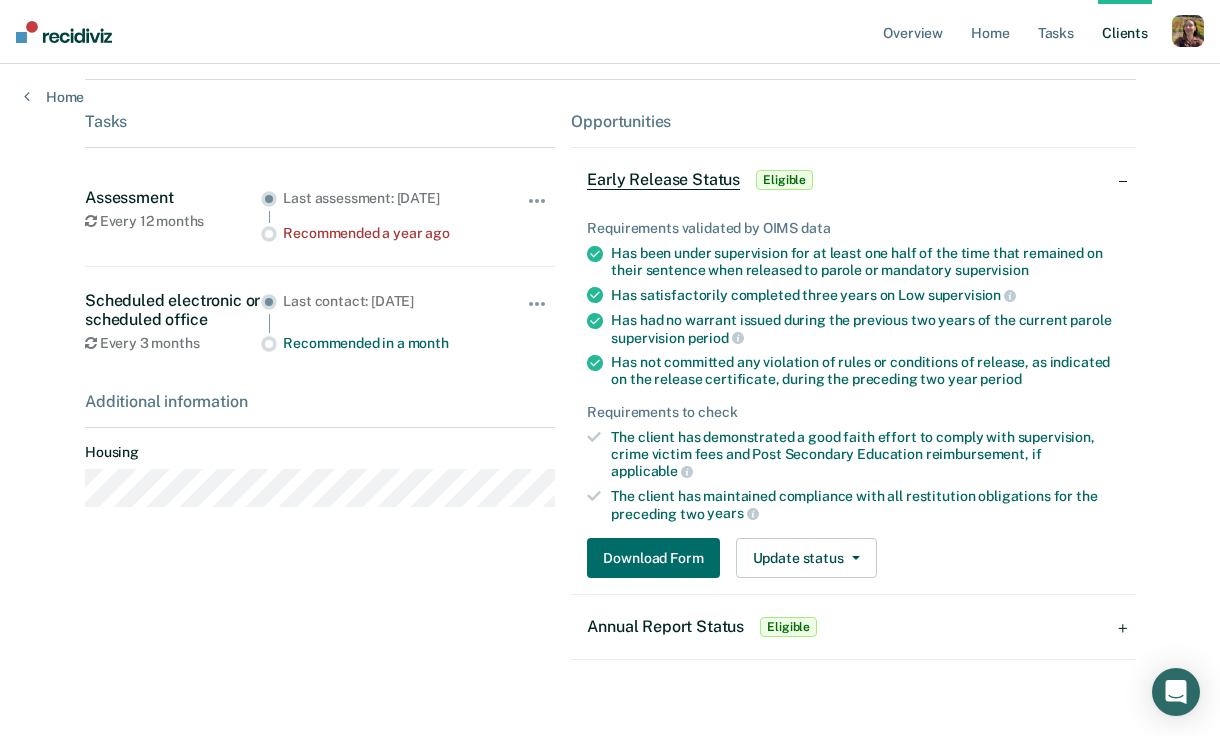 click on "Annual Report Status Eligible" at bounding box center [704, 627] 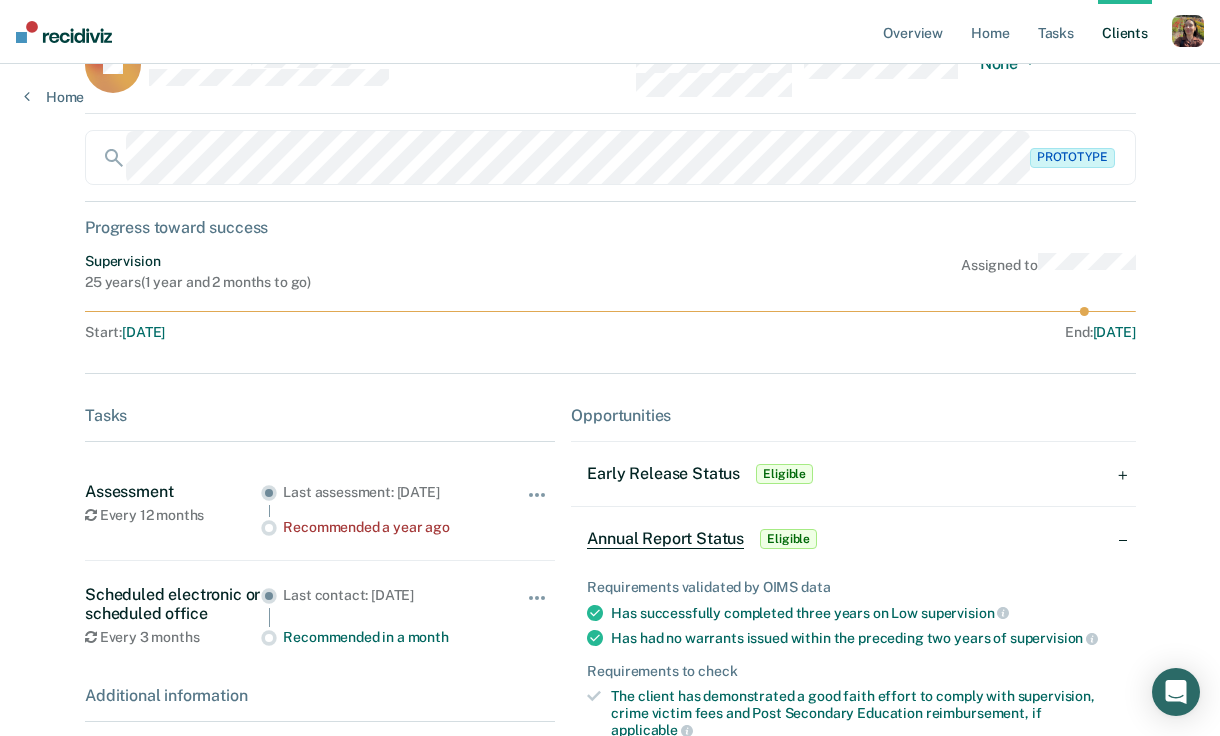 scroll, scrollTop: 0, scrollLeft: 0, axis: both 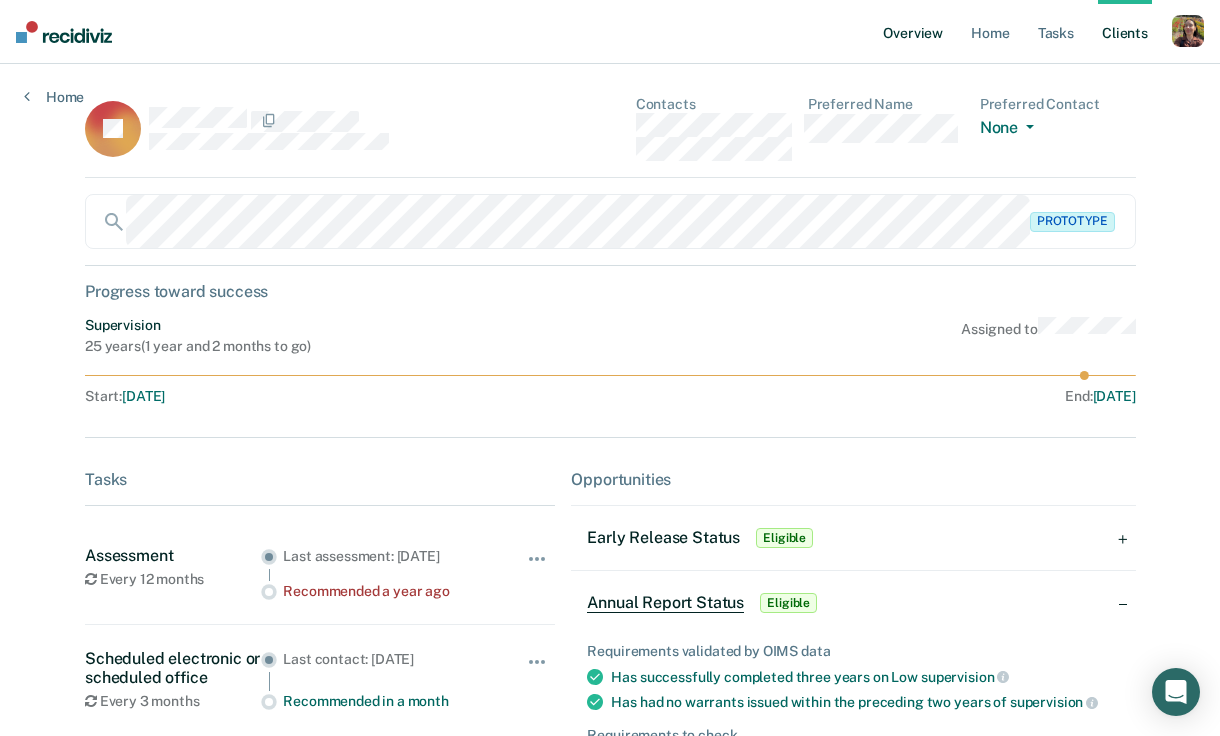 click on "Overview" at bounding box center (913, 32) 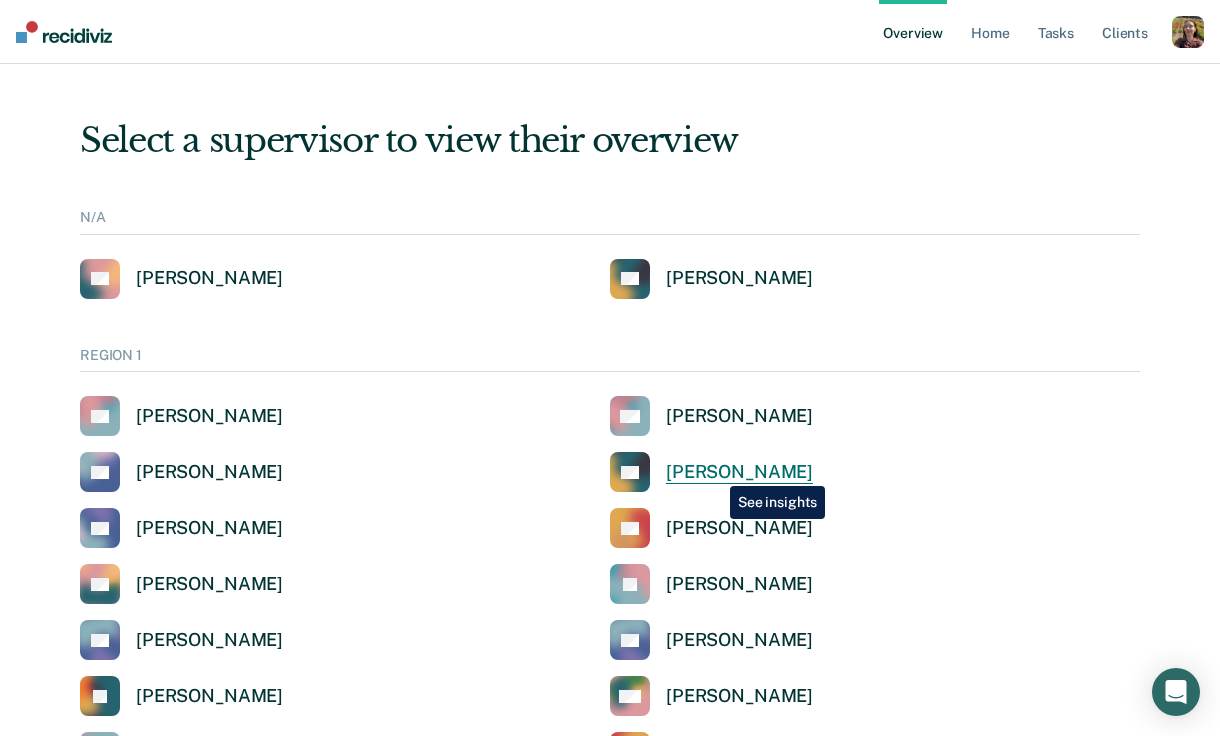 click on "[PERSON_NAME]" at bounding box center (739, 472) 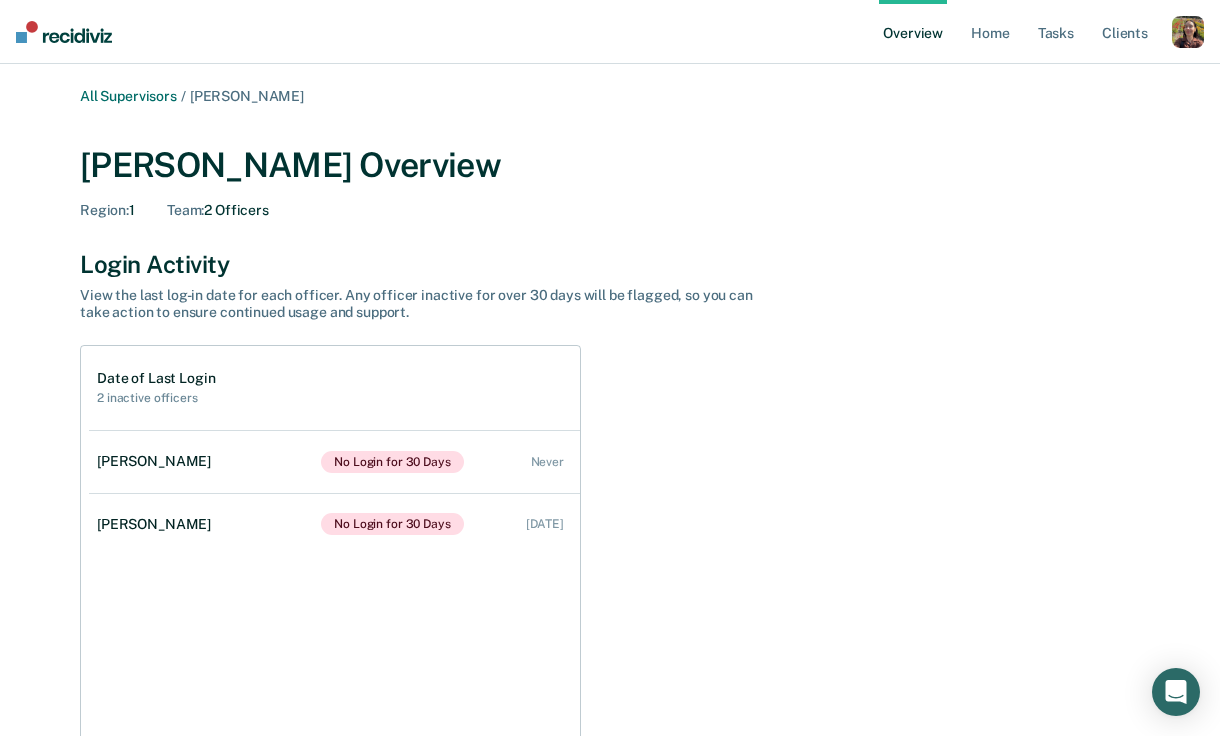 click at bounding box center (1188, 32) 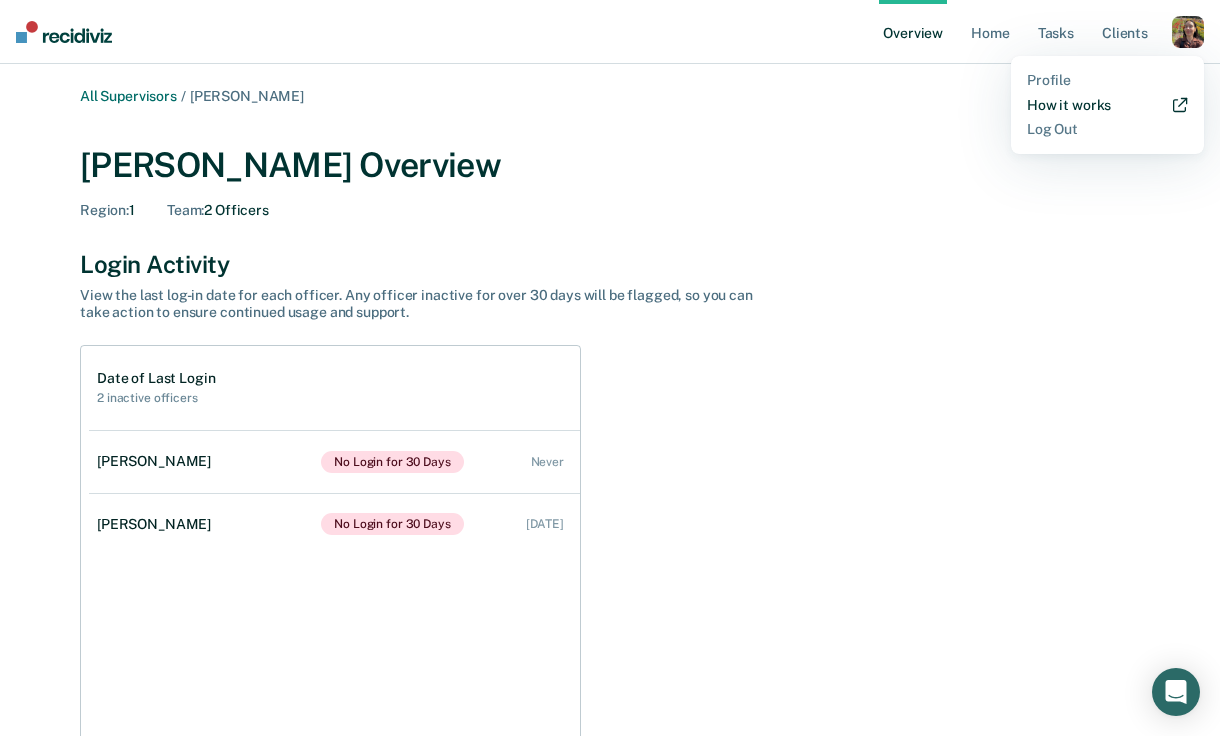 click on "How it works" at bounding box center [1107, 105] 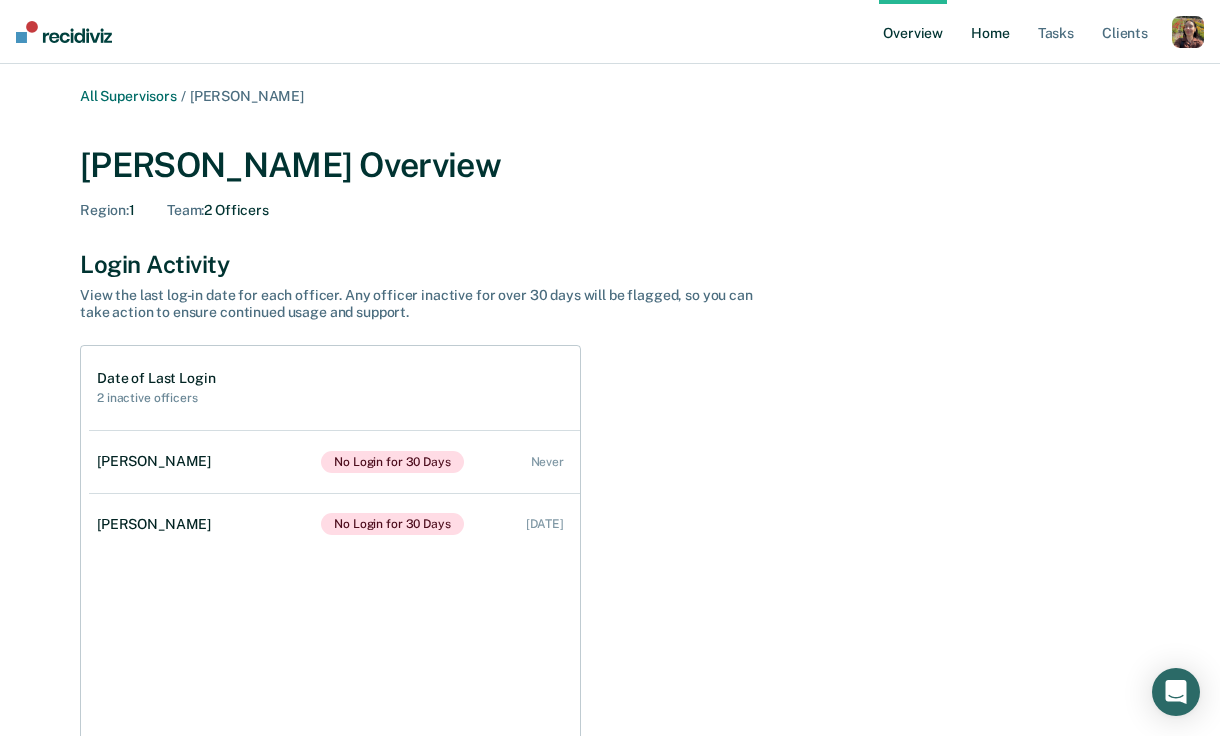 click on "Home" at bounding box center [990, 32] 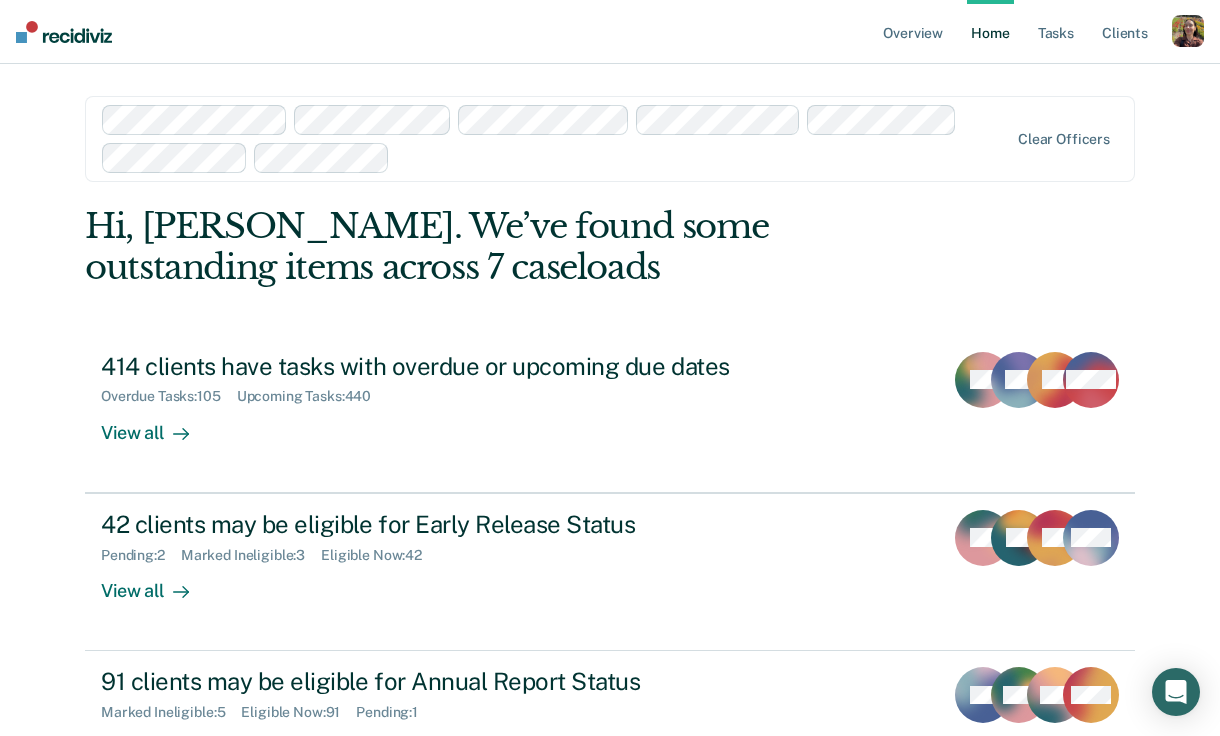 click at bounding box center [1188, 31] 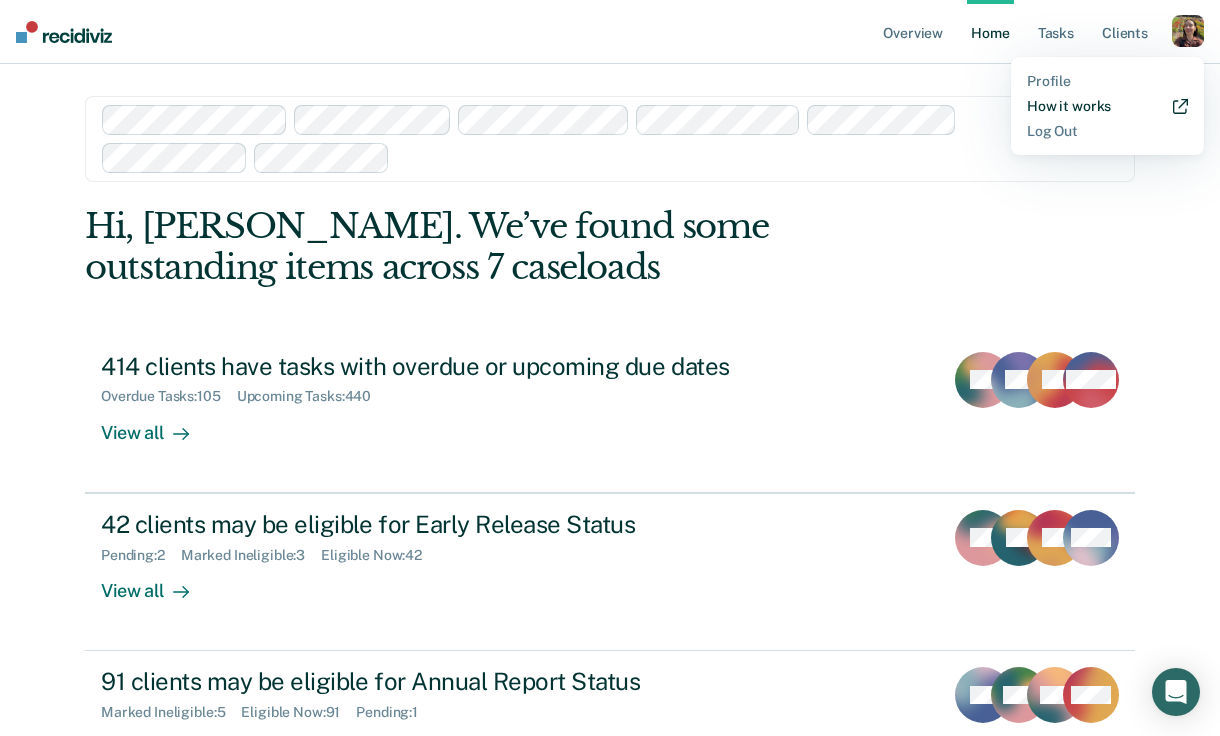 click on "How it works" at bounding box center [1107, 106] 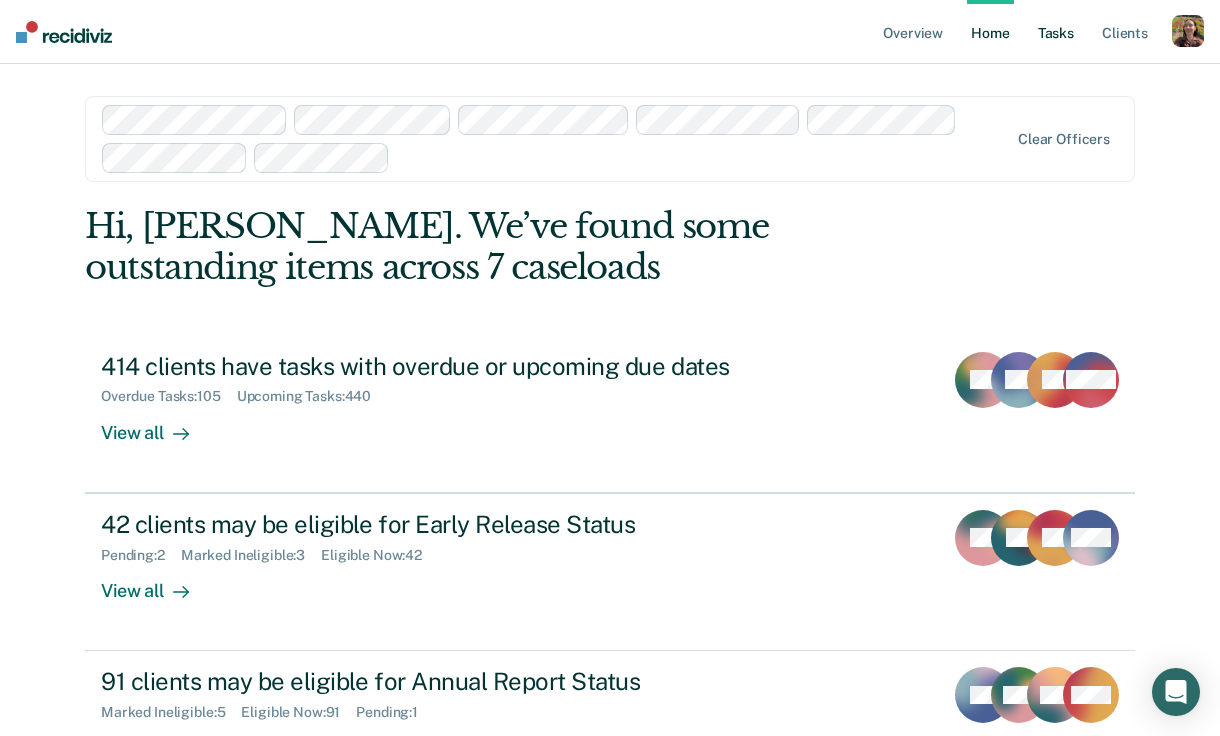 click on "Tasks" at bounding box center (1056, 32) 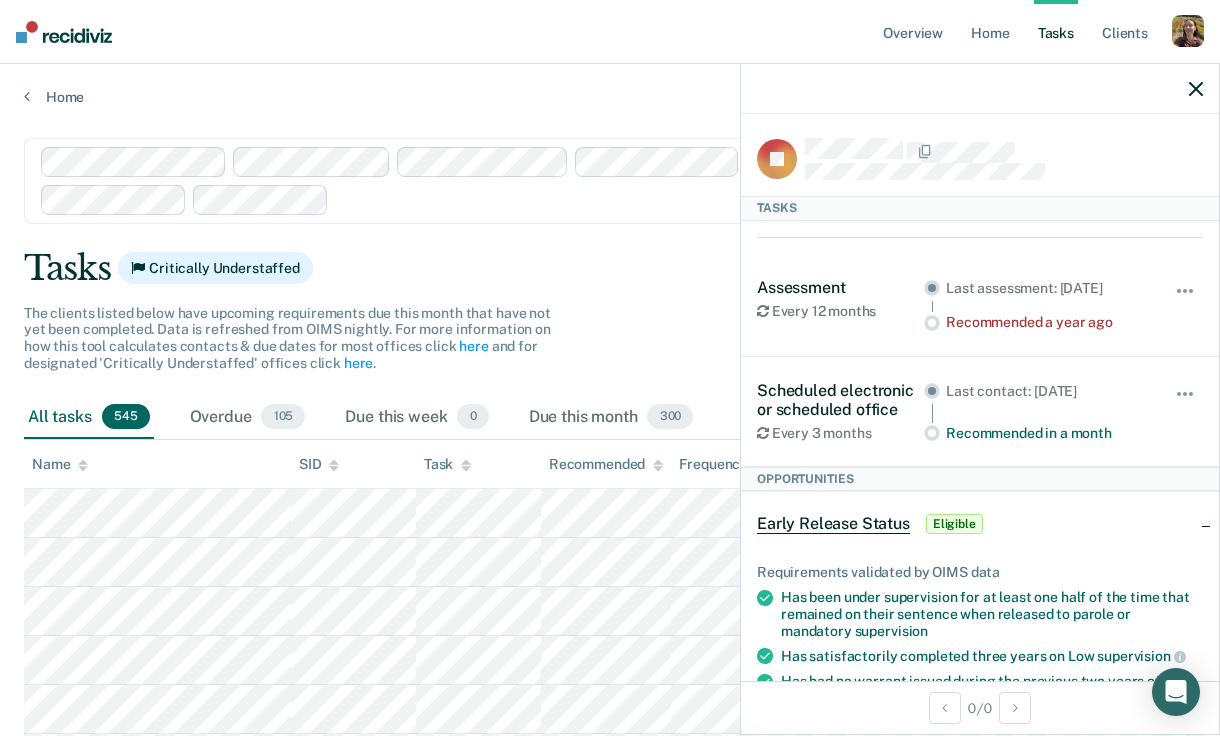 click 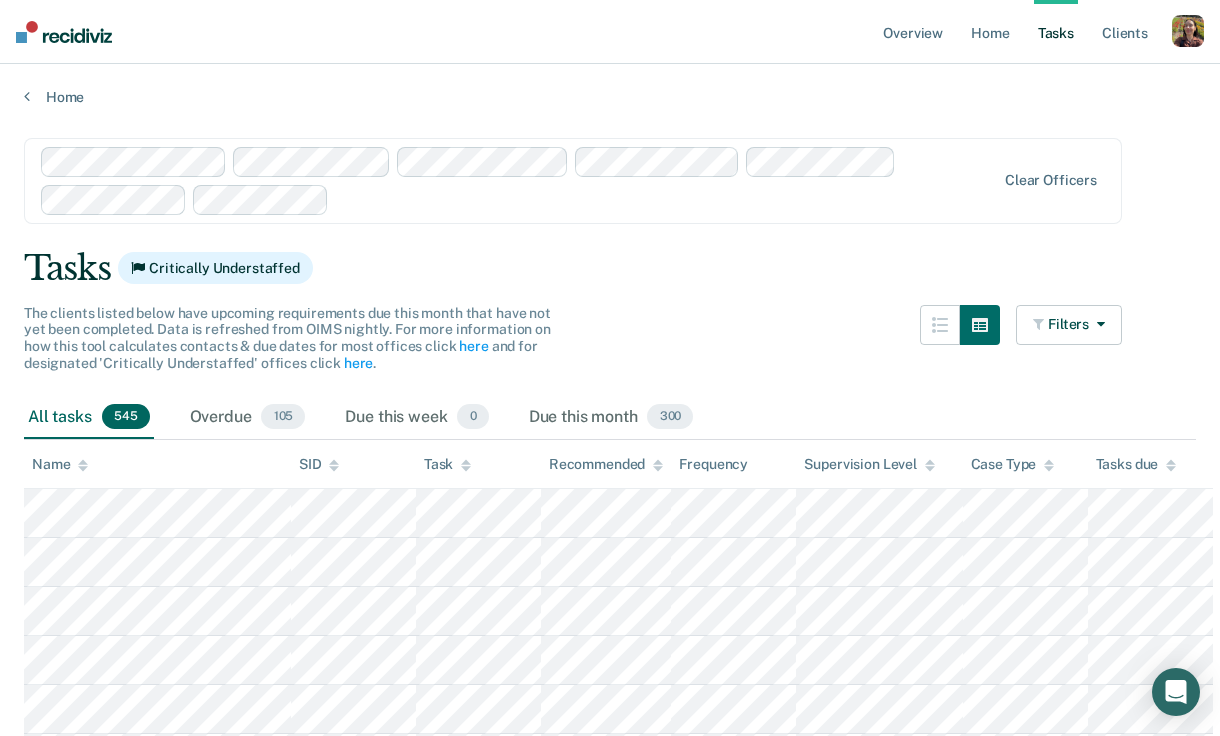 click at bounding box center (1188, 31) 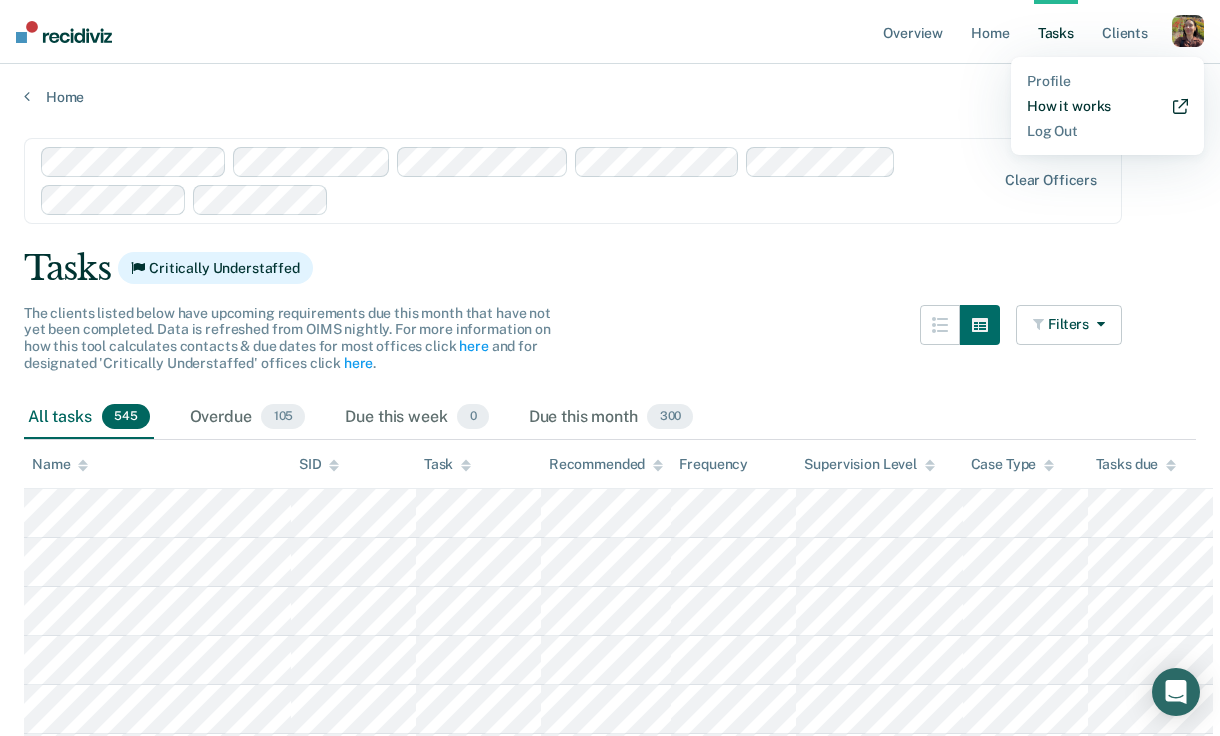 click on "How it works" at bounding box center [1107, 106] 